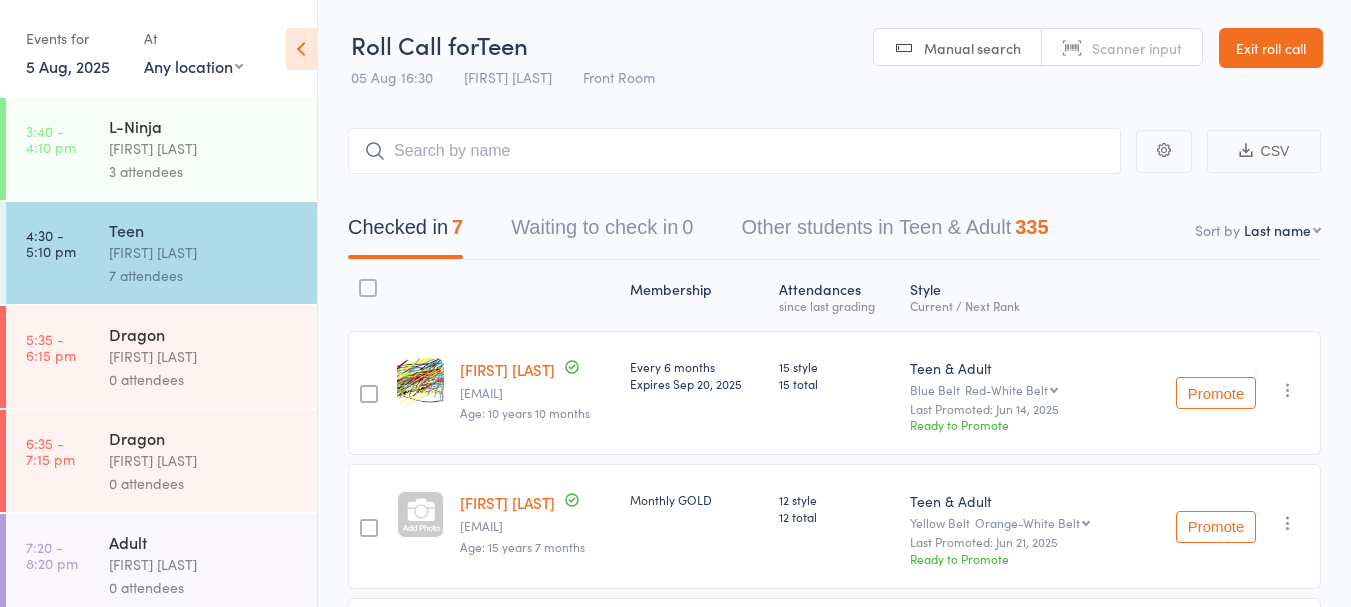 scroll, scrollTop: 0, scrollLeft: 0, axis: both 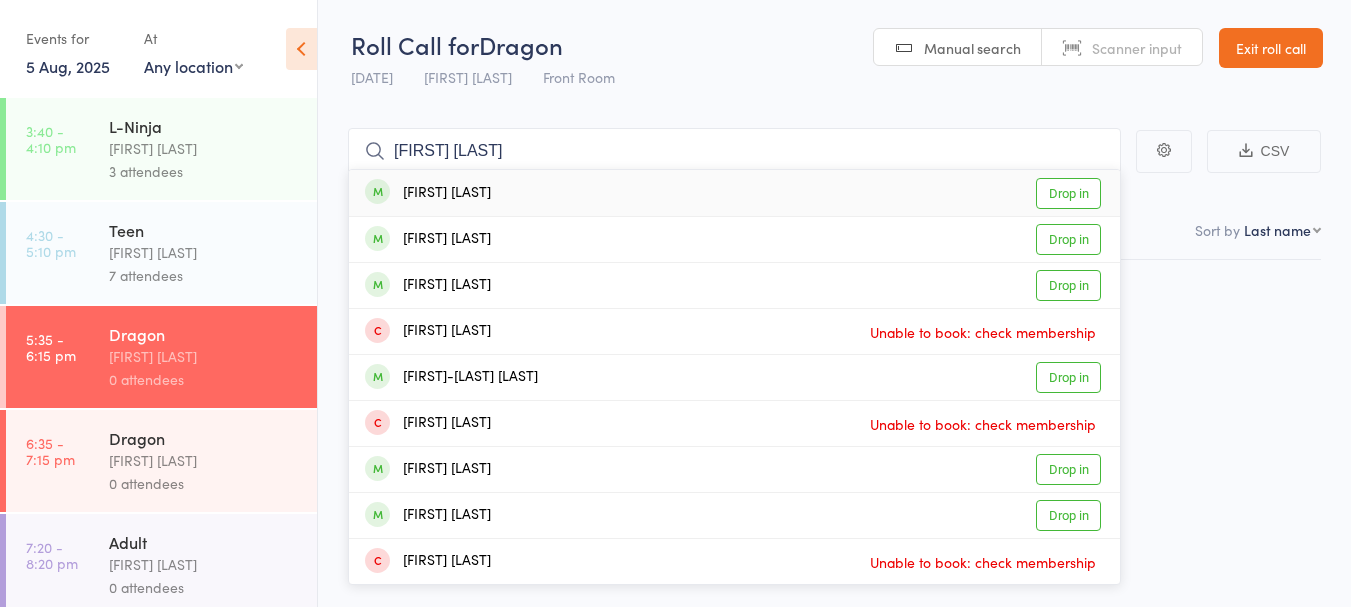 type on "[FIRST] [LAST]" 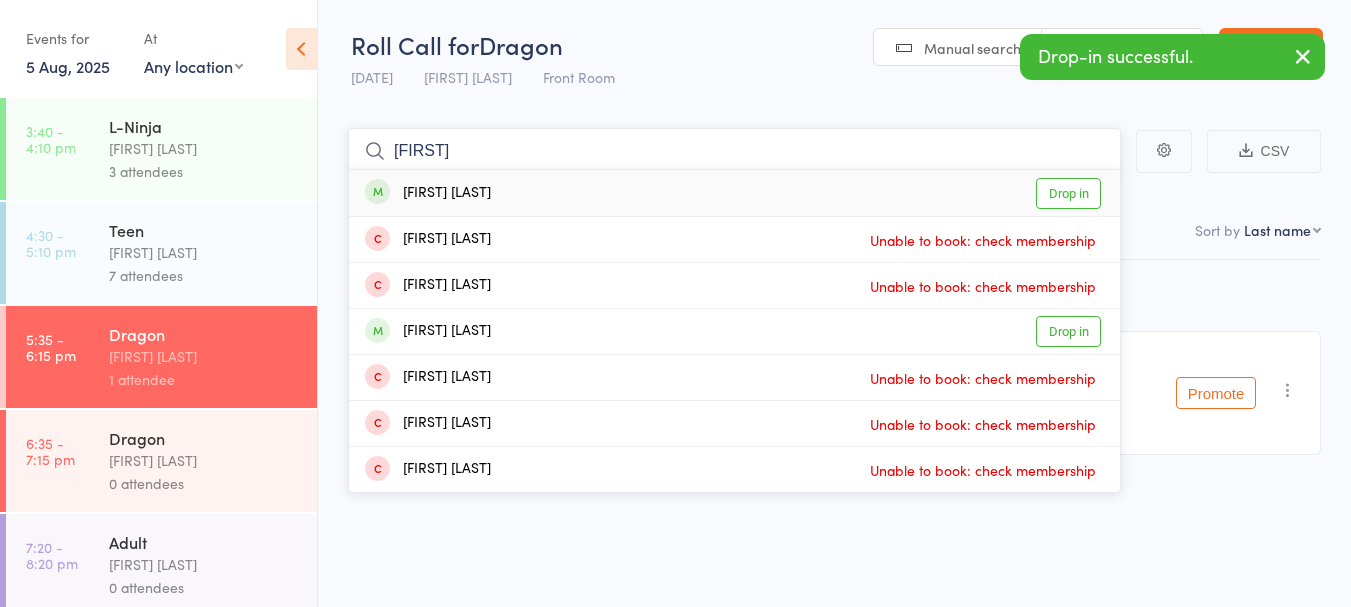 type on "[FIRST]" 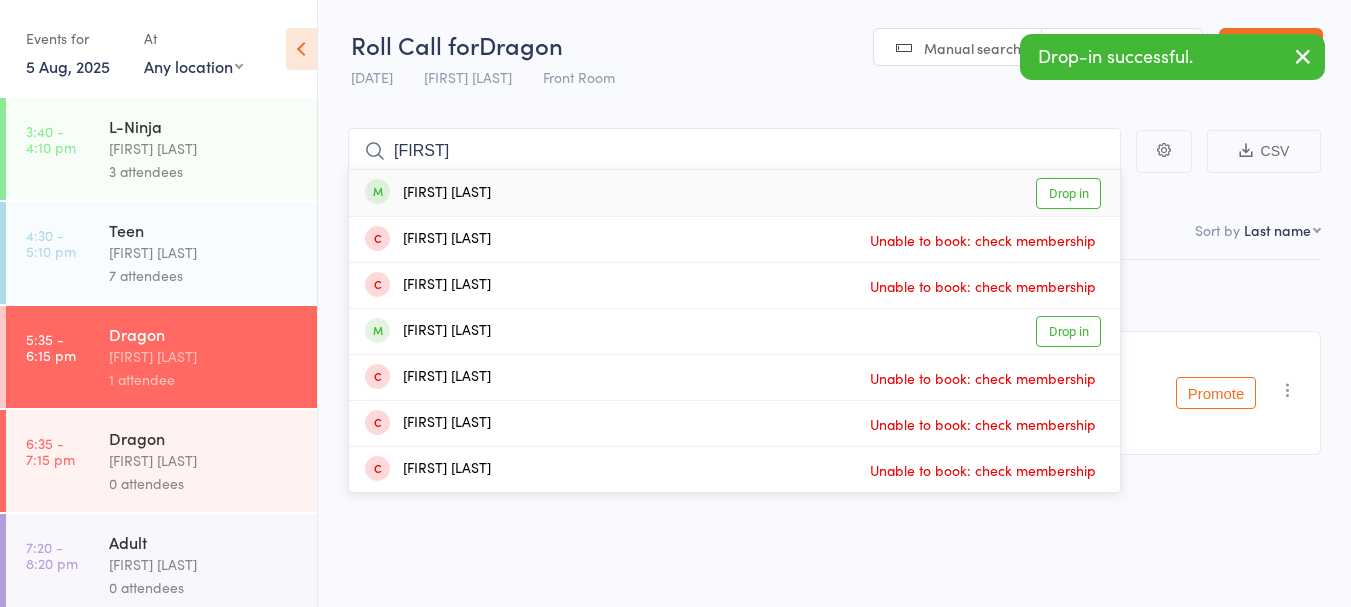 click on "[FIRST] [LAST] Drop in" at bounding box center [734, 193] 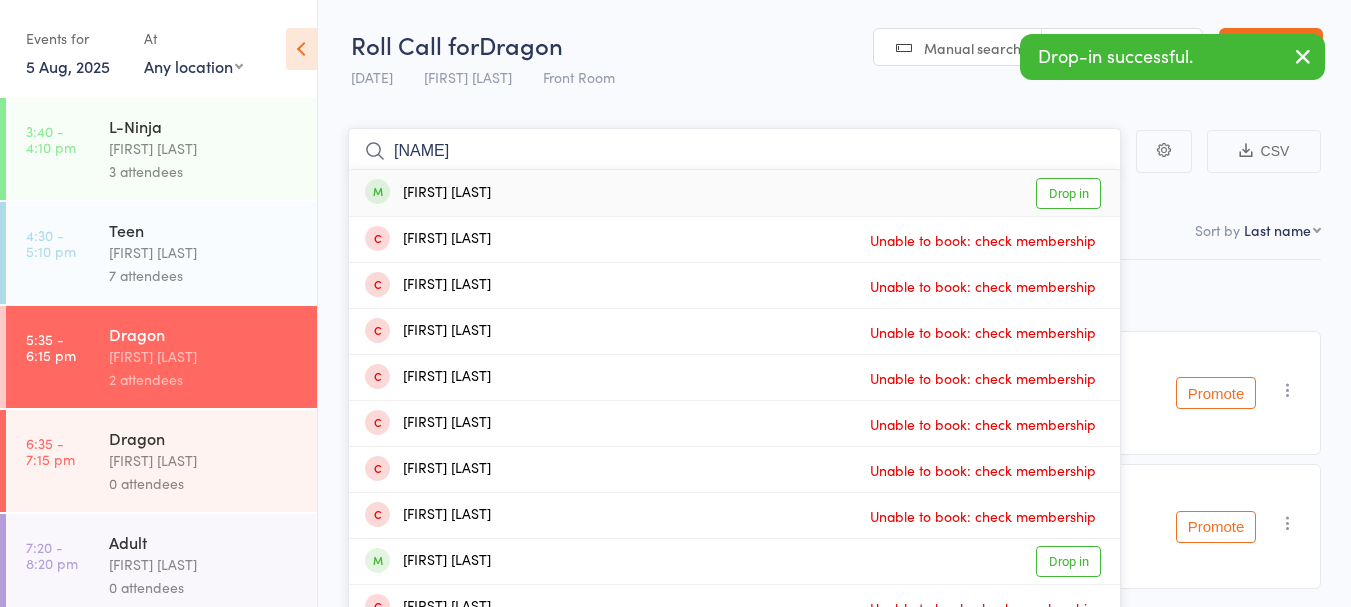 type on "[NAME]" 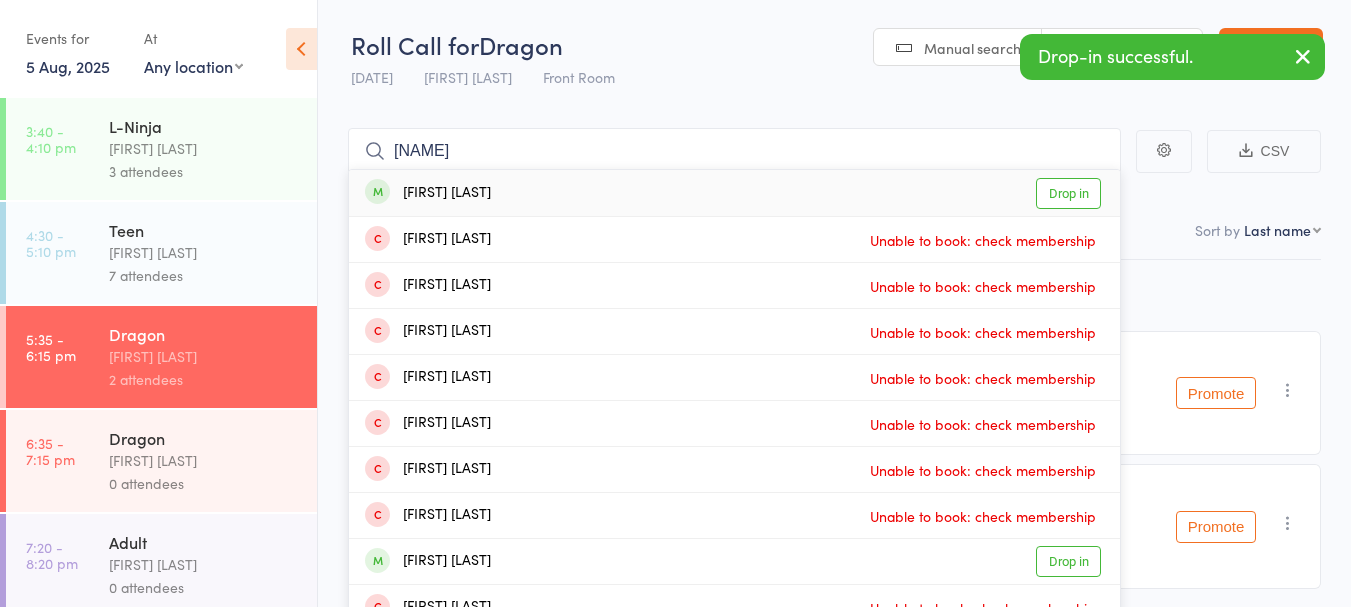 click on "[FIRST] [LAST] Drop in" at bounding box center [734, 193] 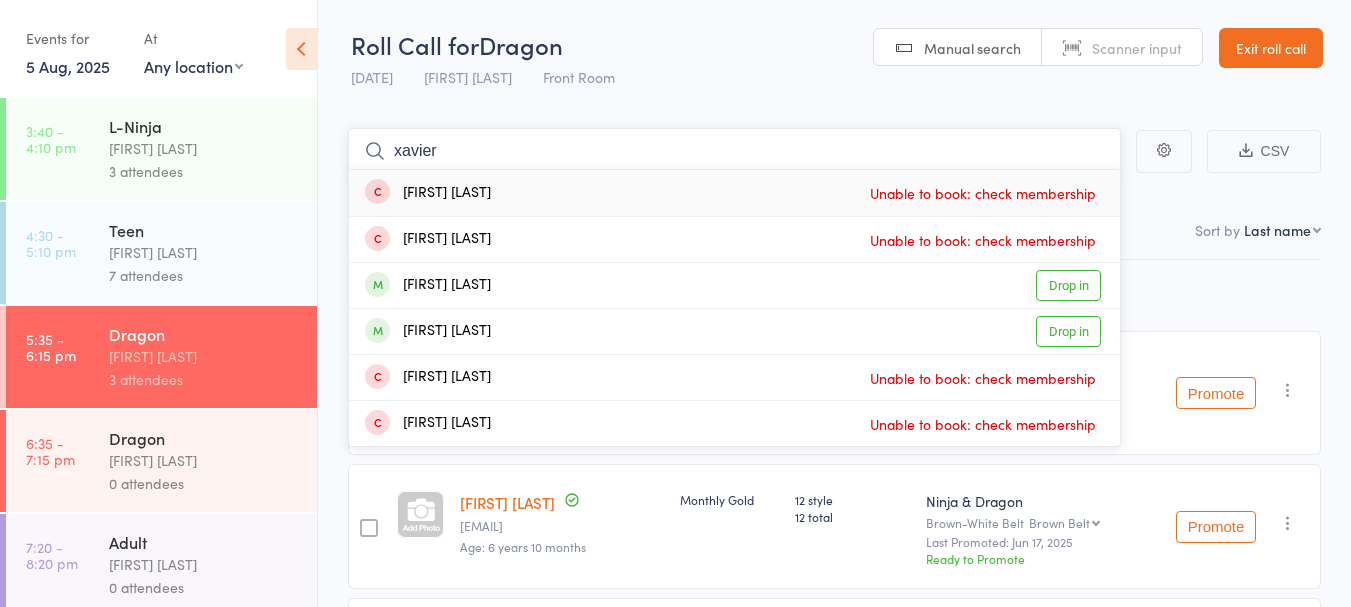 type on "xavier" 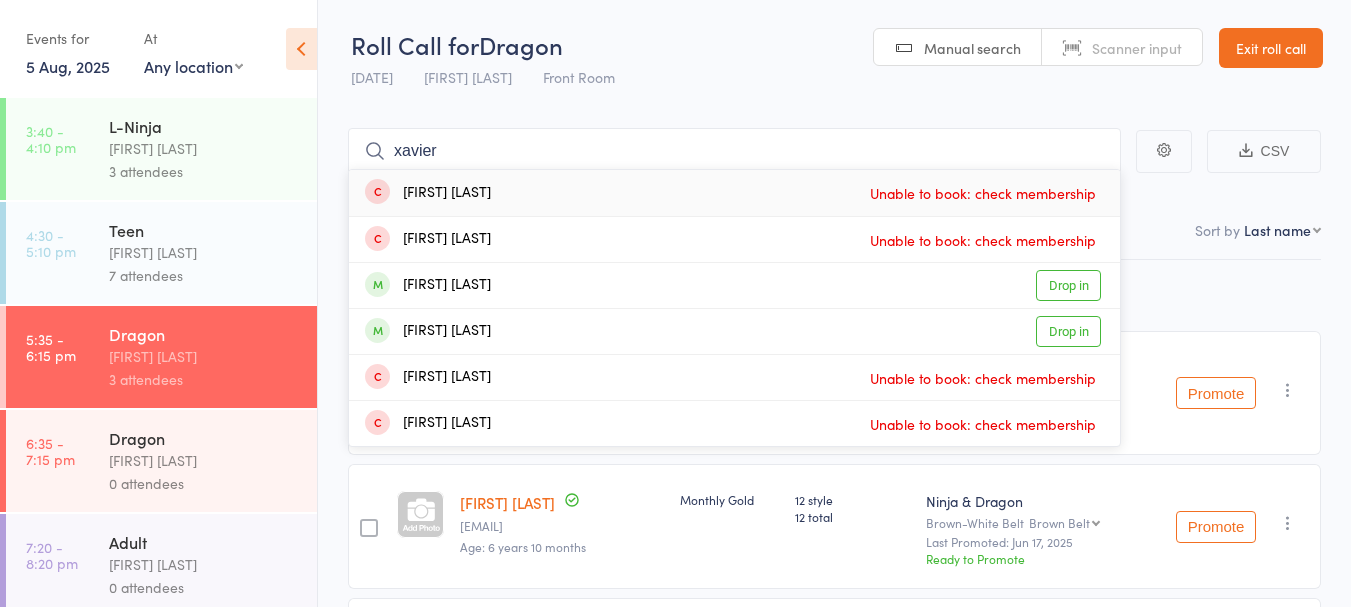 click on "[FIRST] [LAST] Drop in" at bounding box center (734, 331) 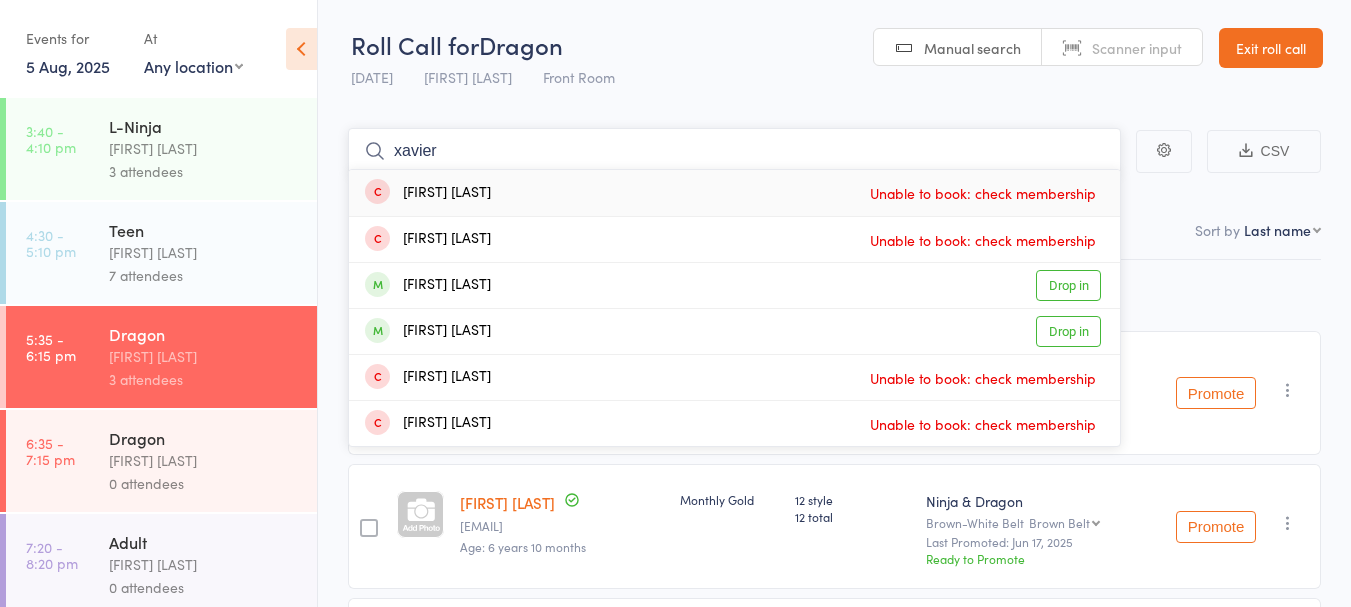 type 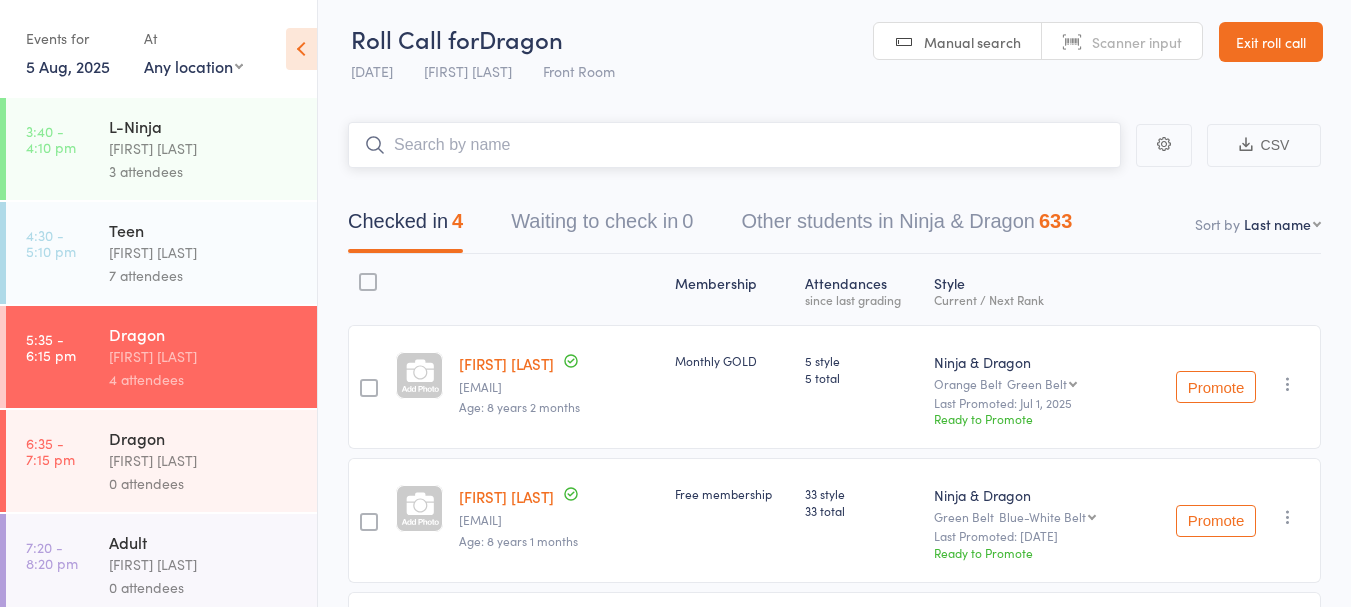 scroll, scrollTop: 0, scrollLeft: 0, axis: both 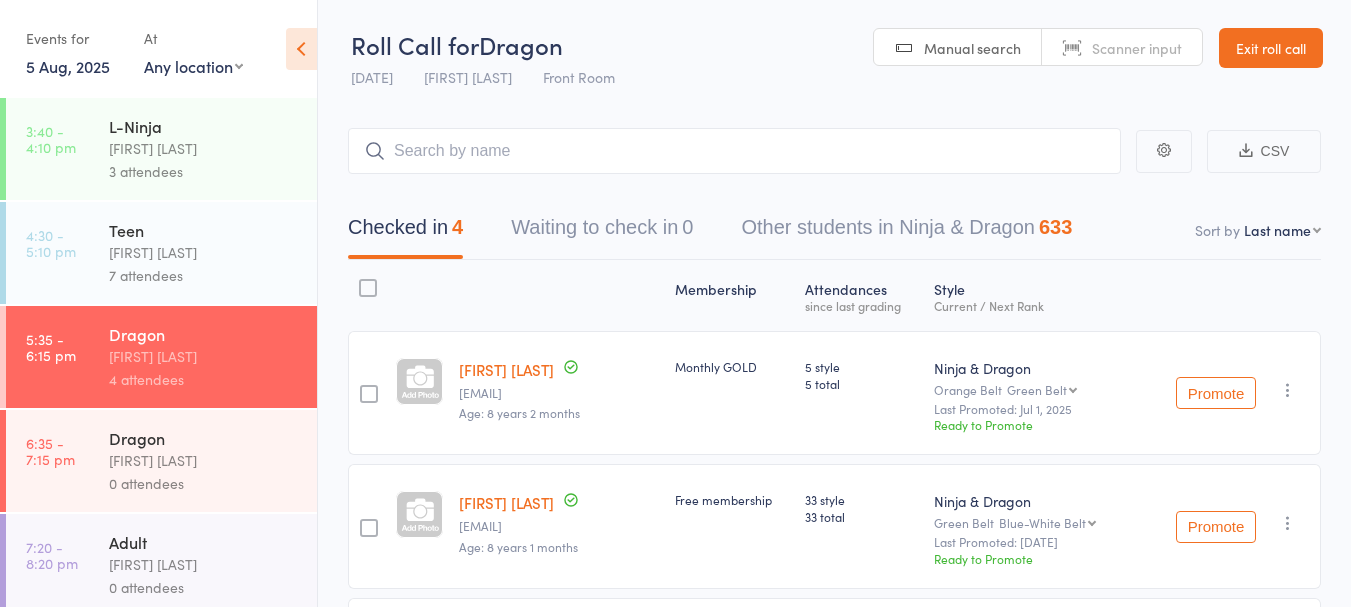 click on "7 attendees" at bounding box center [204, 275] 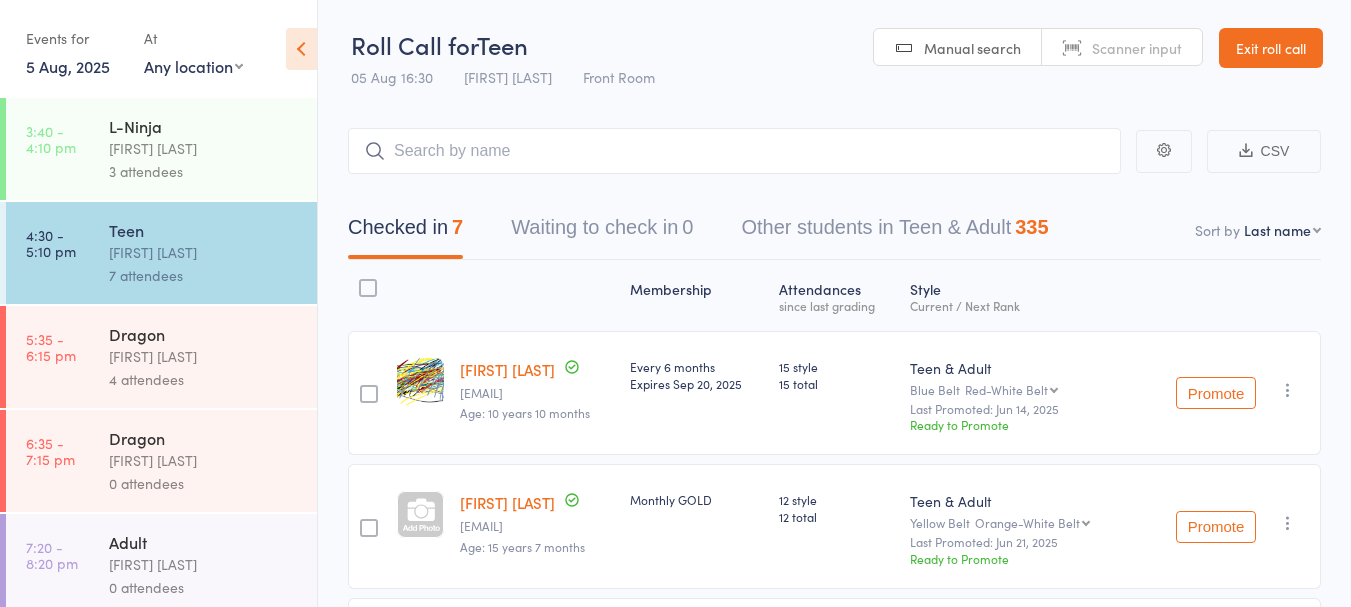 click on "4 attendees" at bounding box center (204, 379) 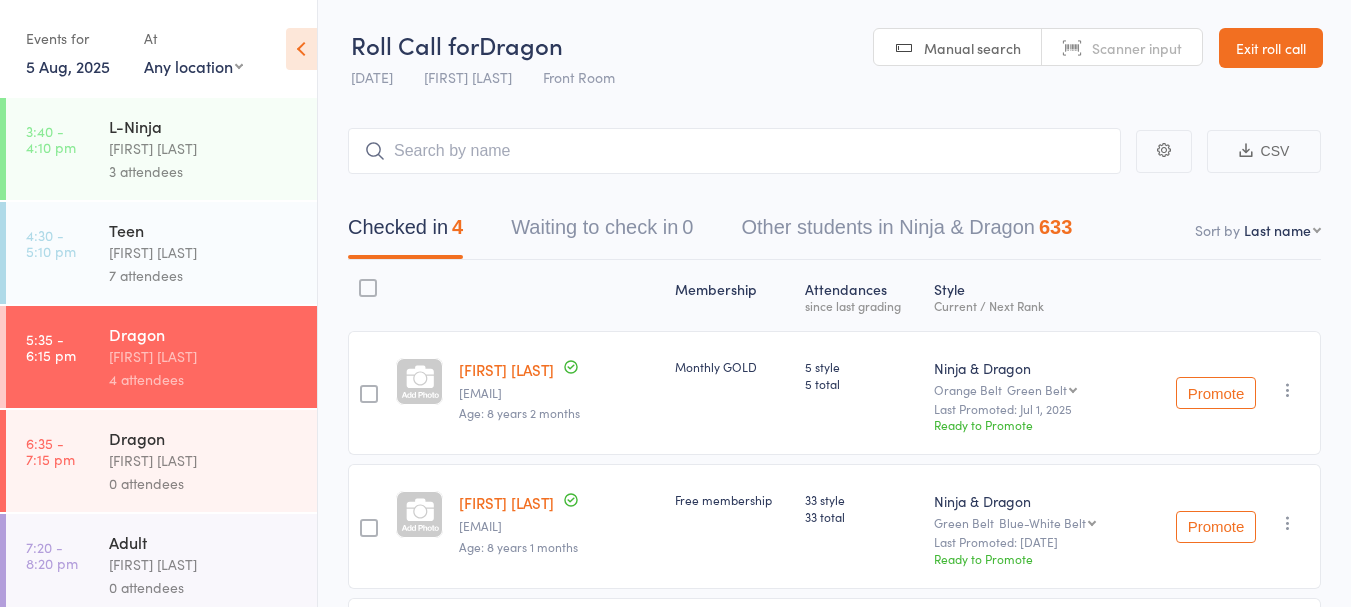 scroll, scrollTop: 115, scrollLeft: 0, axis: vertical 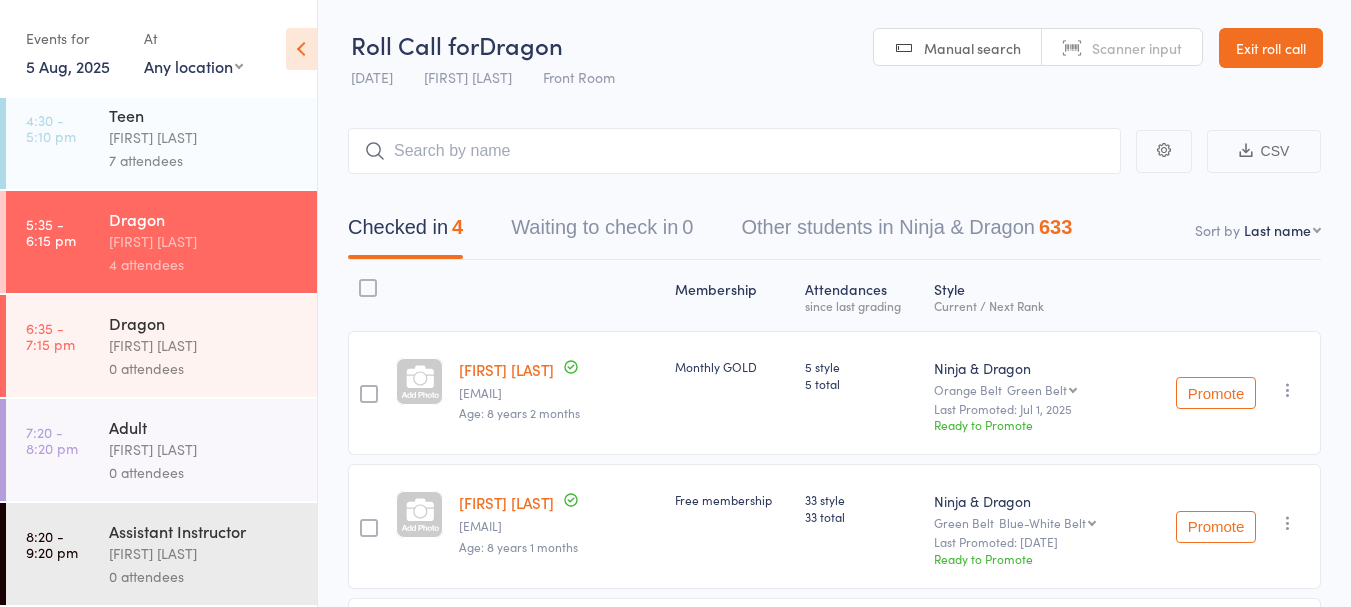 click on "0 attendees" at bounding box center [204, 368] 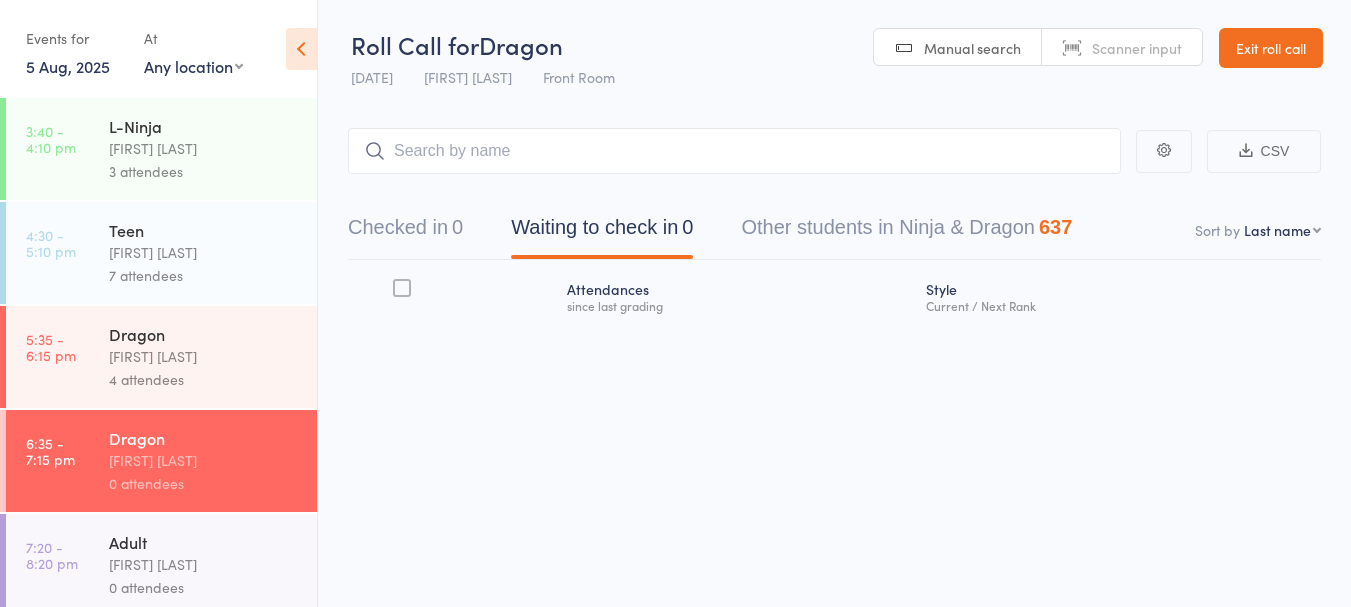 click on "4 attendees" at bounding box center (204, 379) 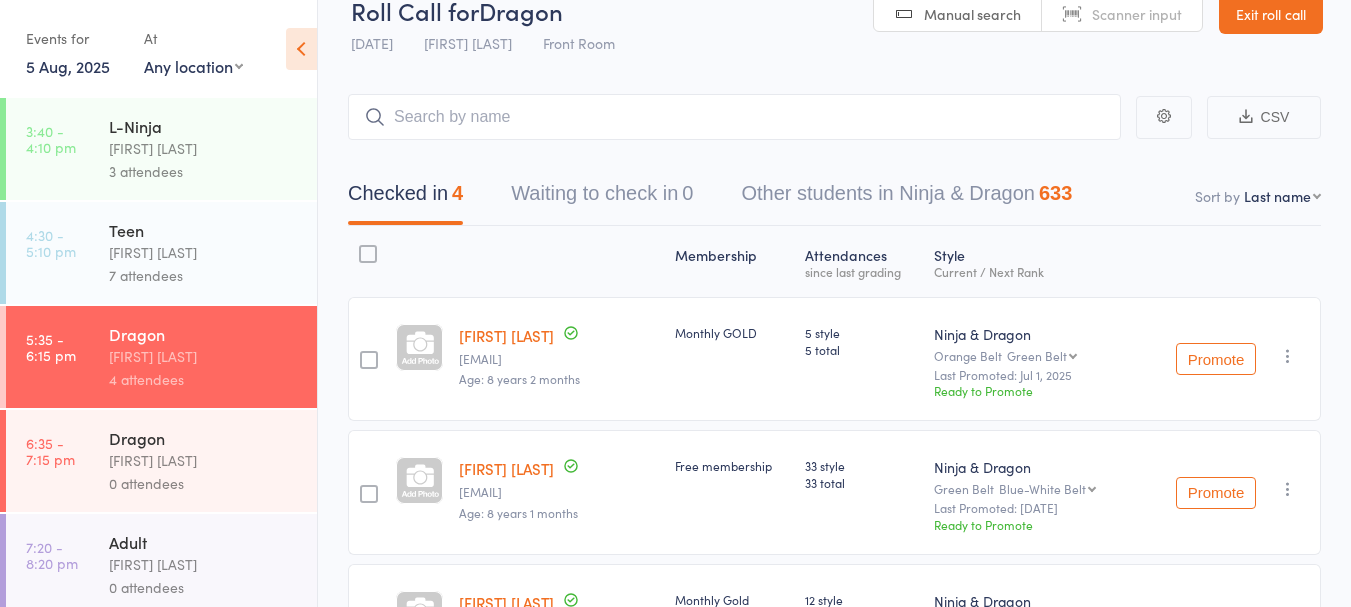 scroll, scrollTop: 0, scrollLeft: 0, axis: both 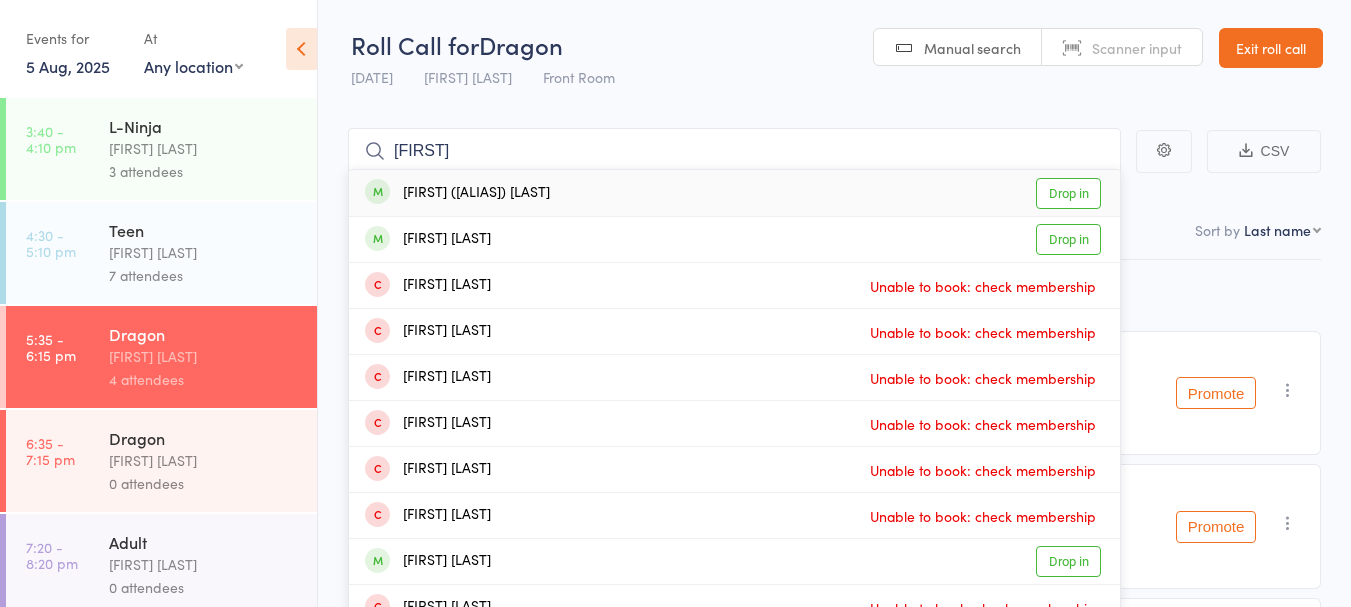 type on "[FIRST]" 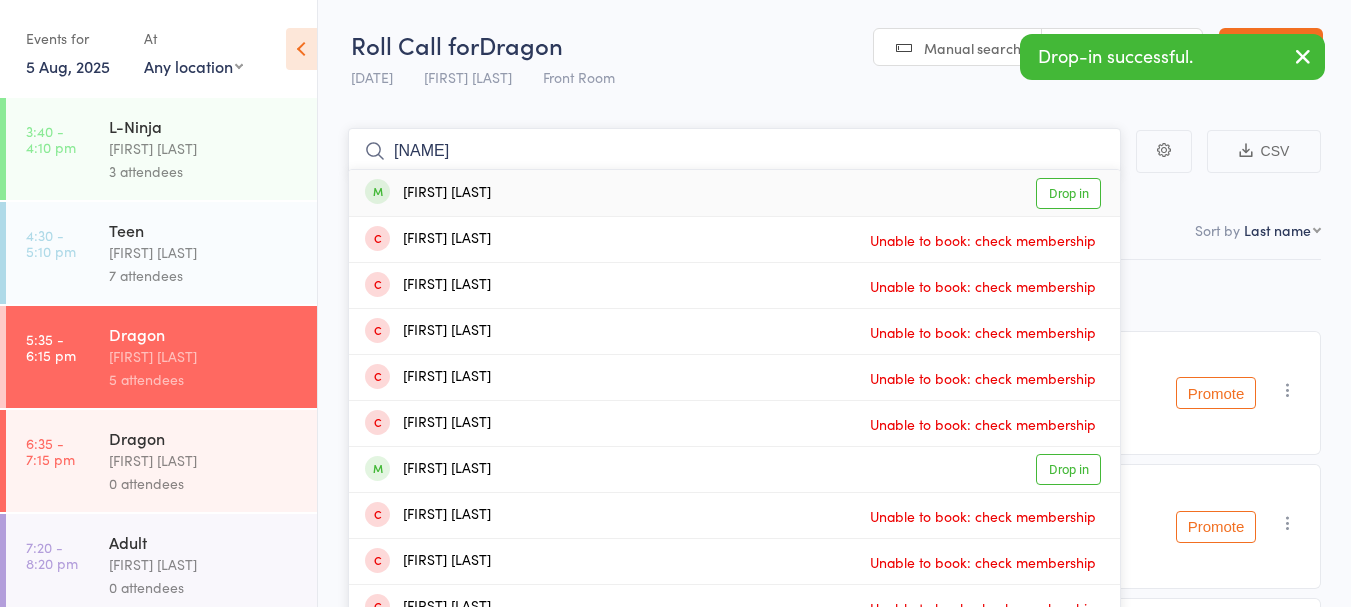 type on "[NAME]" 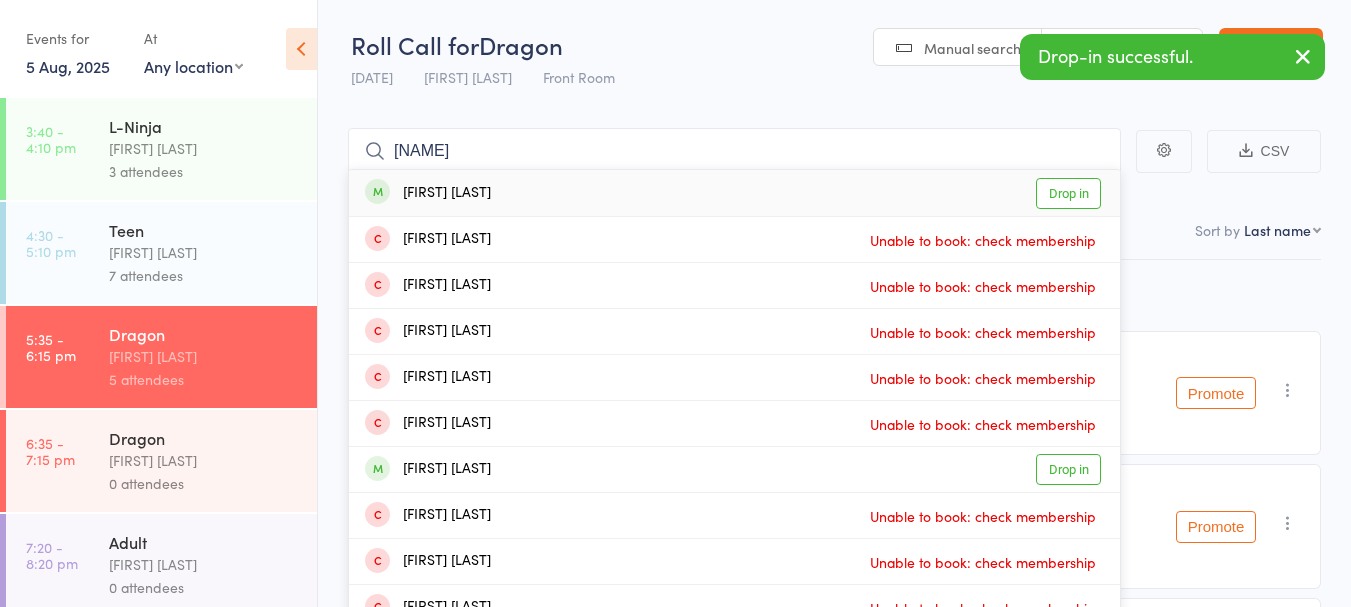 click on "Drop in" at bounding box center [1068, 193] 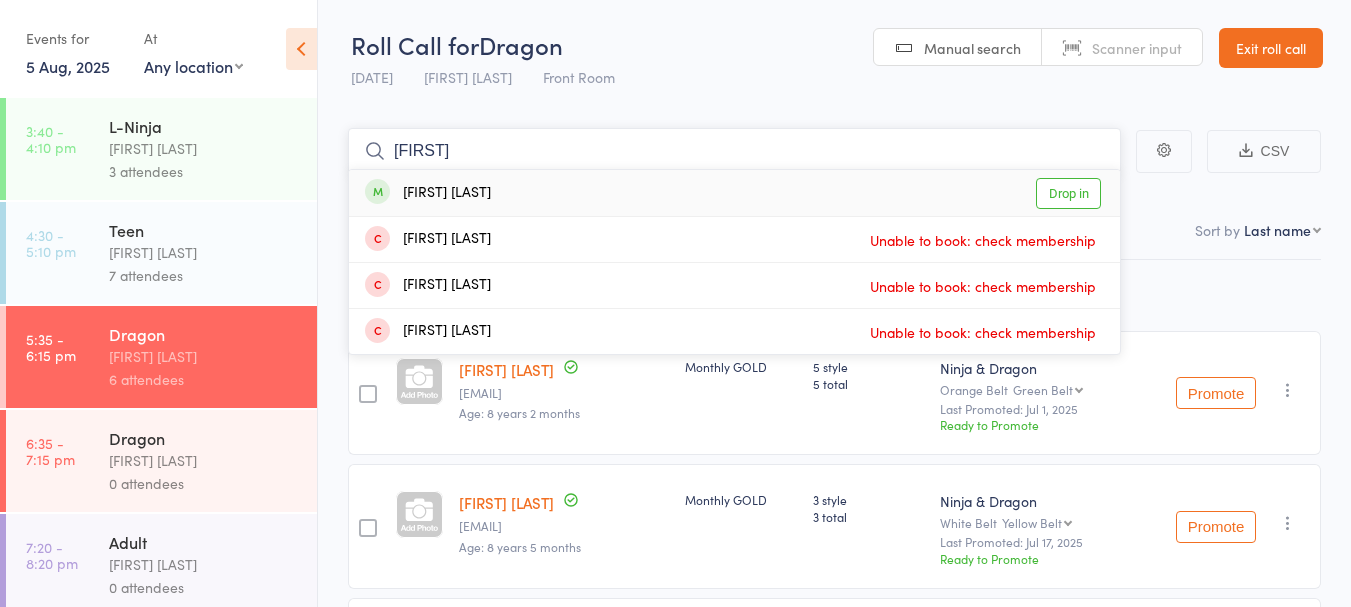 type on "[FIRST]" 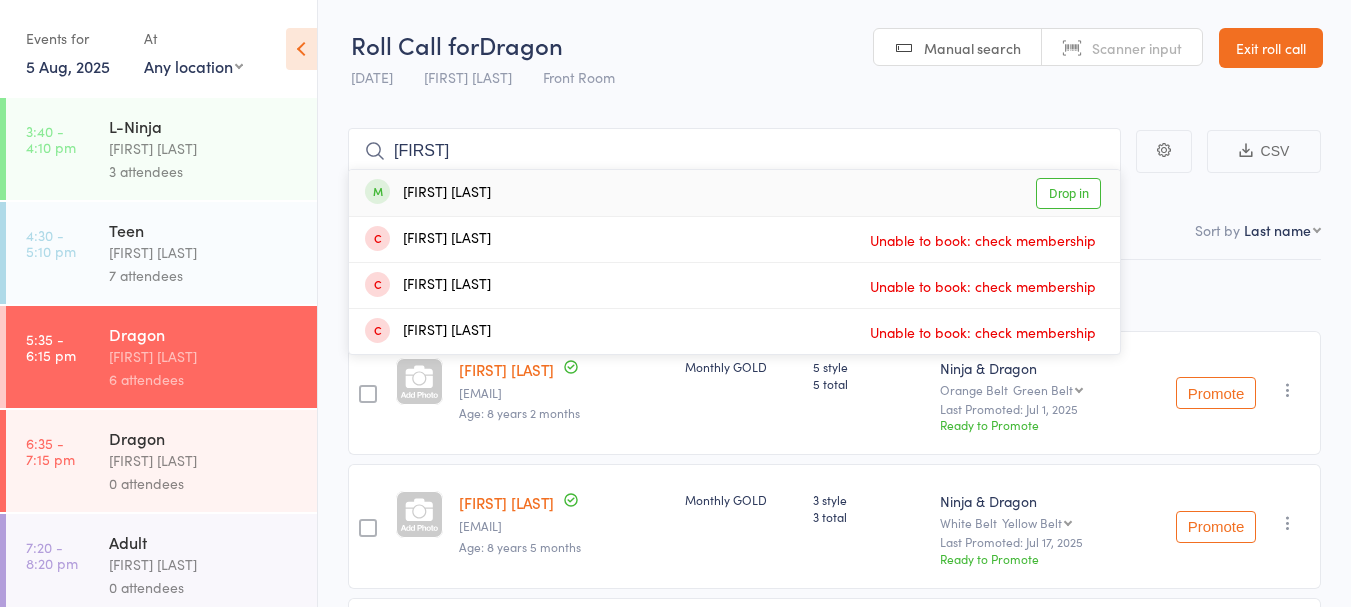 click on "Drop in" at bounding box center [1068, 193] 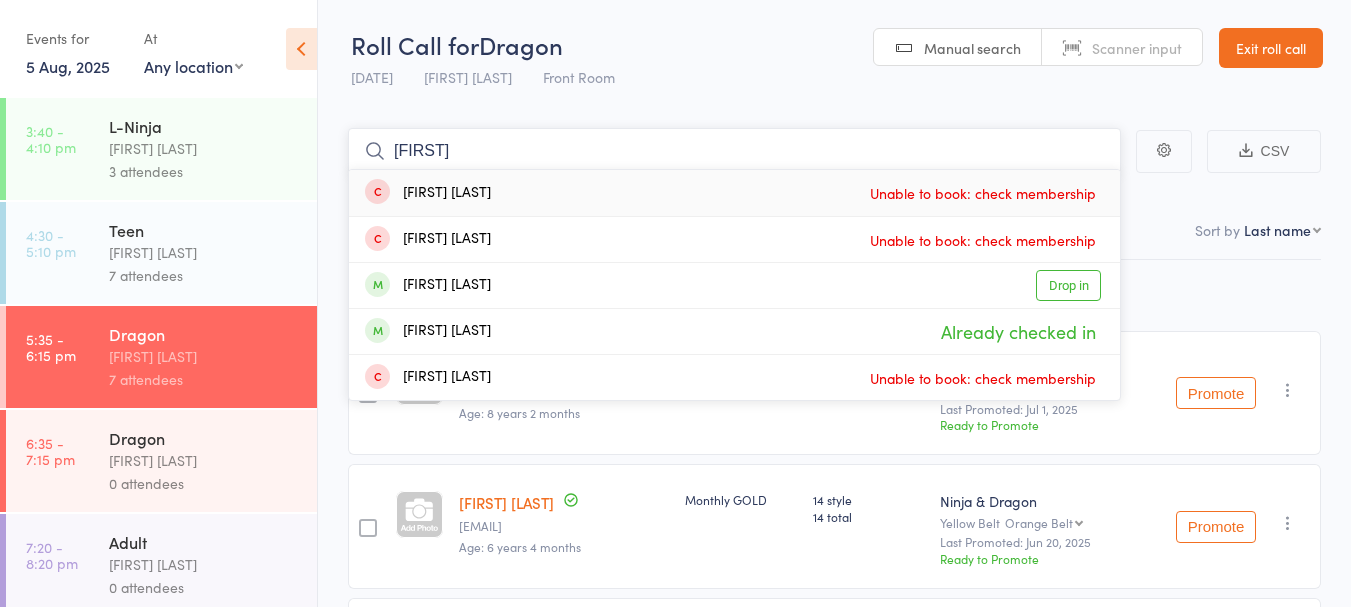 type on "[FIRST]" 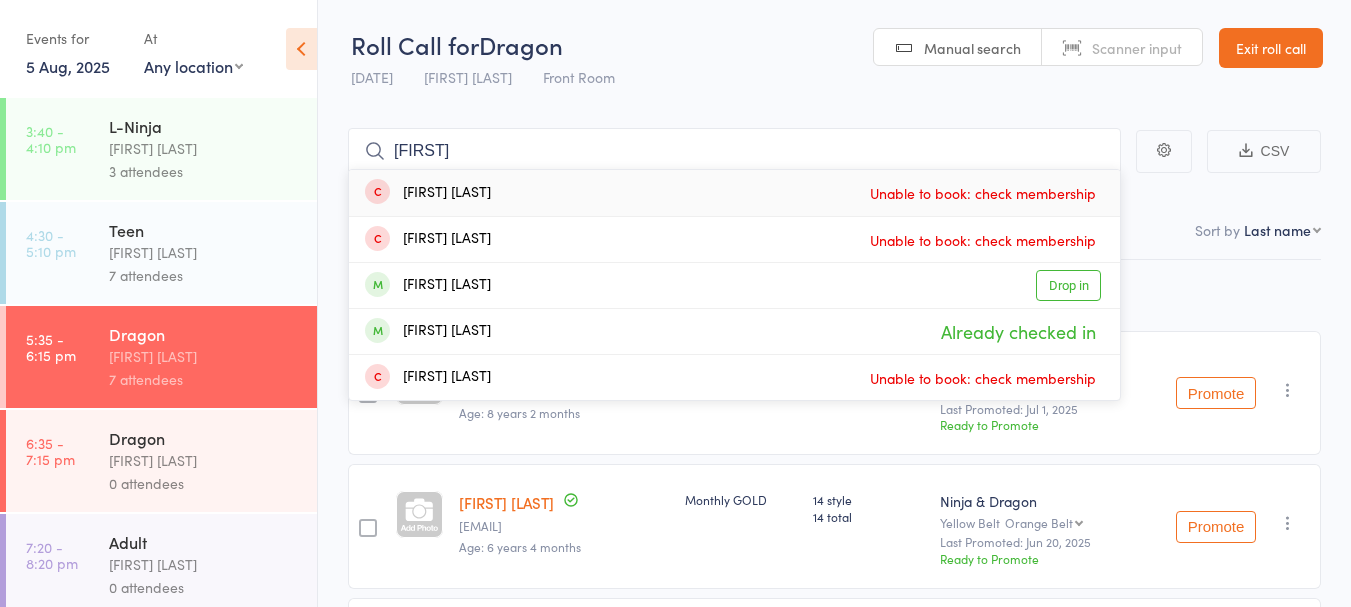 click on "Drop in" at bounding box center [1068, 285] 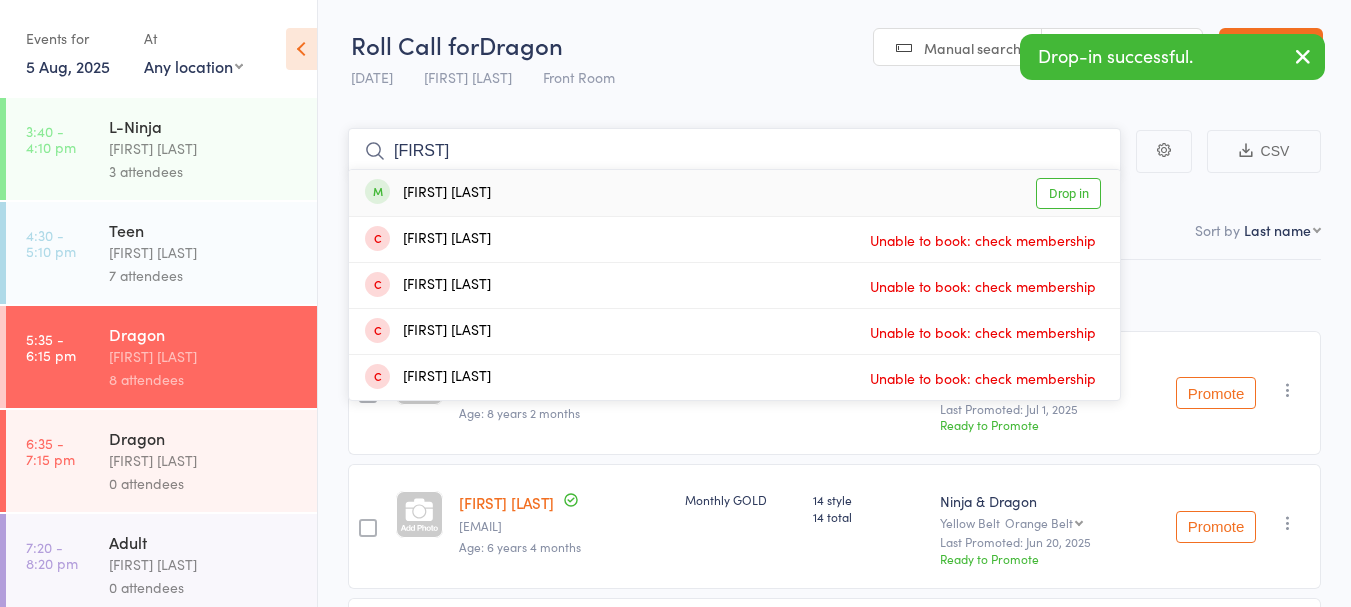 type on "[FIRST]" 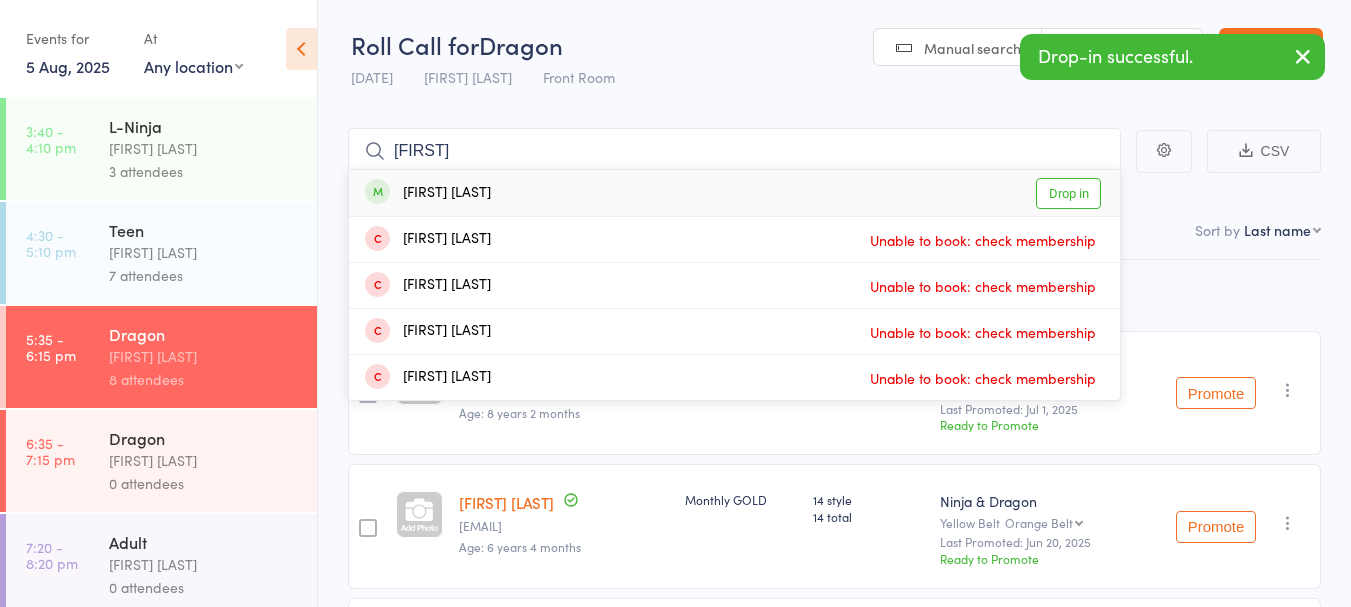 click on "Drop in" at bounding box center [1068, 193] 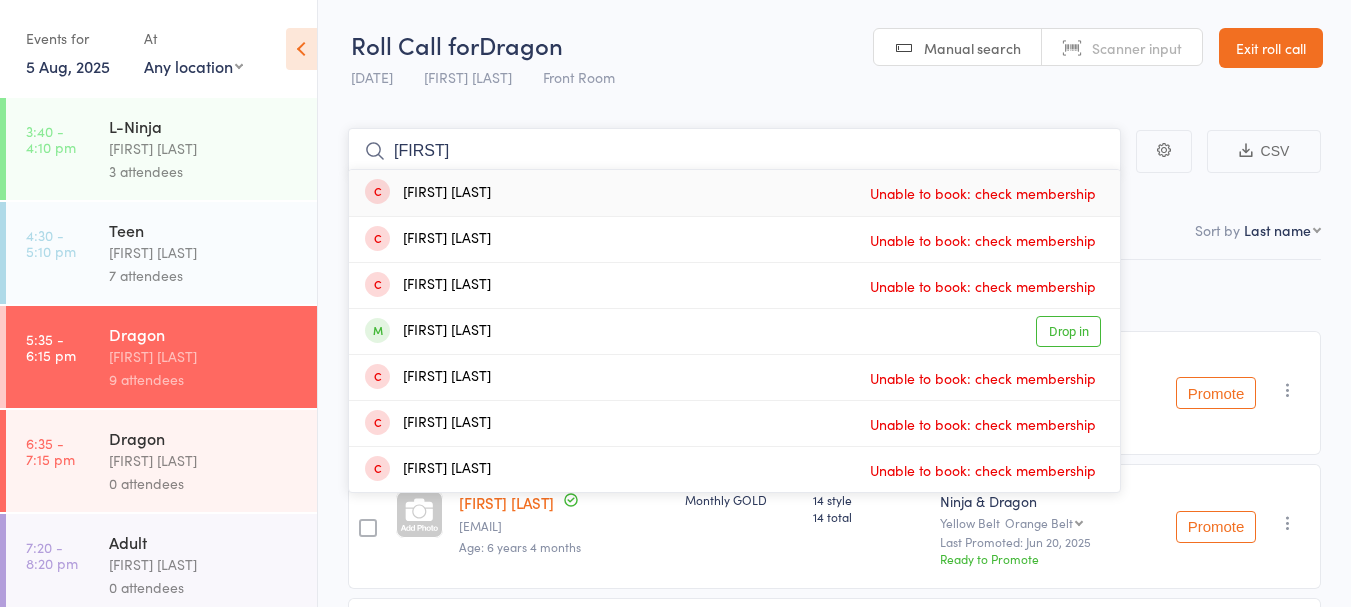 type on "[FIRST]" 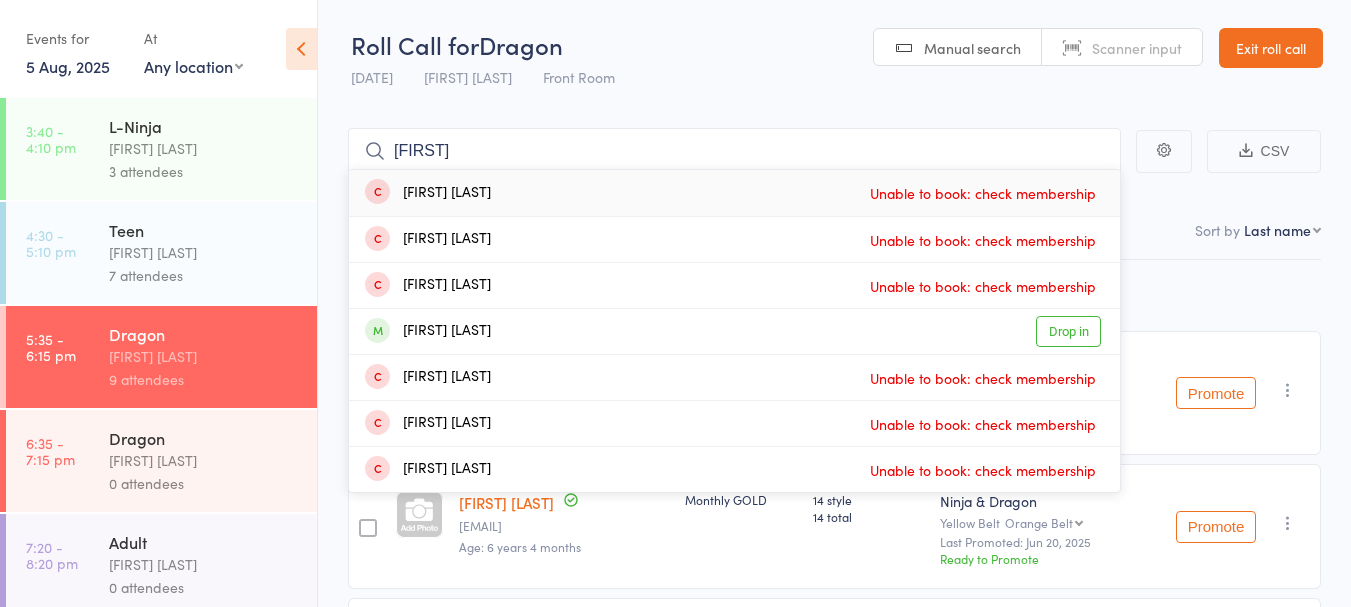 click on "Drop in" at bounding box center (1068, 331) 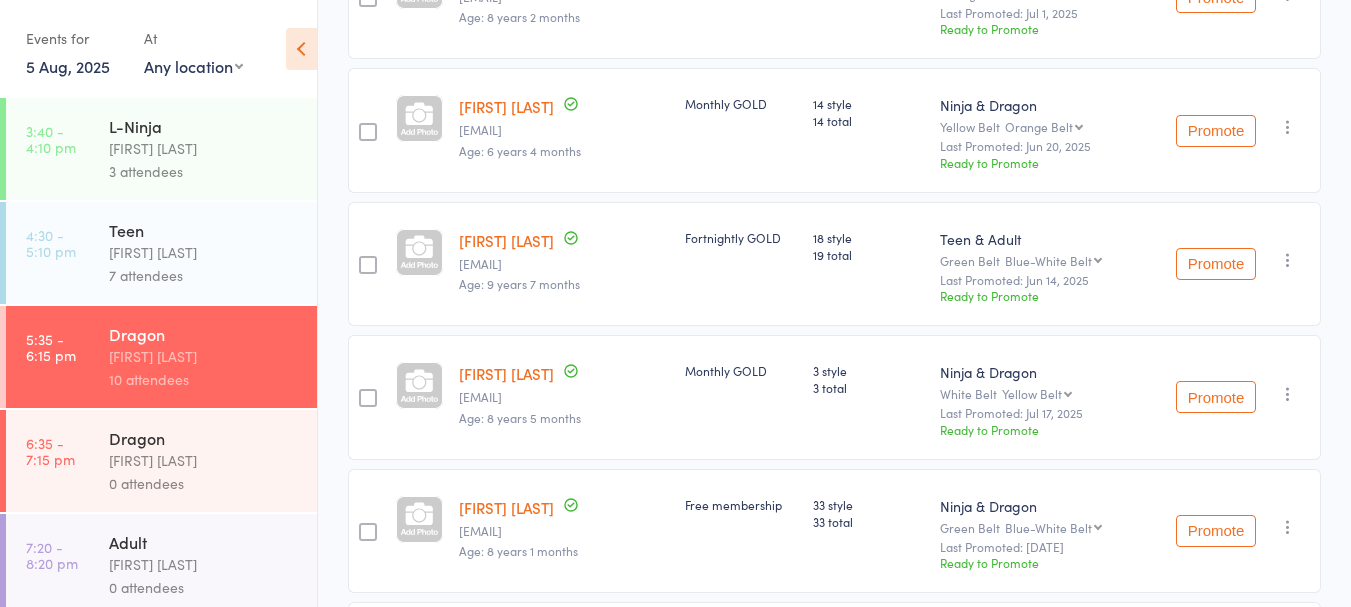 scroll, scrollTop: 0, scrollLeft: 0, axis: both 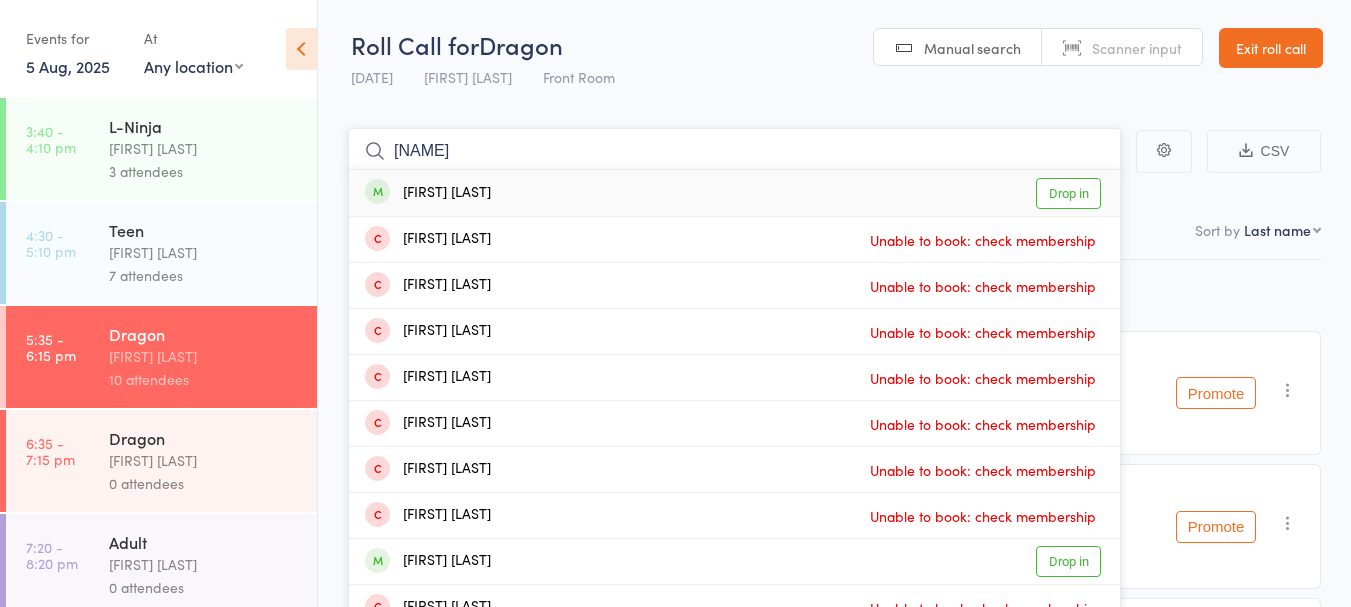 type on "[NAME]" 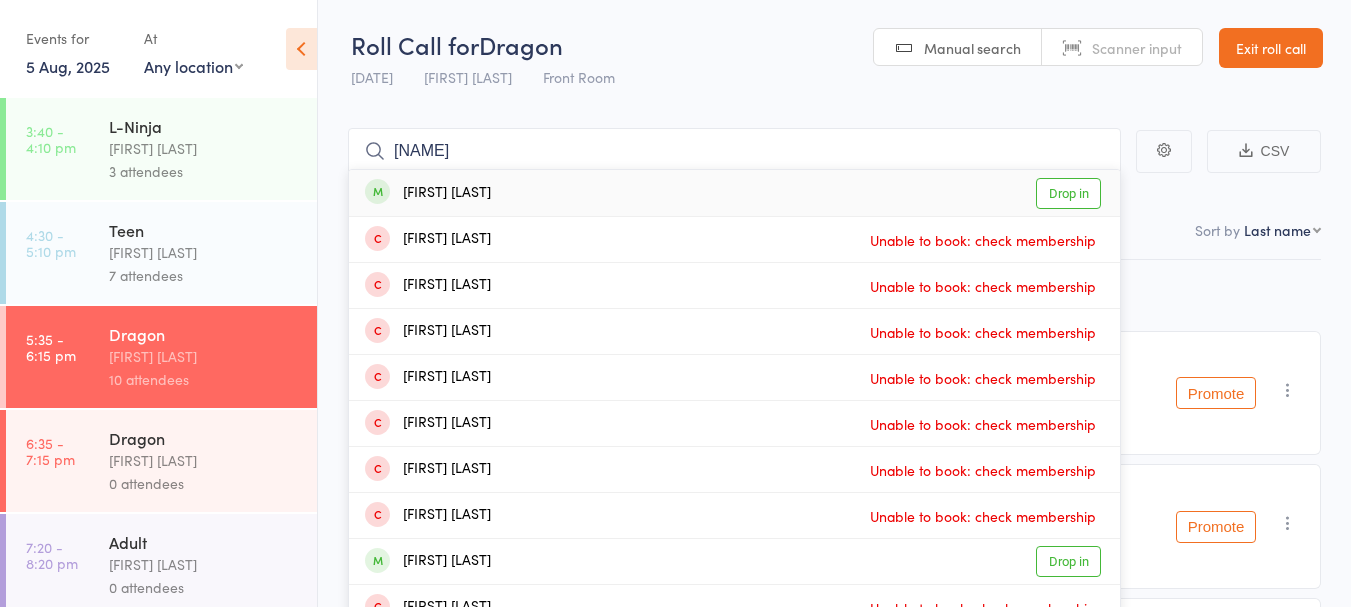 click on "[FIRST] [LAST] Drop in" at bounding box center [734, 193] 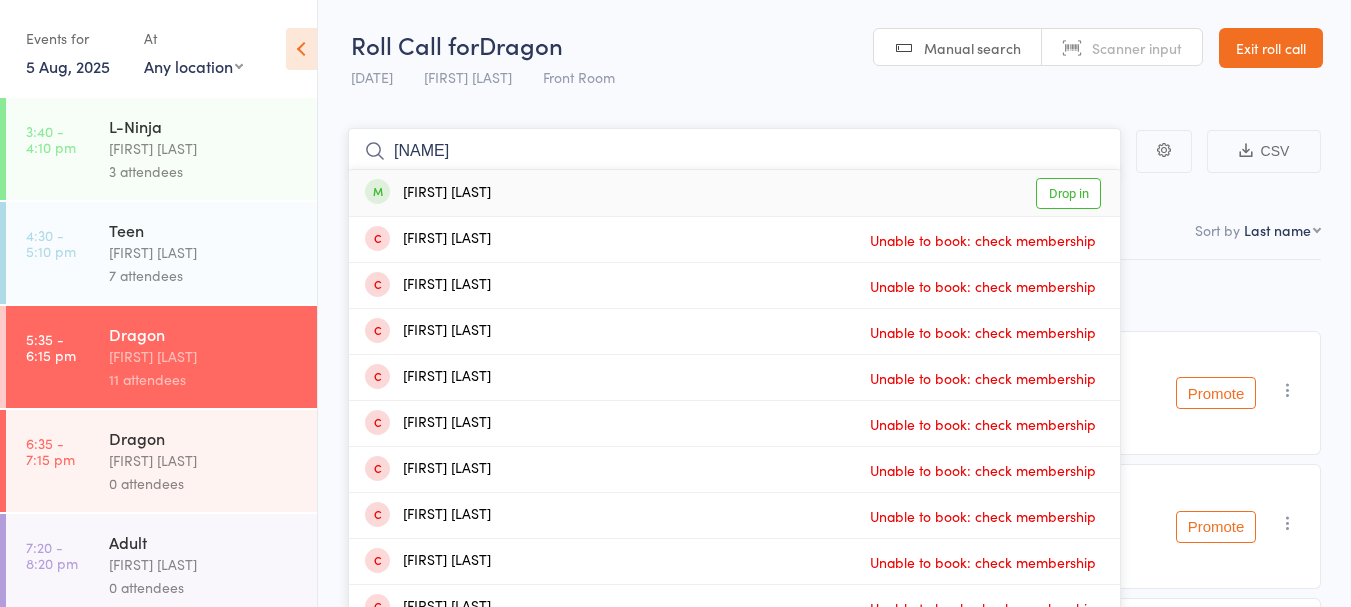 type on "[NAME]" 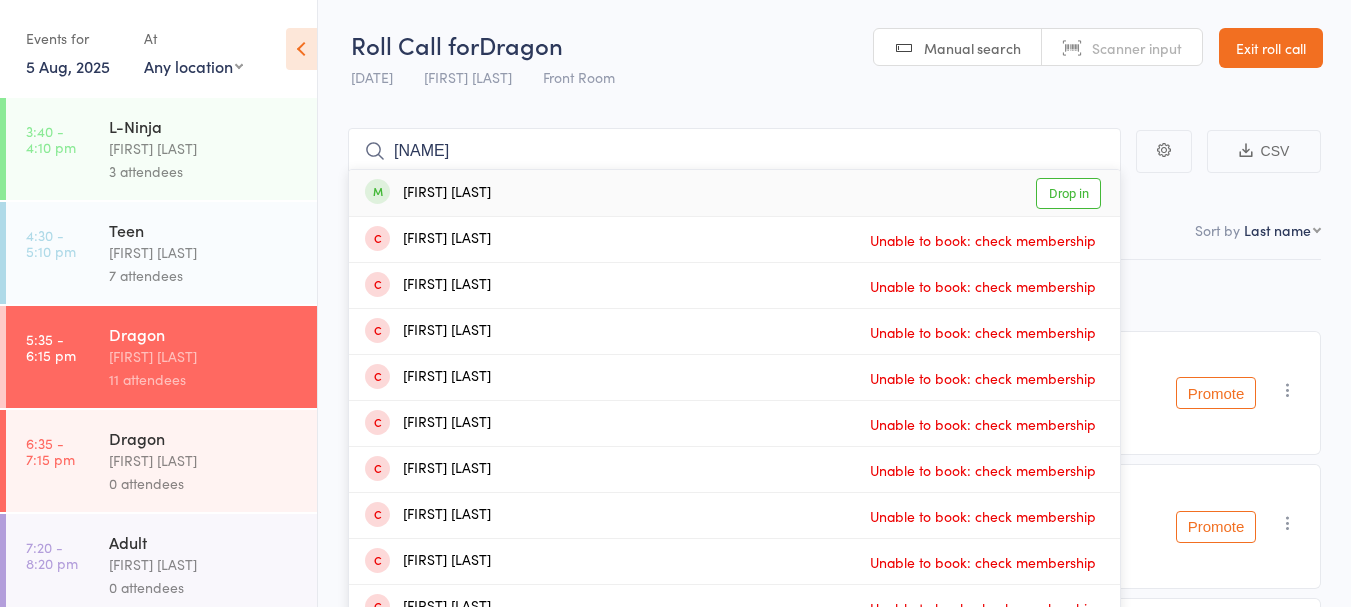 click on "[FIRST] [LAST]" at bounding box center (428, 193) 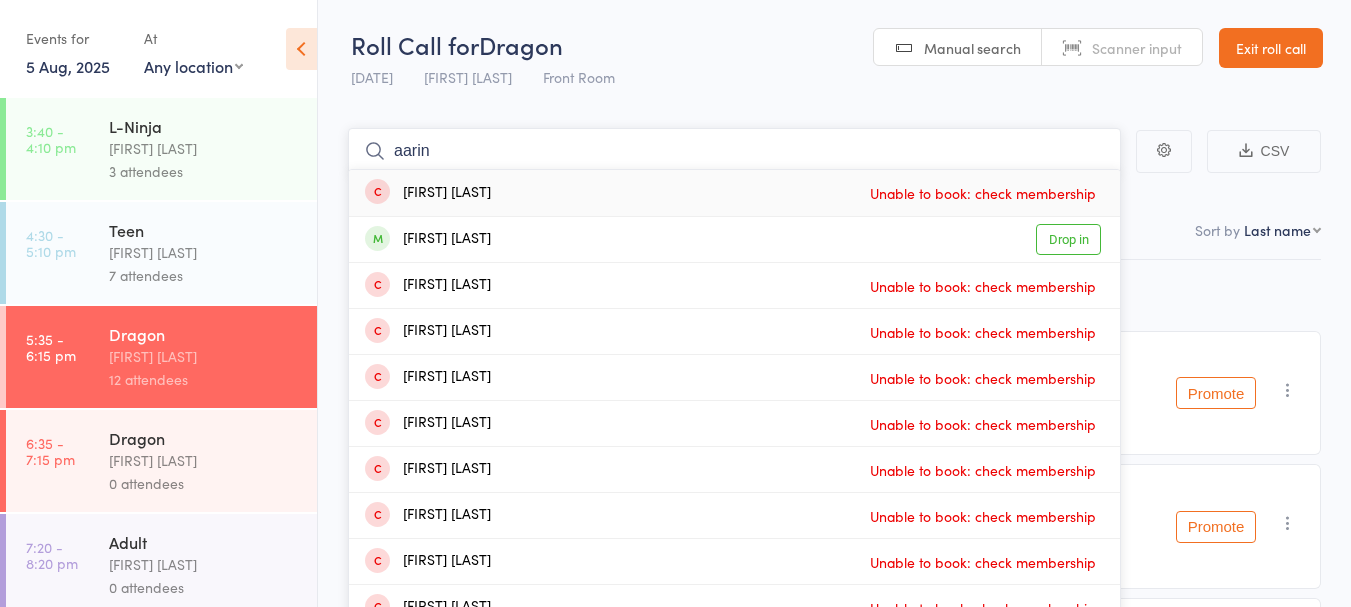 type on "aarin" 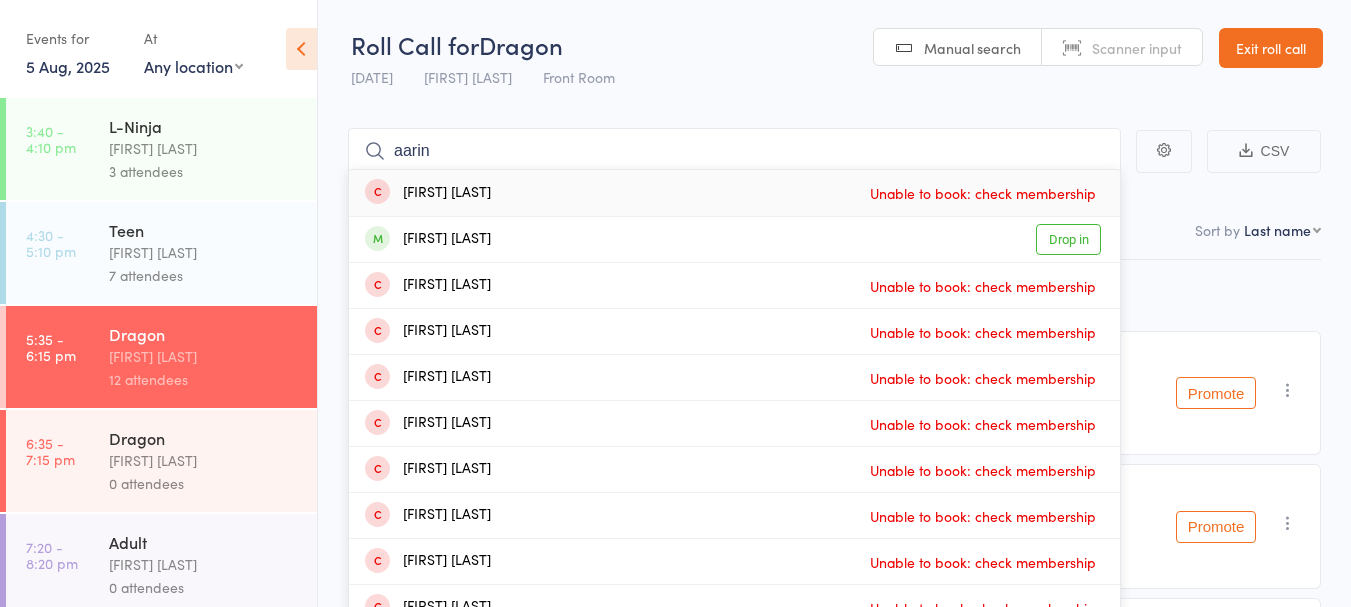 click on "[FIRST] [LAST] Drop in" at bounding box center [734, 239] 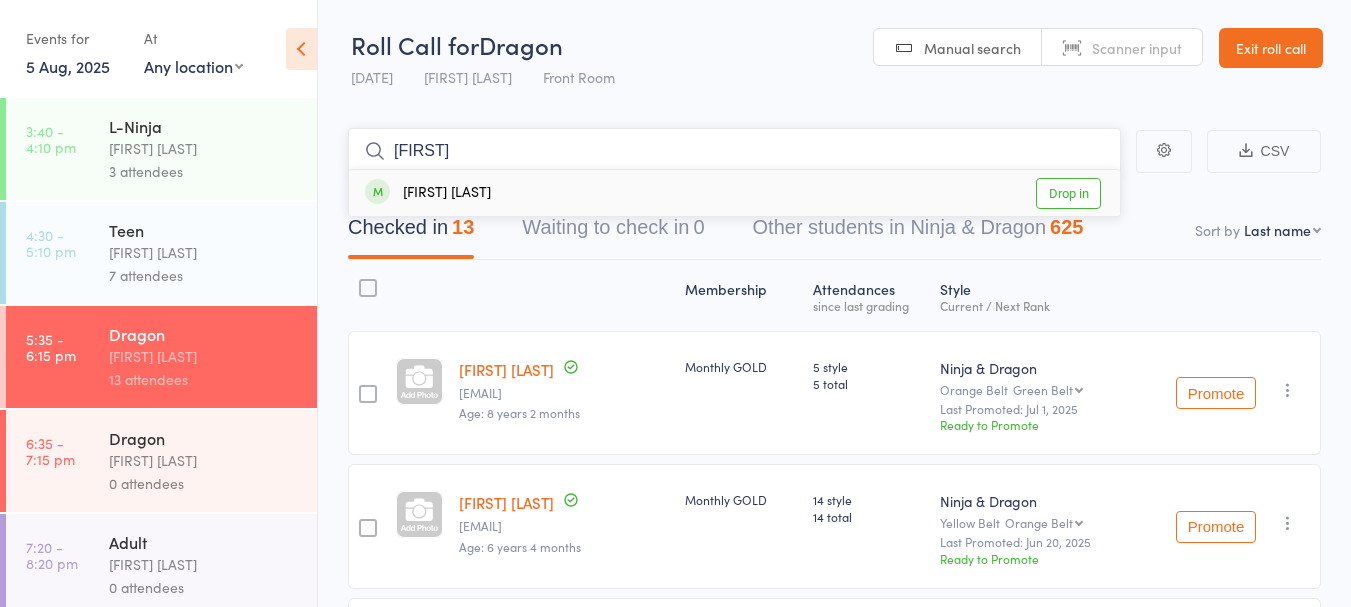 type on "[FIRST]" 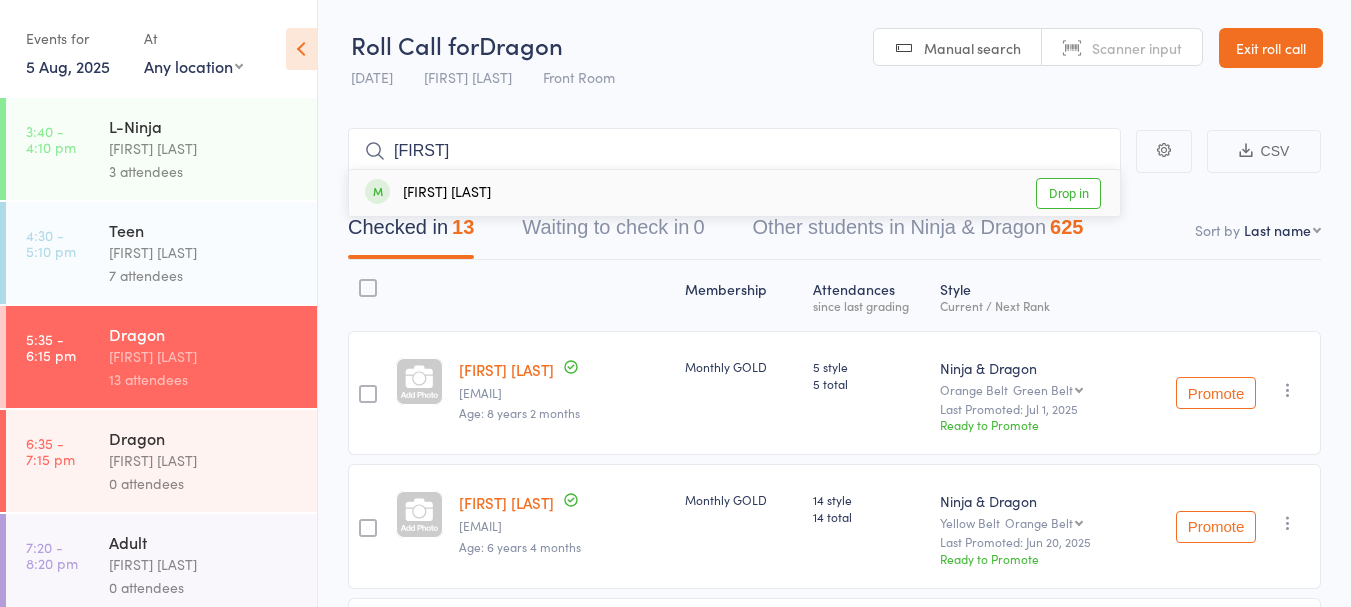click on "[FIRST] [LAST] Drop in" at bounding box center [734, 193] 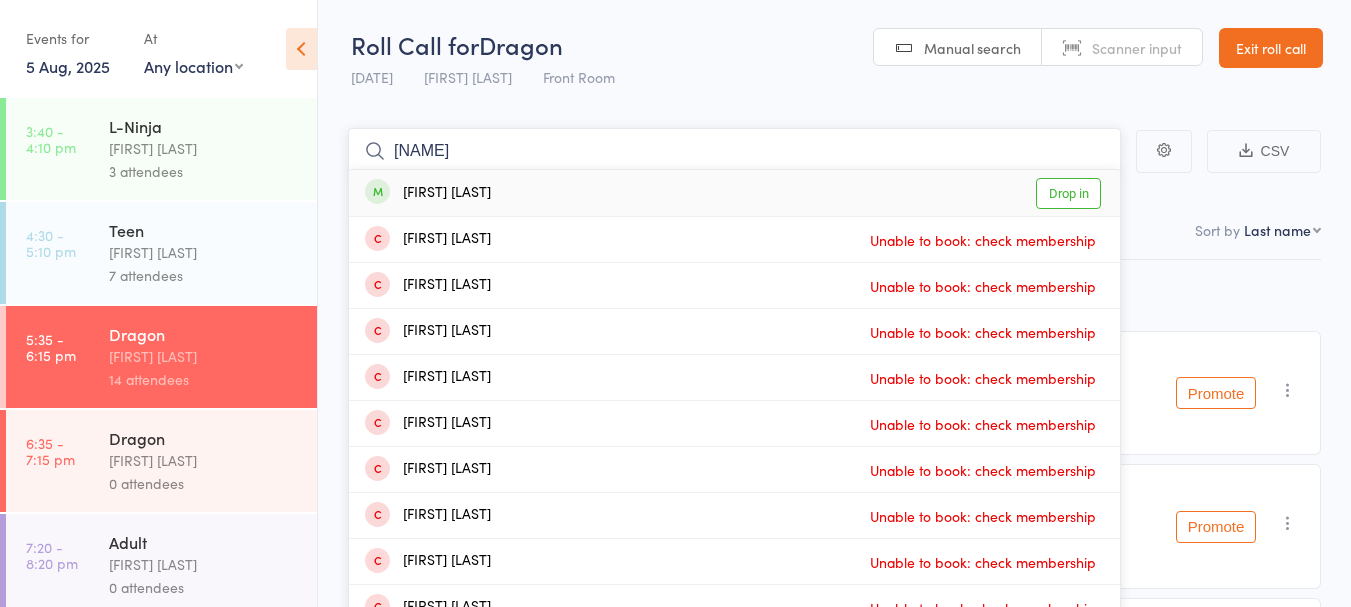 type on "[NAME]" 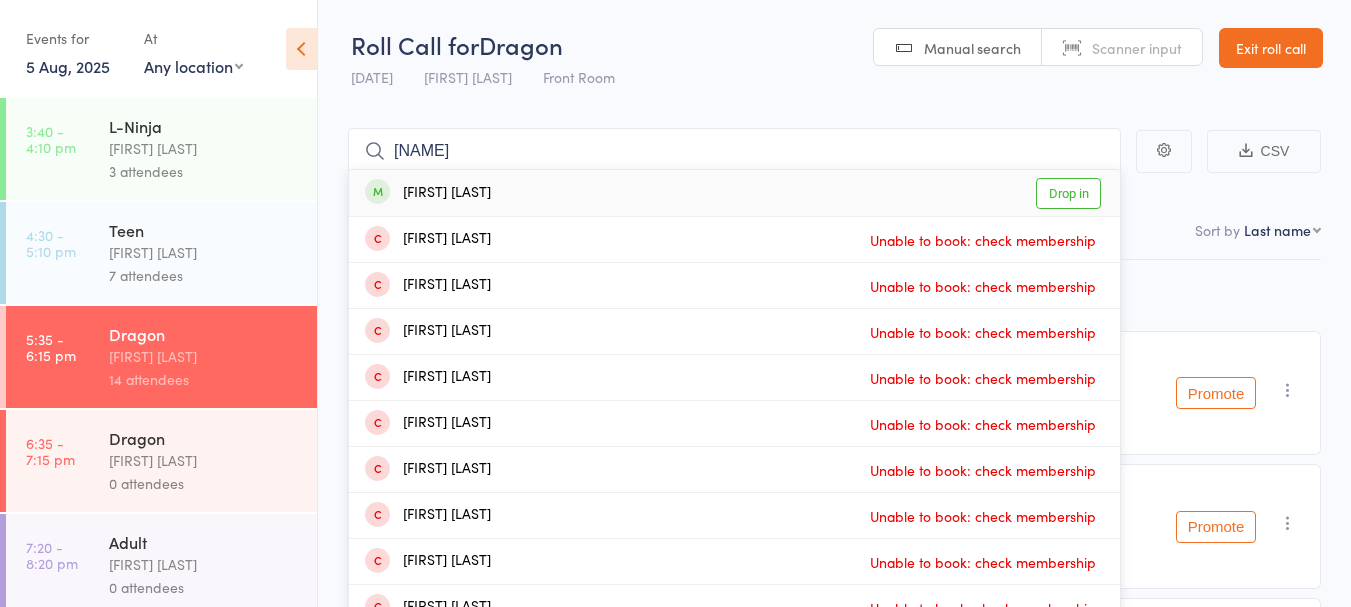 click on "[FIRST] [LAST] Drop in" at bounding box center (734, 193) 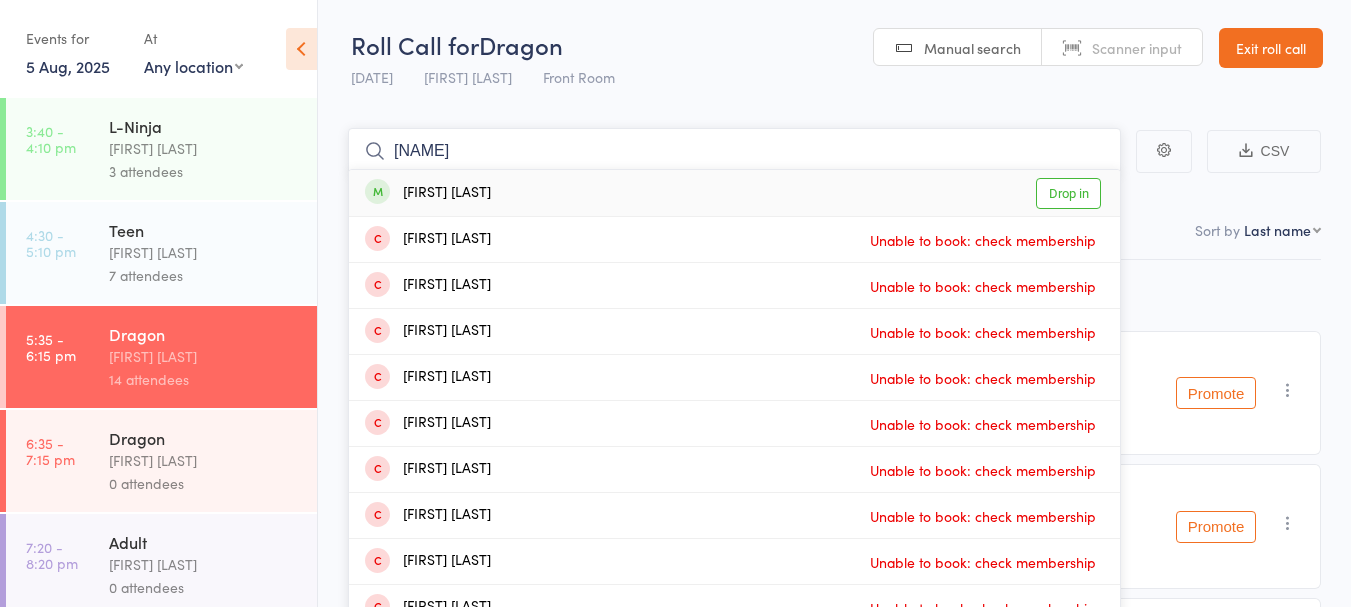 type 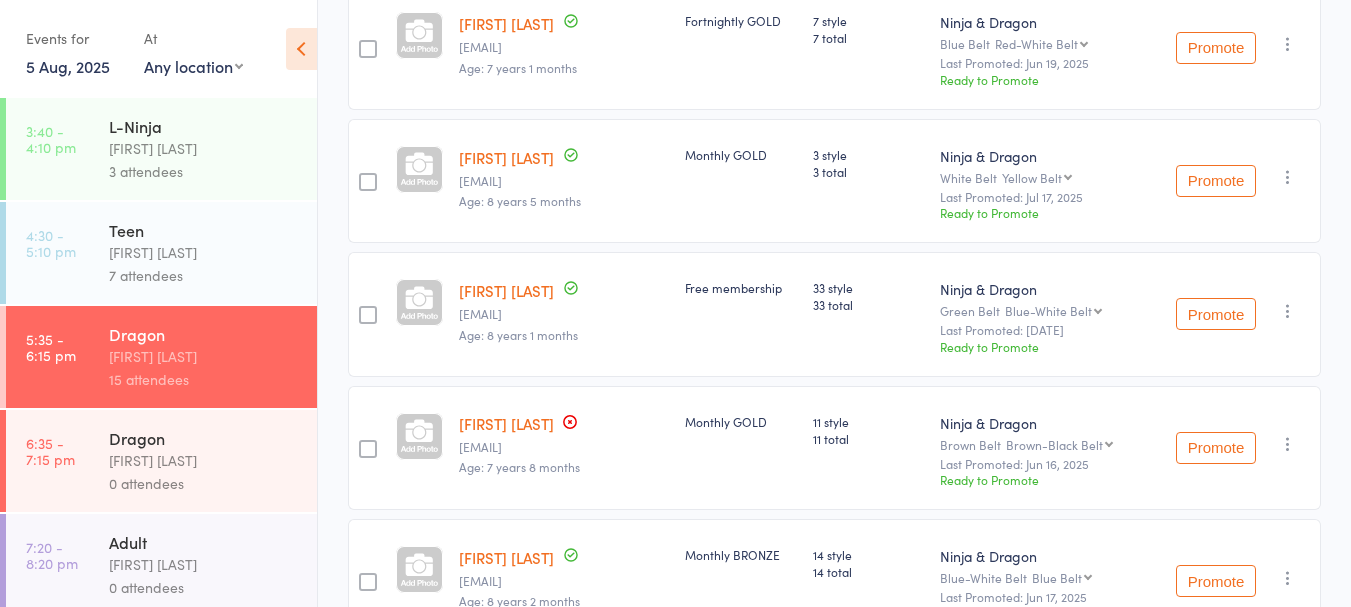 scroll, scrollTop: 1150, scrollLeft: 0, axis: vertical 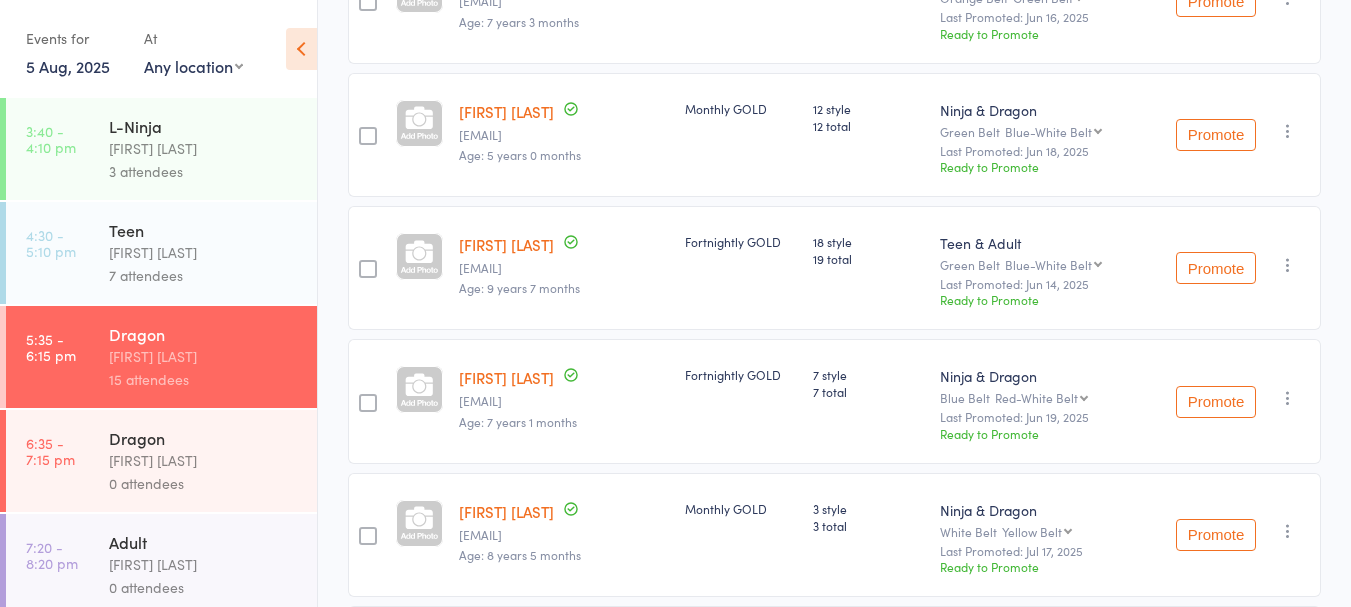 click on "[FIRST] [LAST]" at bounding box center [204, 460] 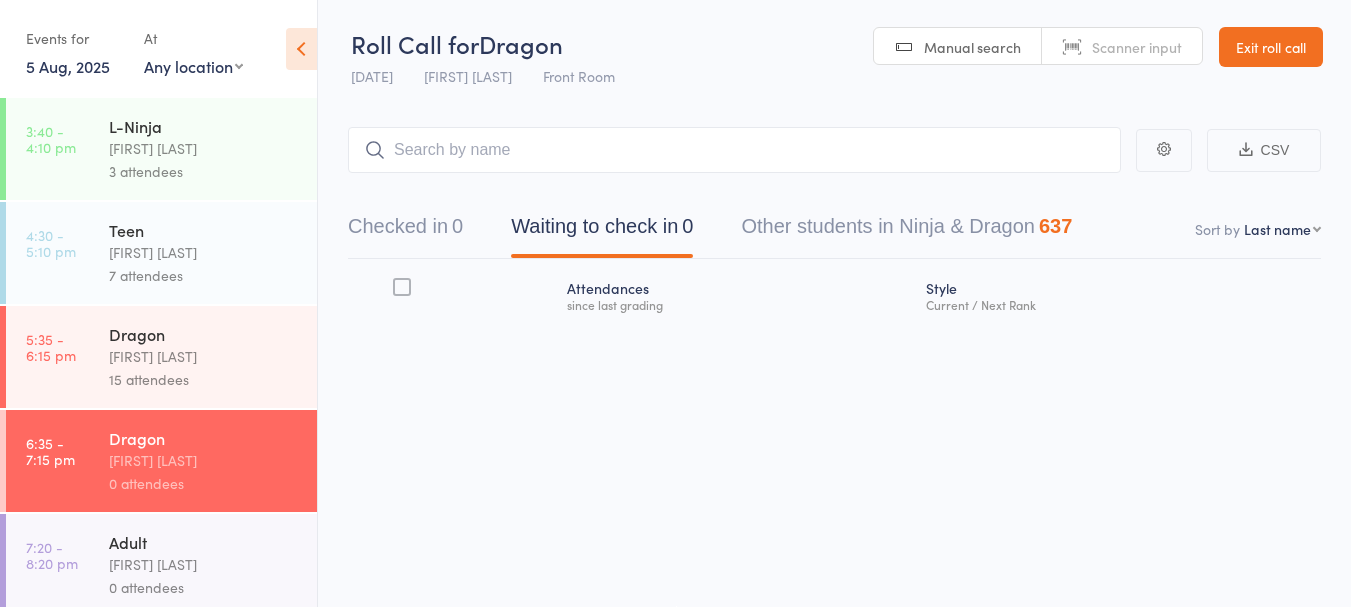 click on "Checked in  0" at bounding box center [405, 231] 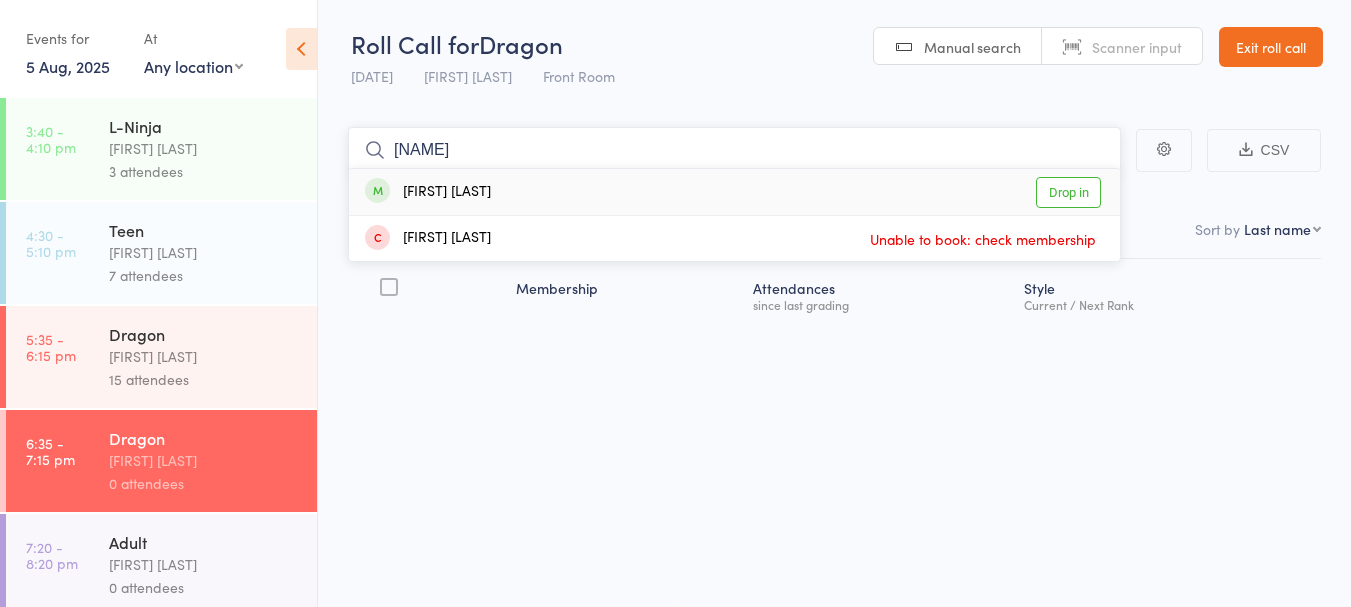 type on "[NAME]" 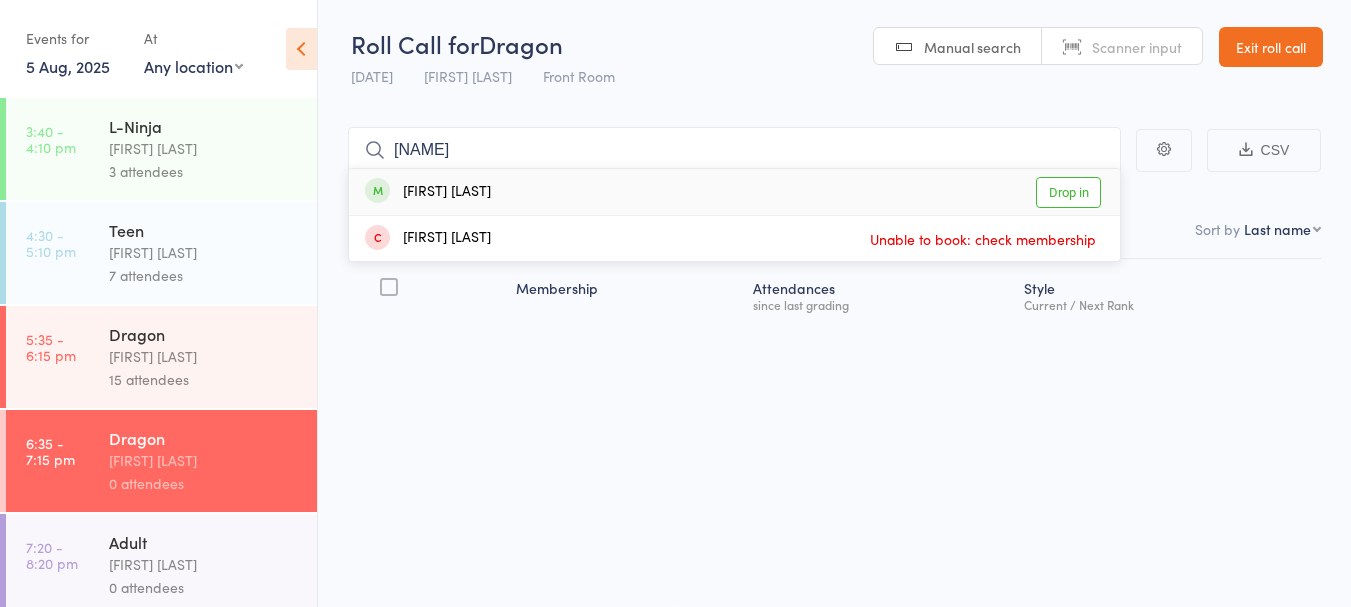 click on "[FIRST] [LAST]" at bounding box center [428, 192] 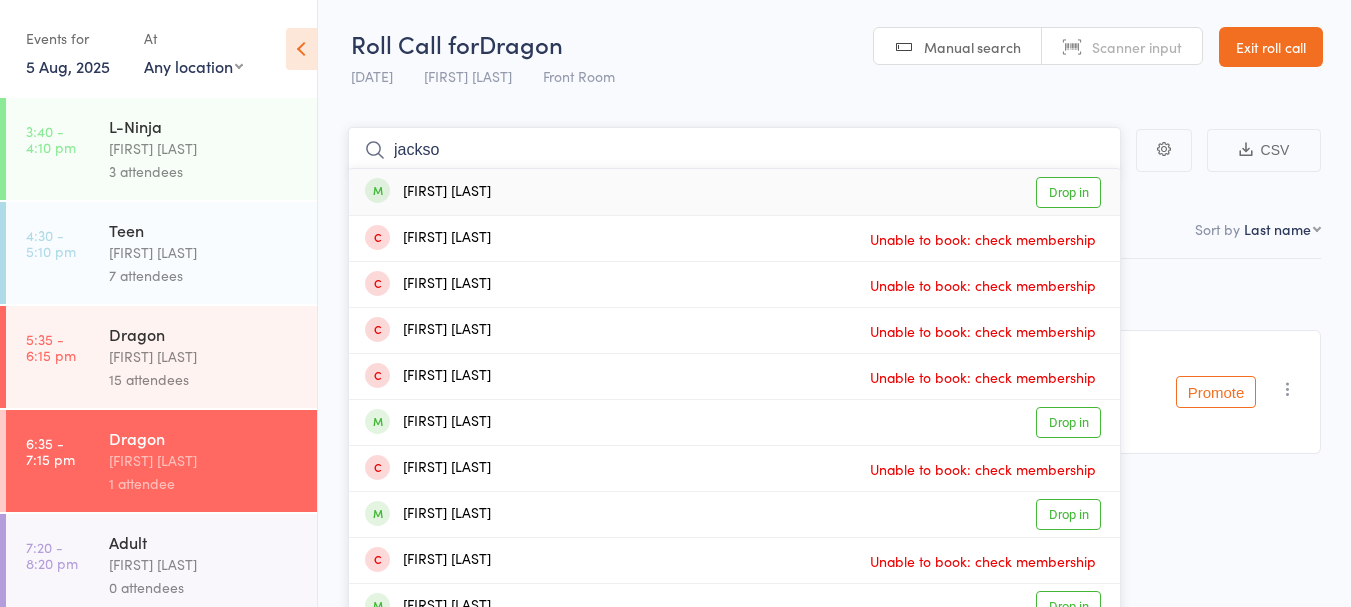 type on "jackso" 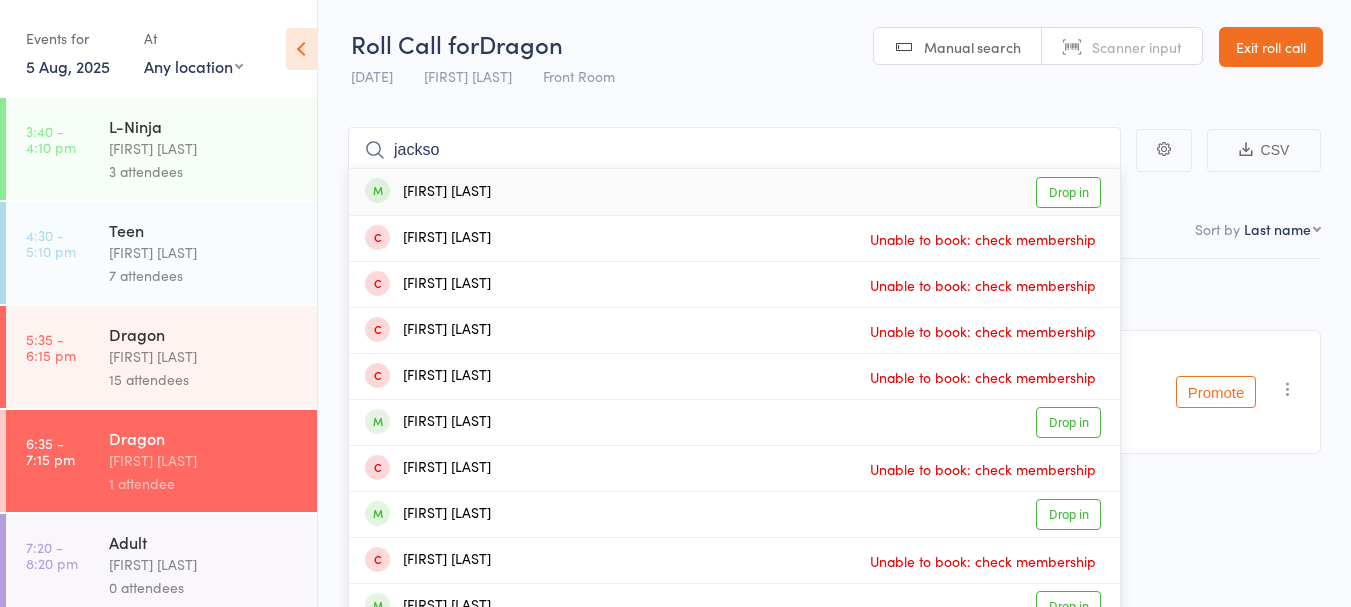 click on "Drop in" at bounding box center [1068, 192] 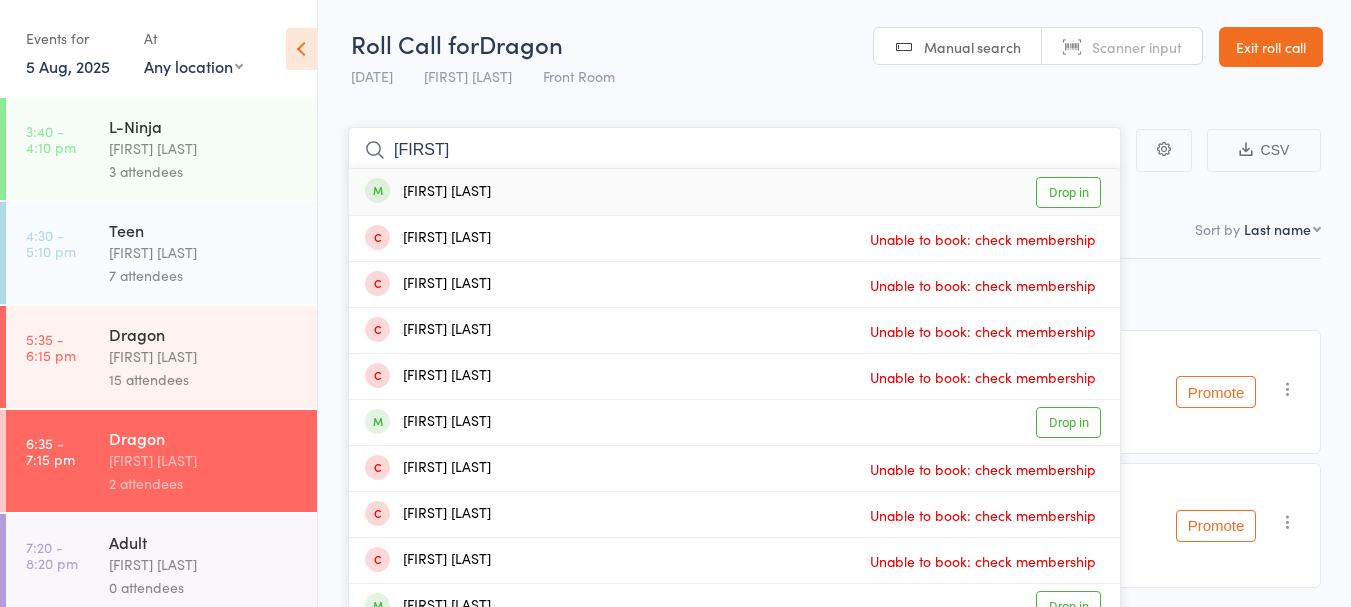 type on "[FIRST]" 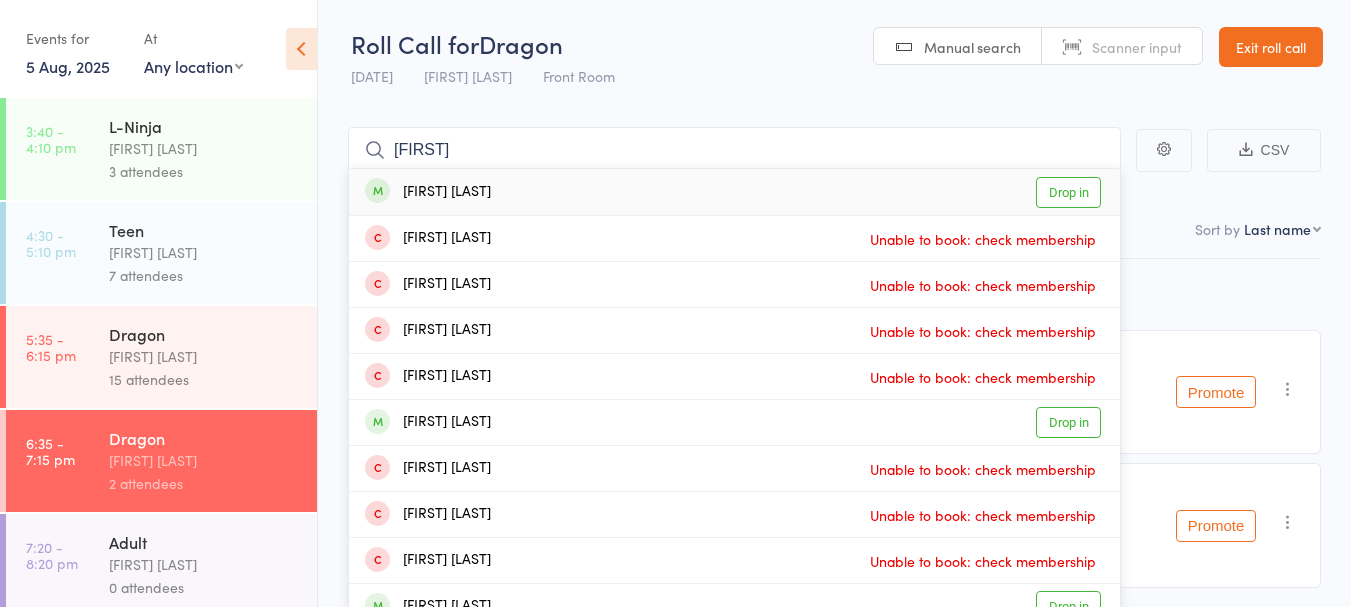 click on "Drop in" at bounding box center (1068, 192) 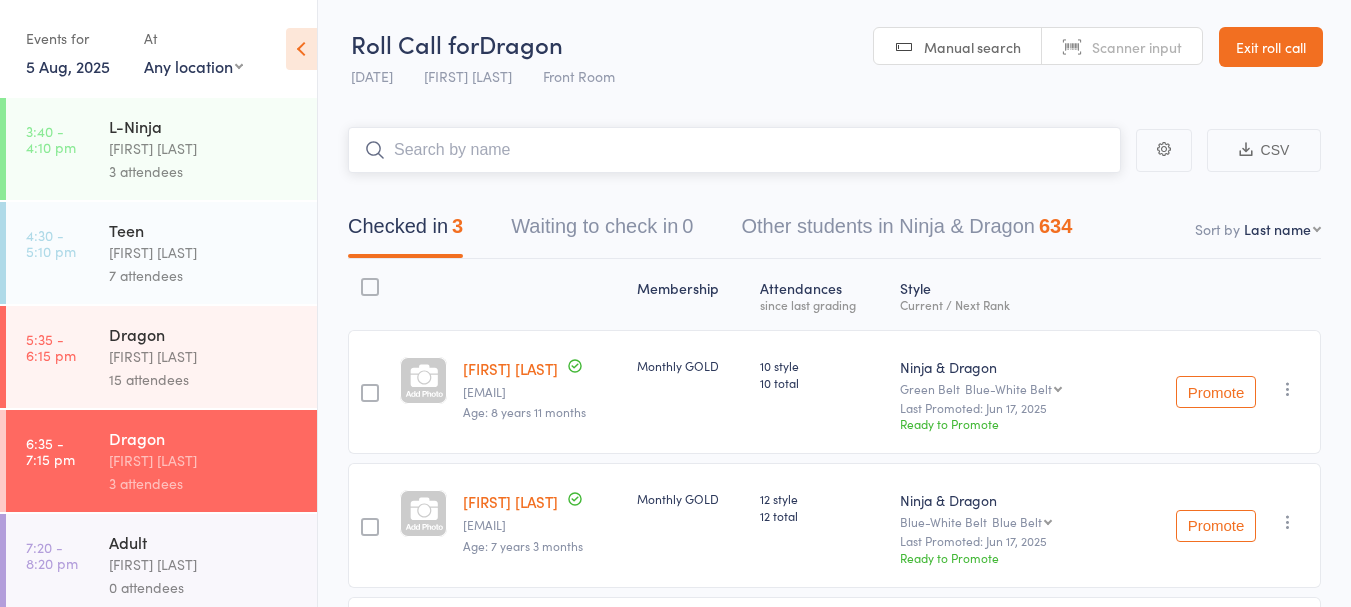 click on "Other students in Ninja & Dragon  634" at bounding box center [906, 231] 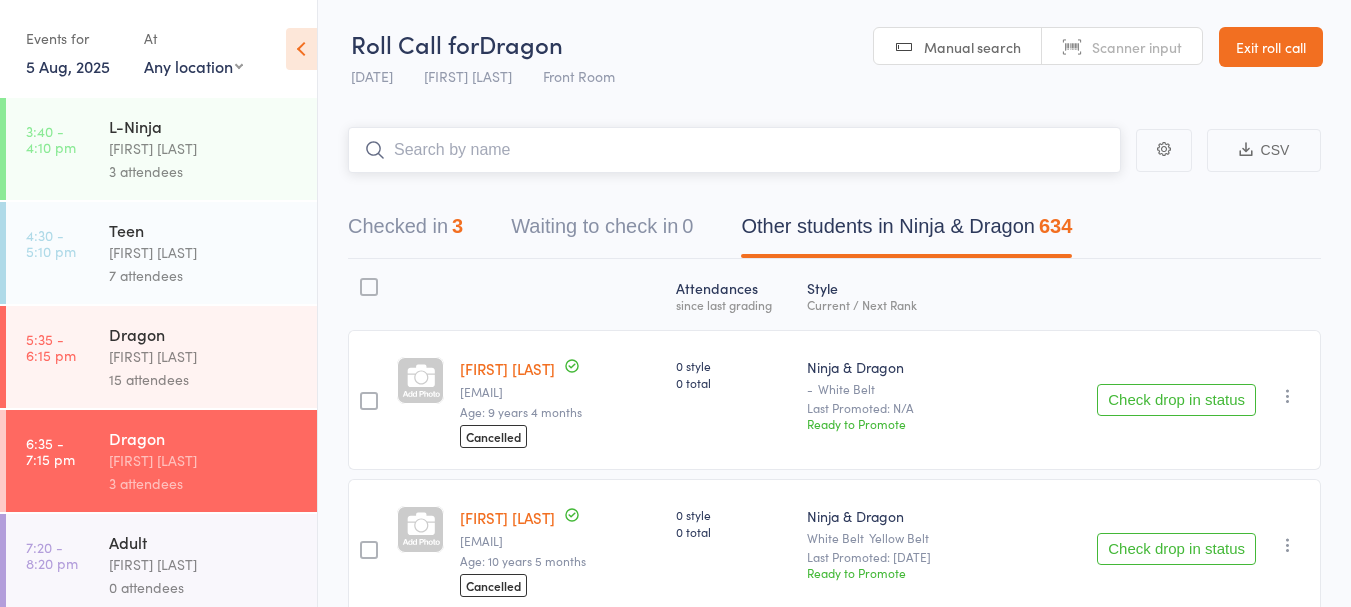 click on "Checked in  3" at bounding box center (405, 231) 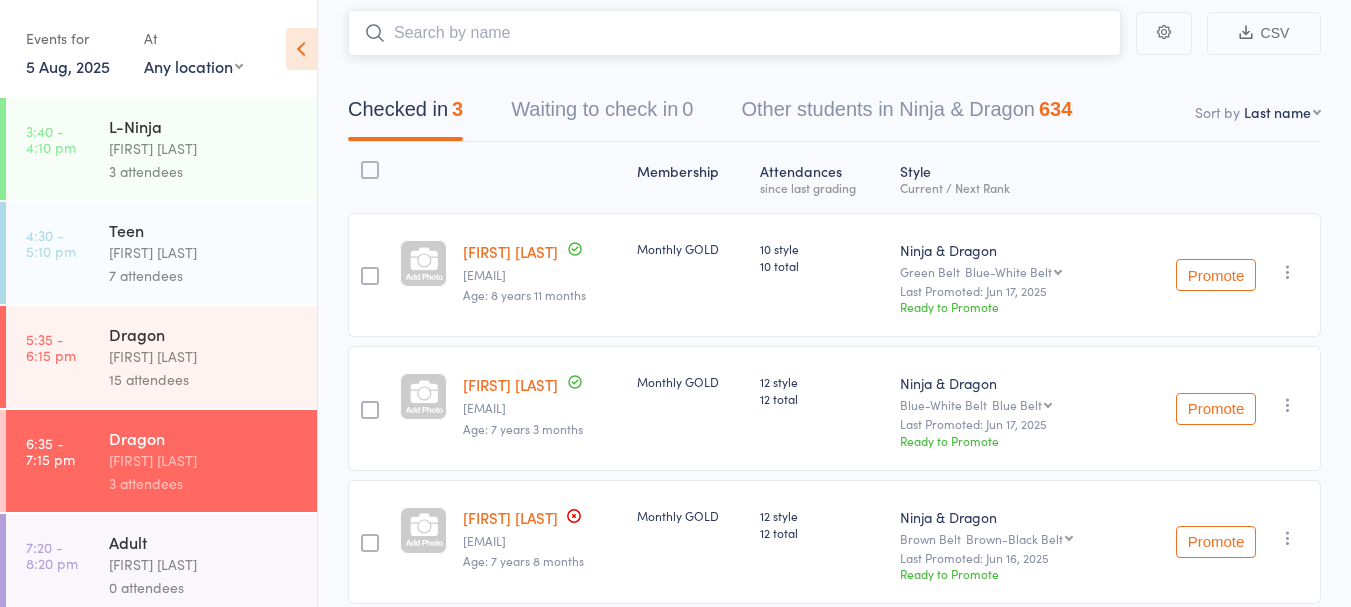 scroll, scrollTop: 0, scrollLeft: 0, axis: both 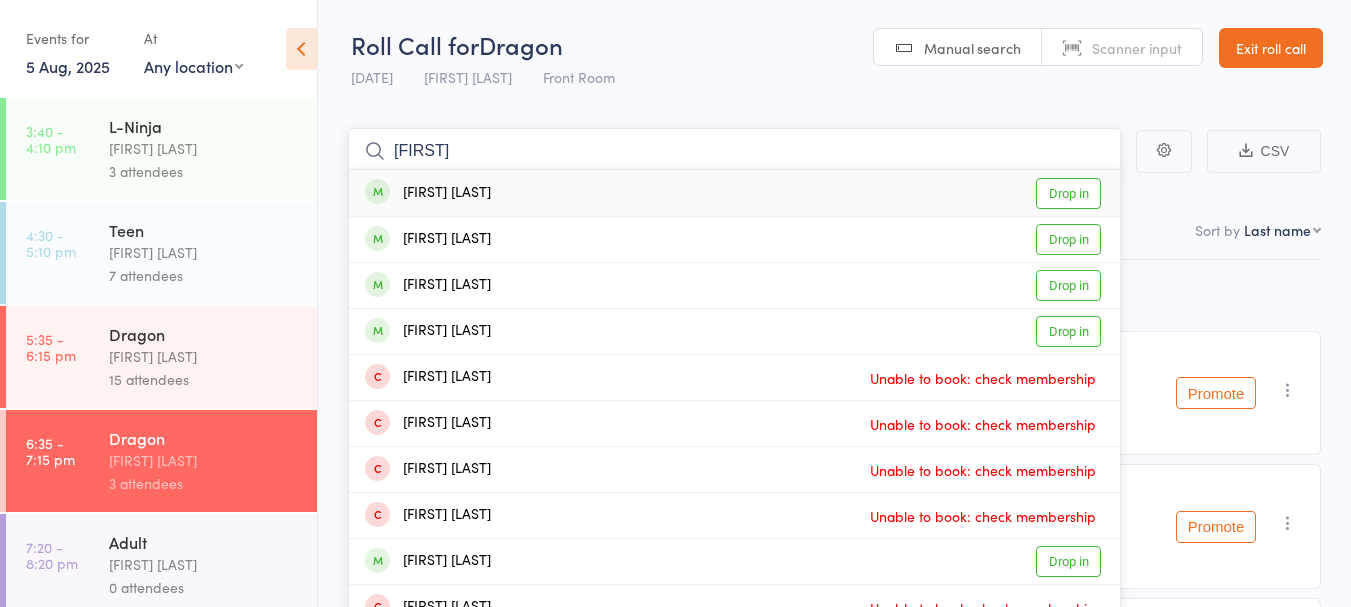 type on "[FIRST]" 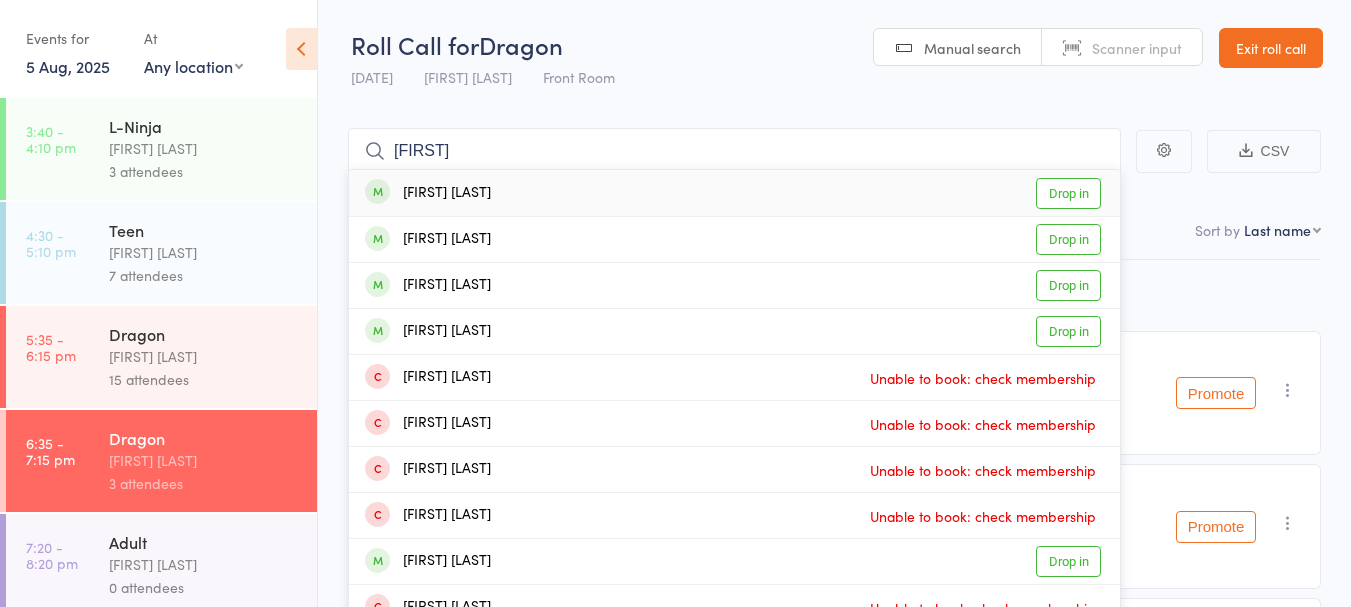 click on "[FIRST] [LAST]" at bounding box center (428, 193) 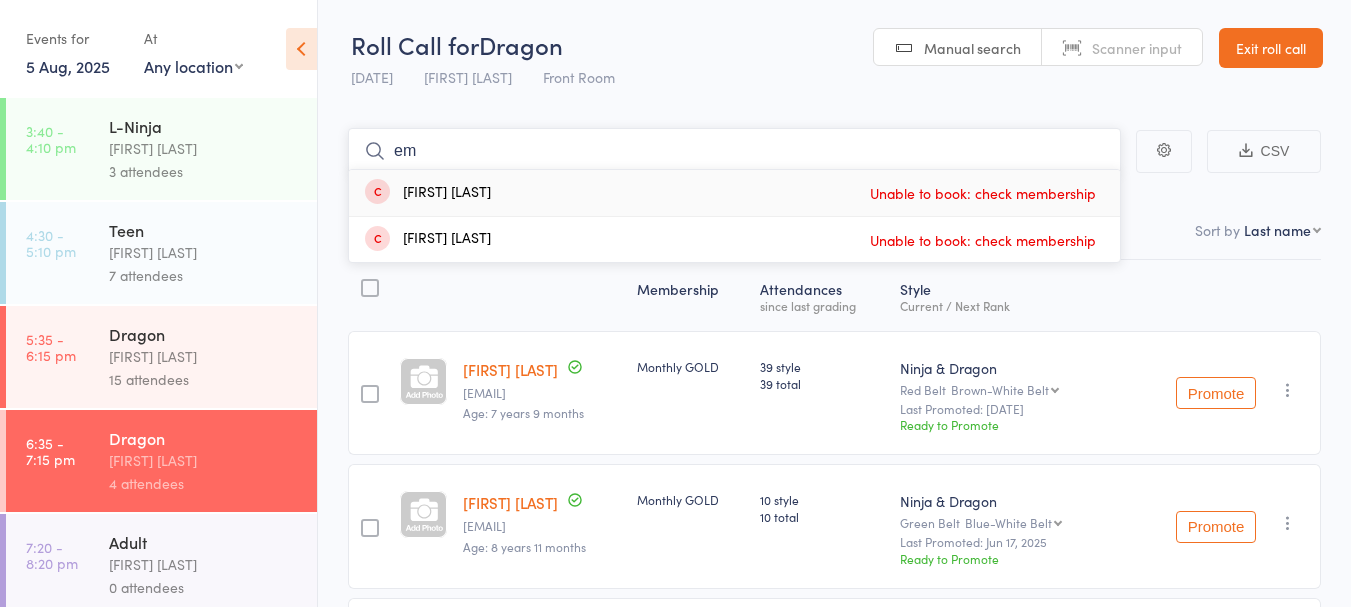 type on "e" 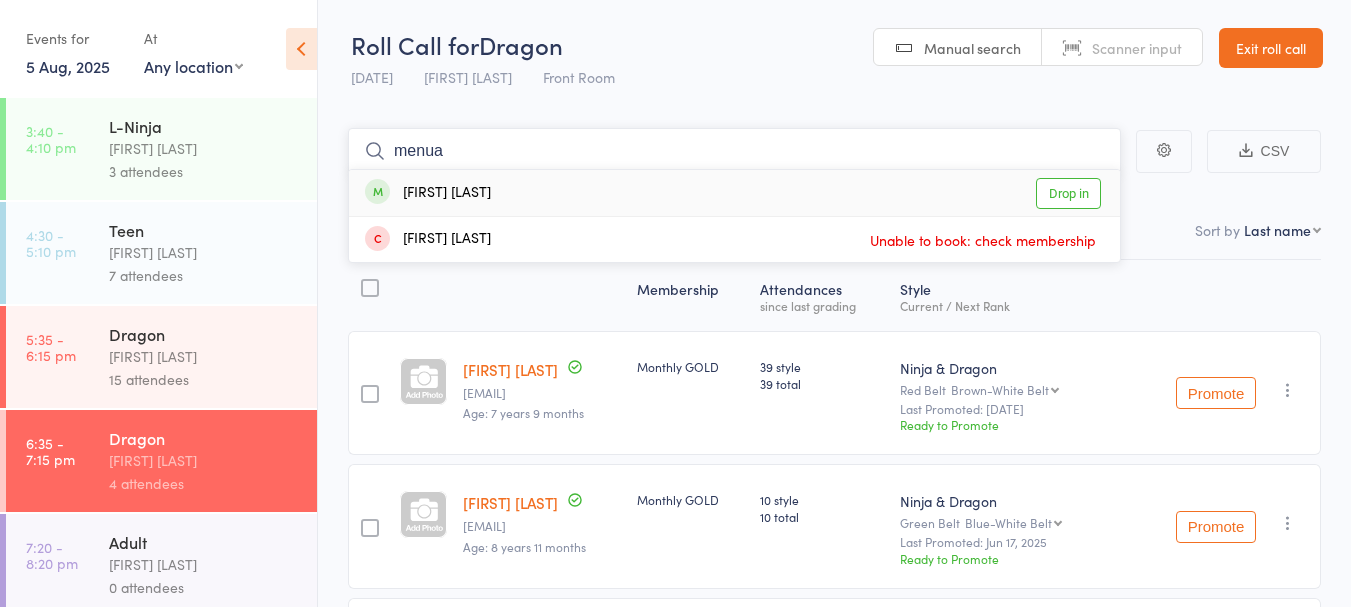 type on "menua" 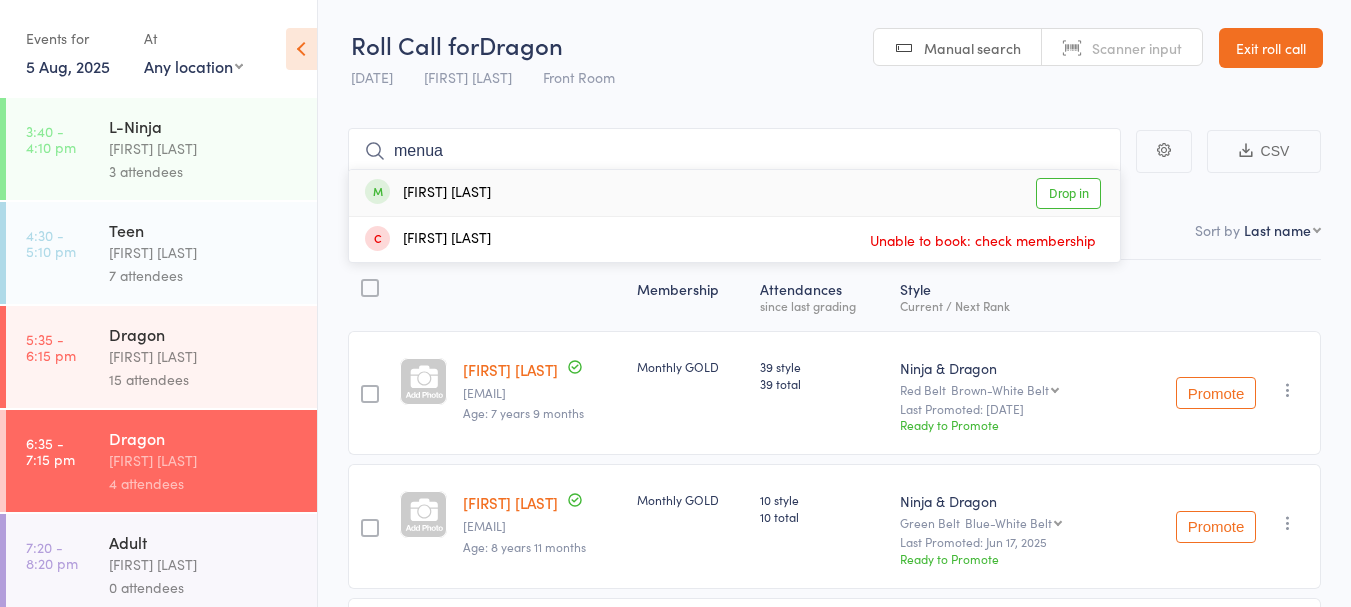 click on "[FIRST] [LAST] Drop in" at bounding box center [734, 193] 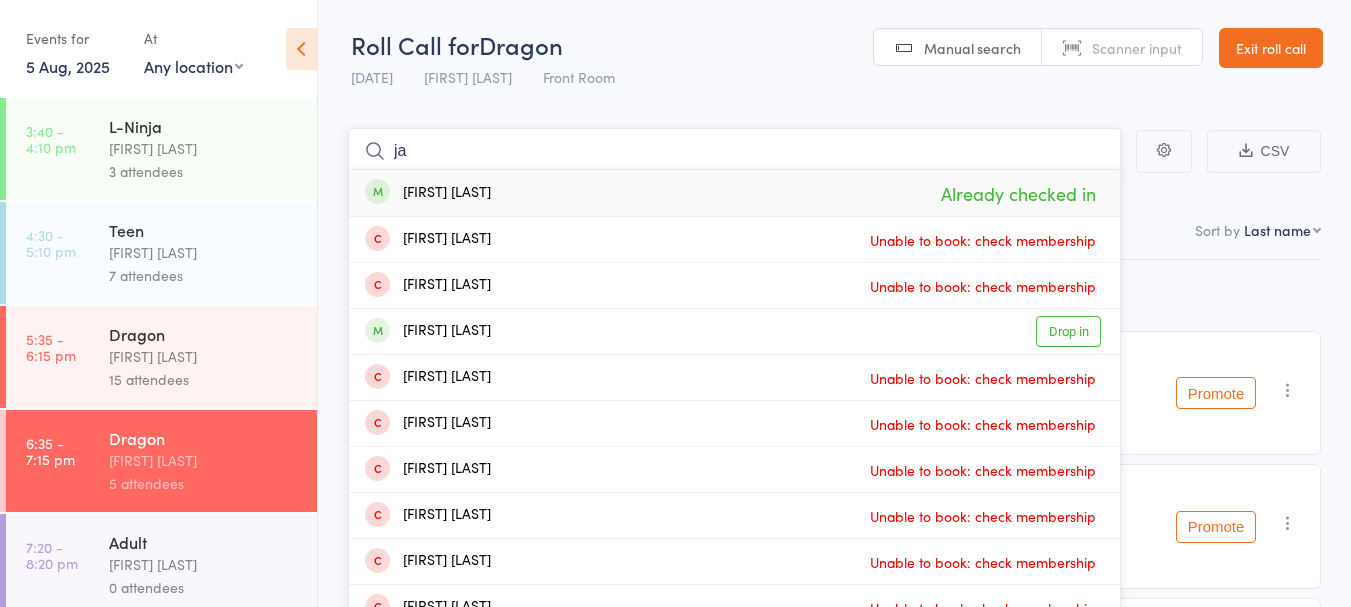 type on "j" 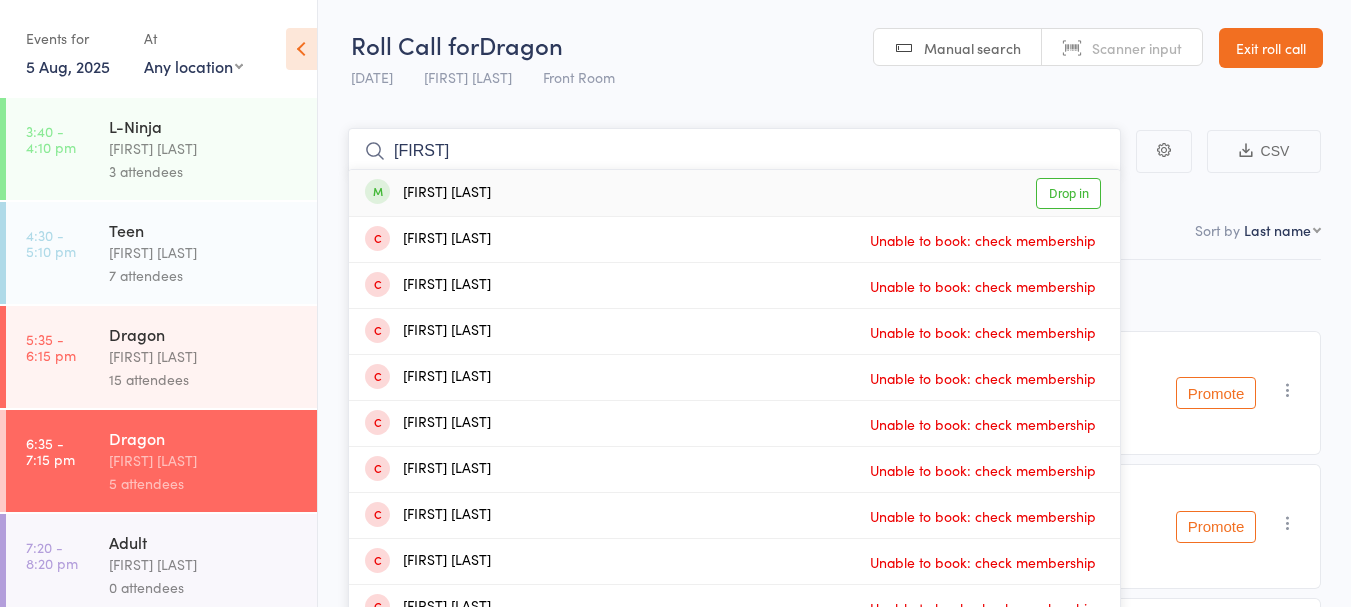 type on "[FIRST]" 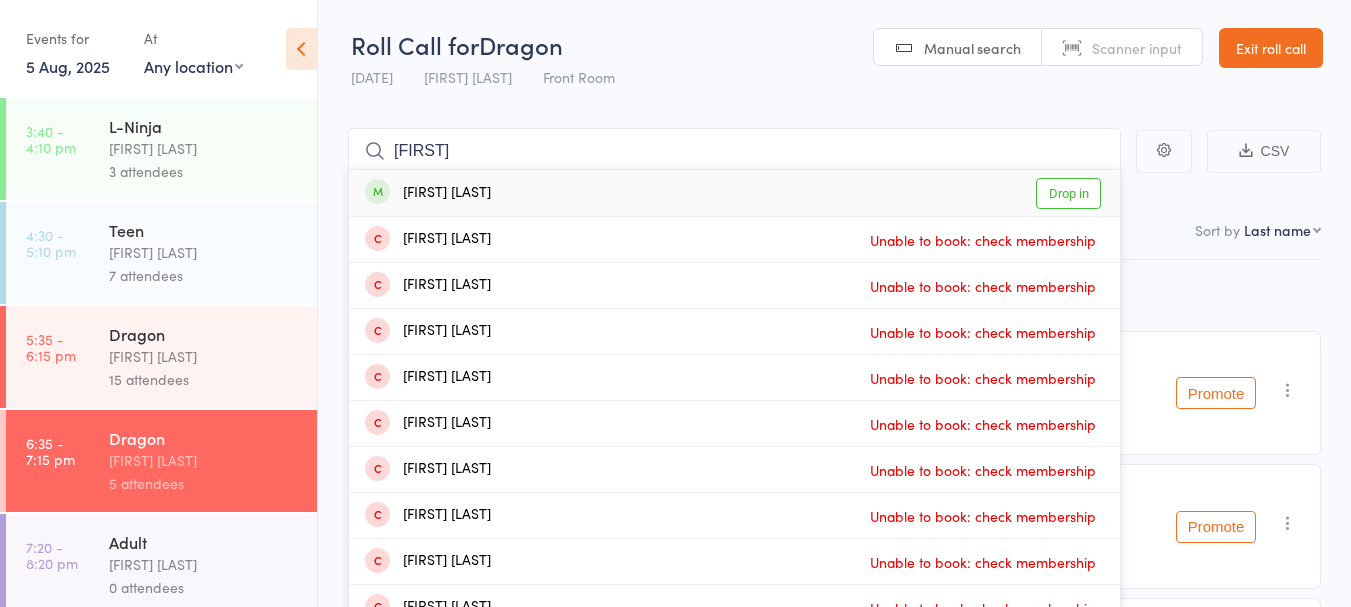 click on "[FIRST] [LAST] Drop in" at bounding box center (734, 193) 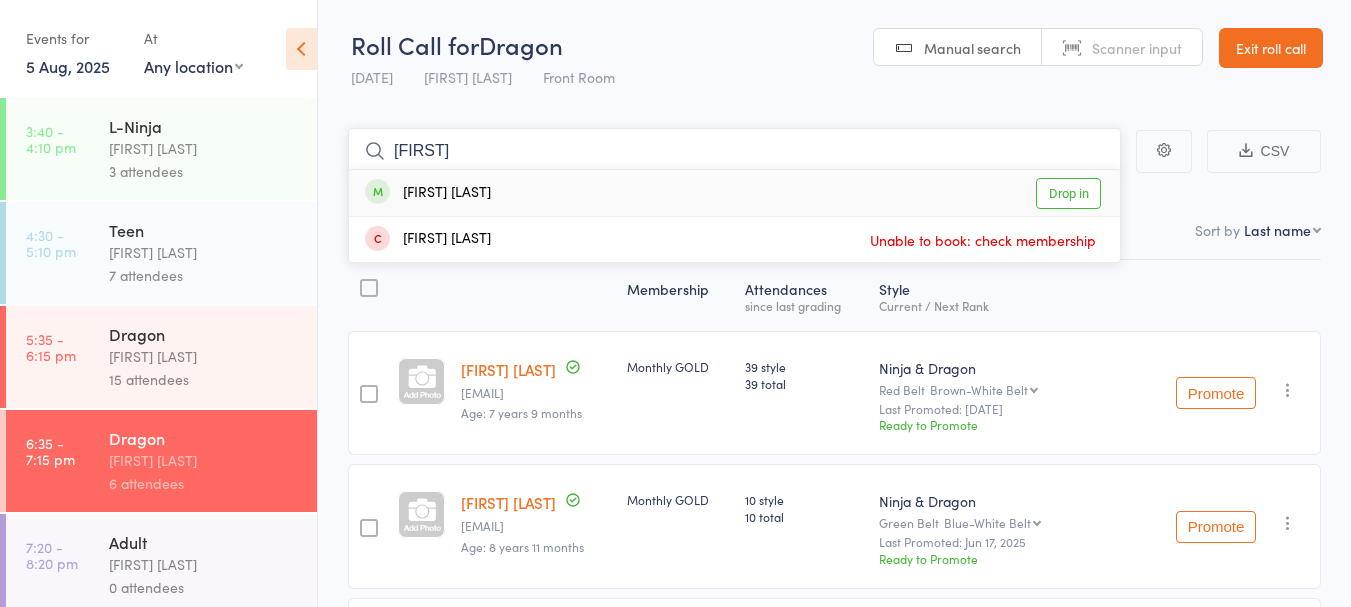 type on "[FIRST]" 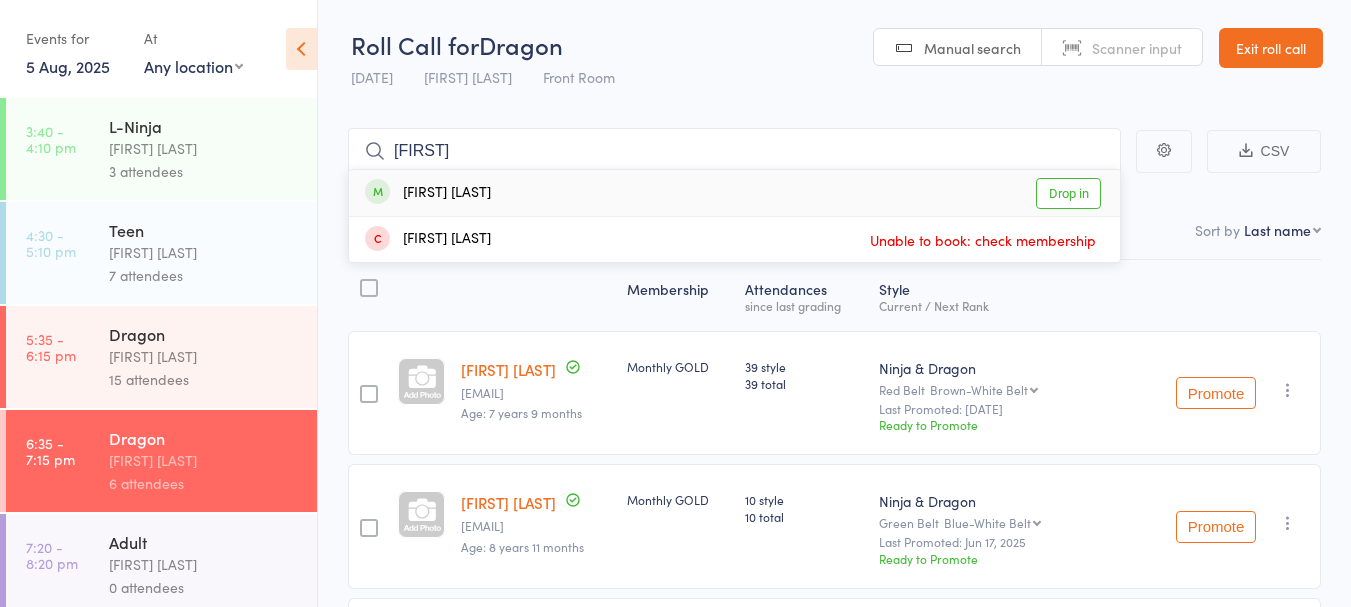 click on "[FIRST] [LAST] Drop in" at bounding box center (734, 193) 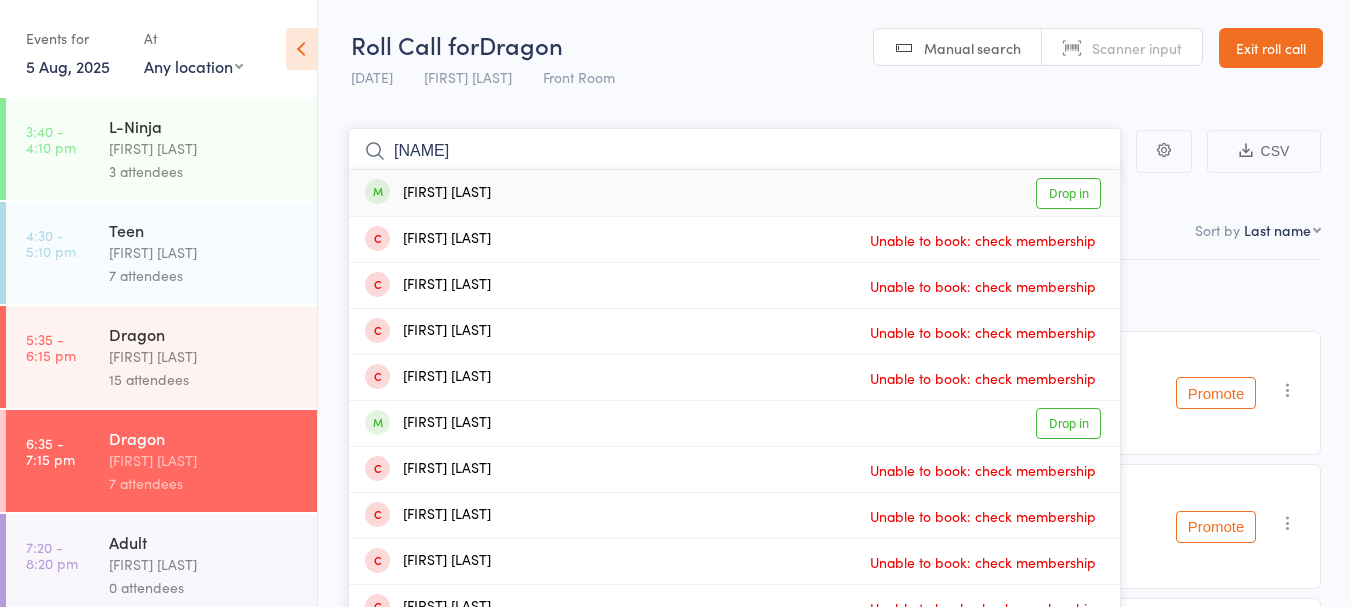 type on "[NAME]" 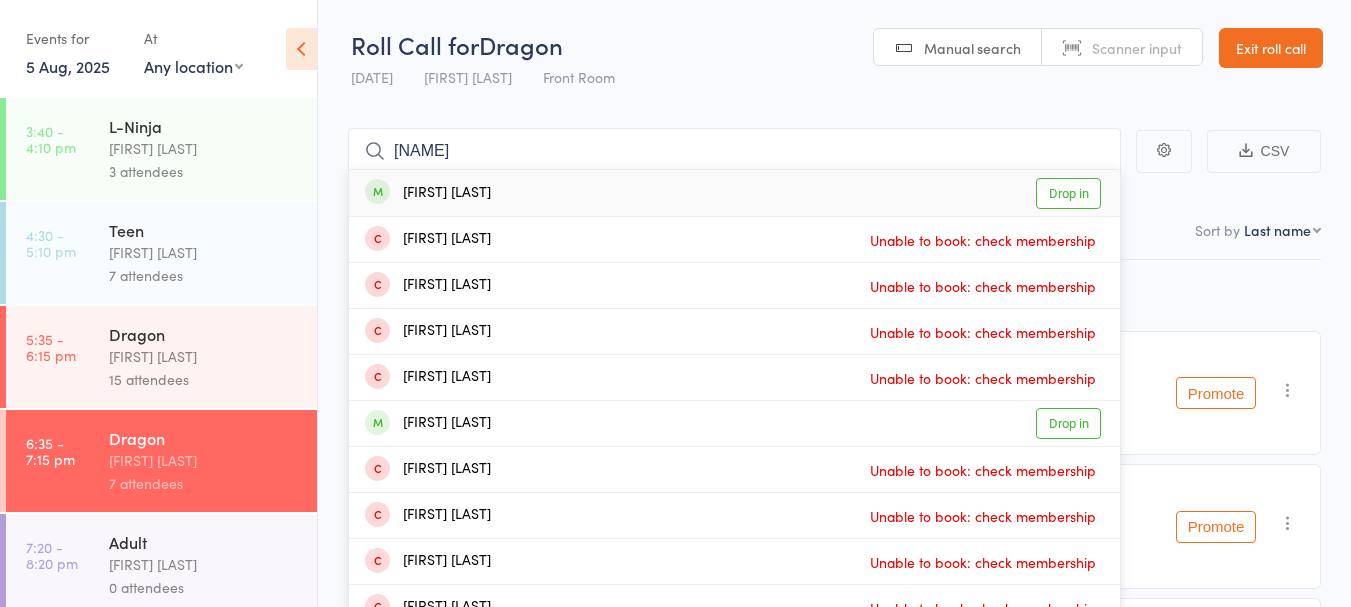 click on "[FIRST] [LAST] Drop in" at bounding box center (734, 193) 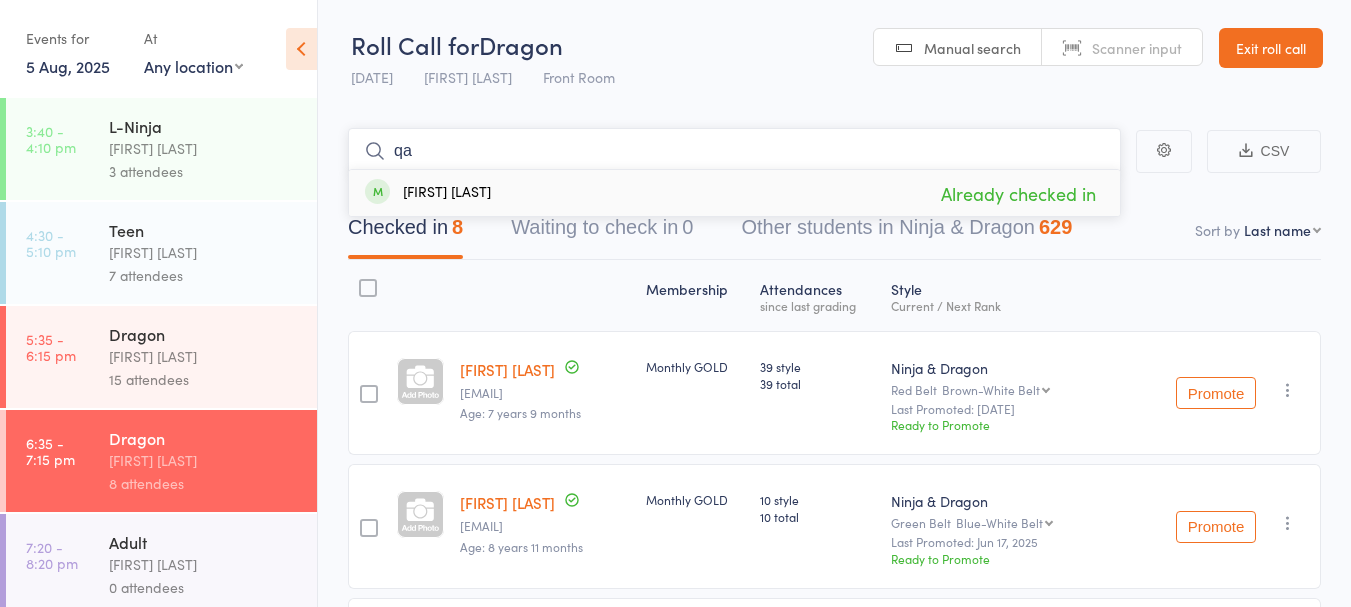 type on "q" 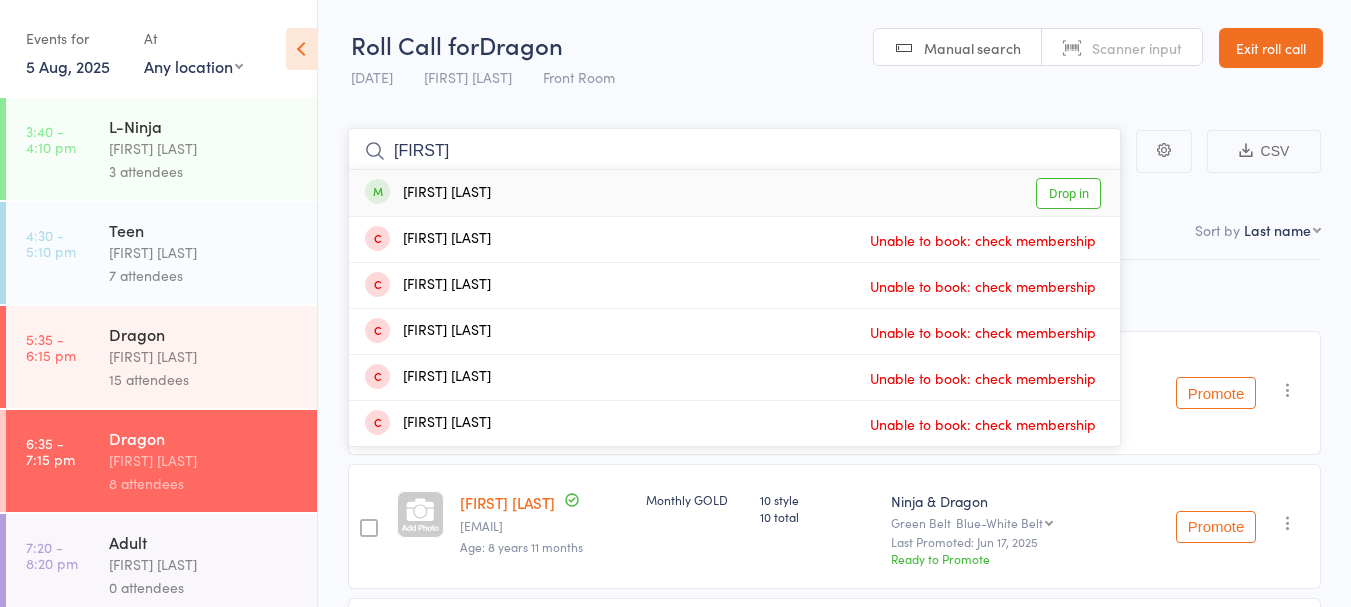 type on "[FIRST]" 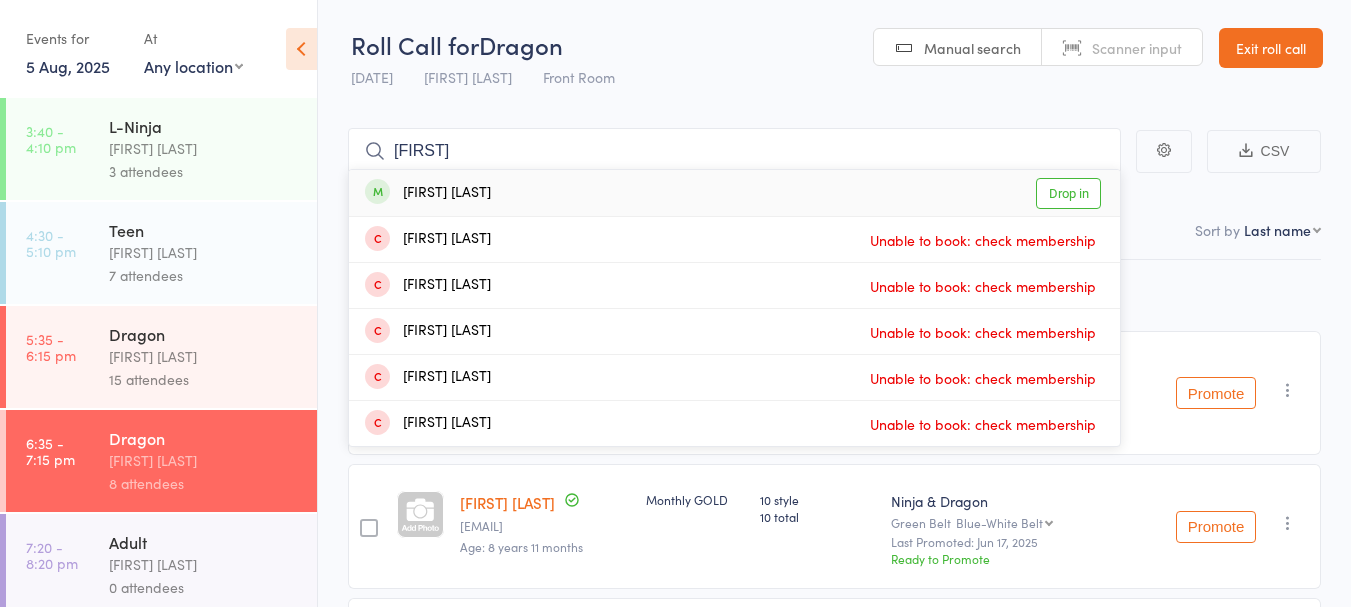 click on "[FIRST] [LAST] Drop in" at bounding box center [734, 193] 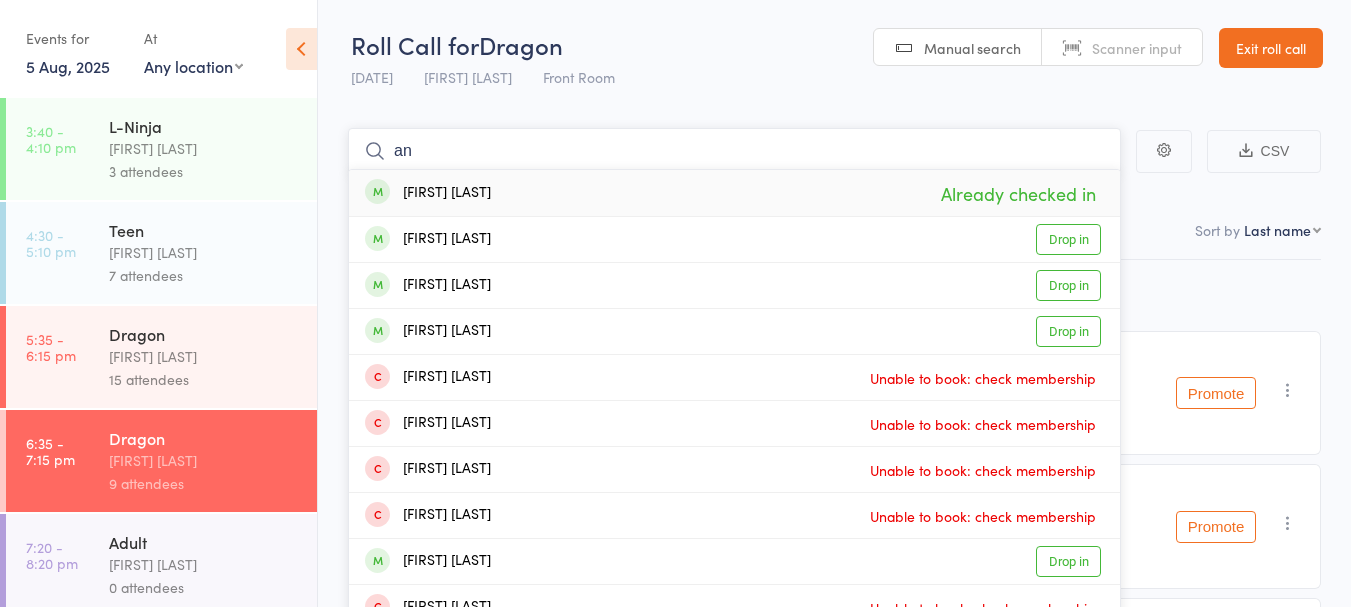 type on "a" 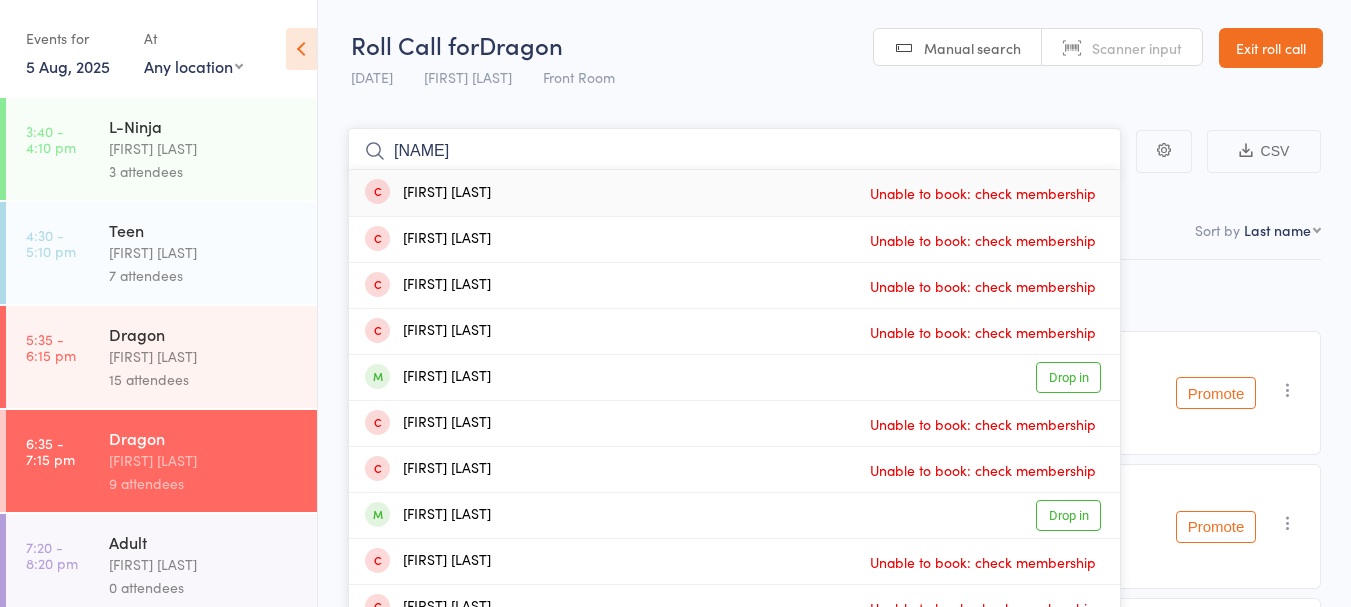type on "[NAME]" 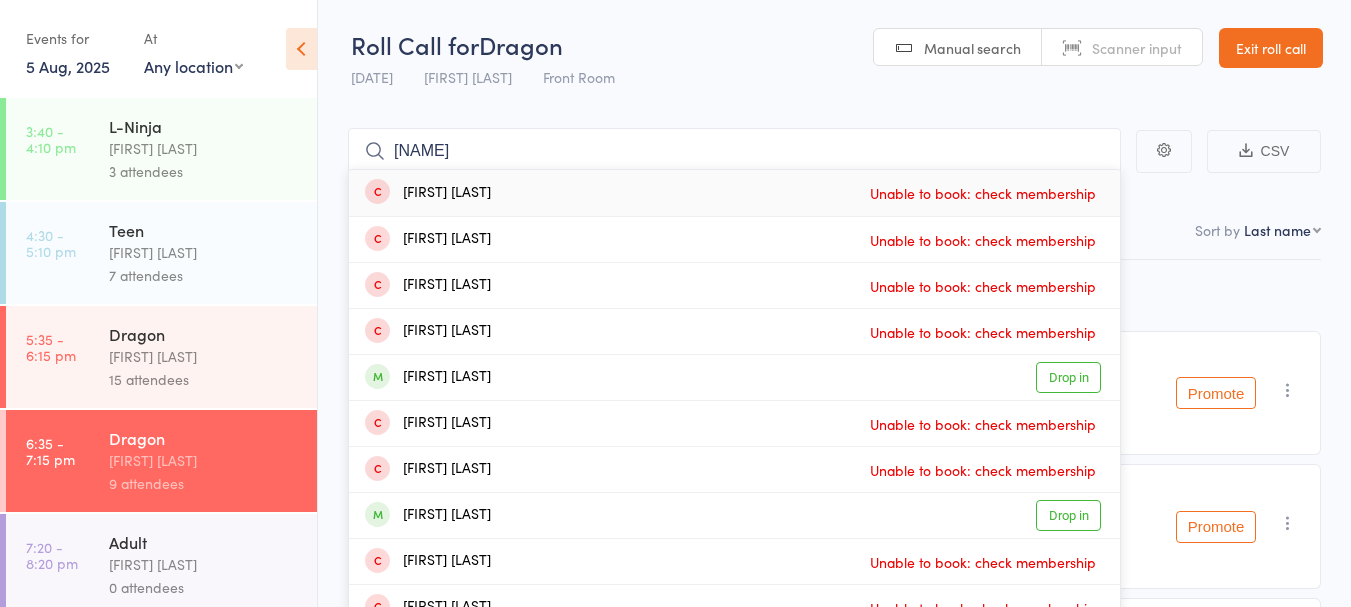 click on "[FIRST] [LAST] Drop in" at bounding box center [734, 377] 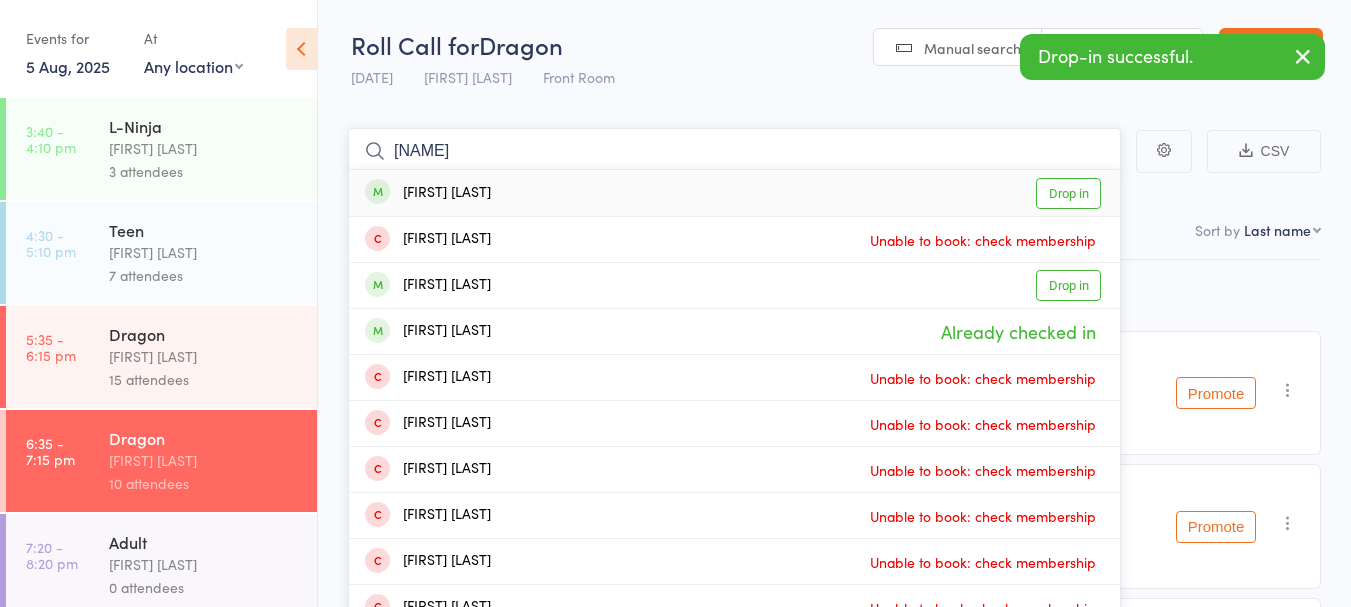 type on "[NAME]" 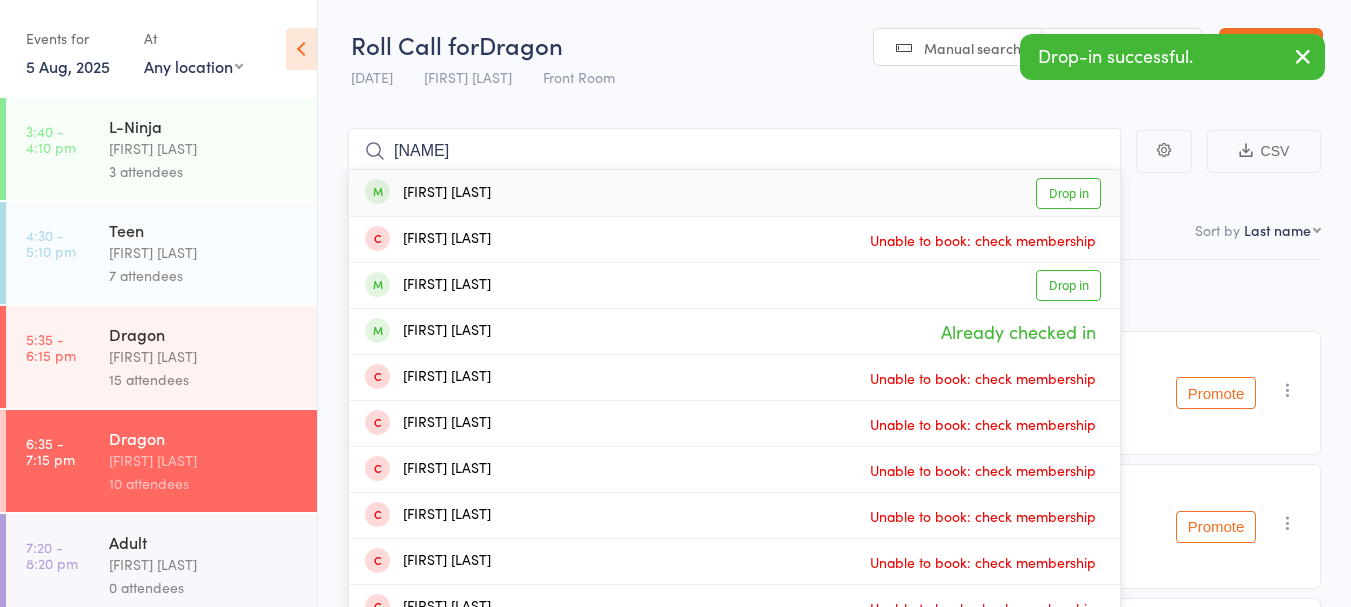 click on "[FIRST] [LAST] Drop in" at bounding box center [734, 193] 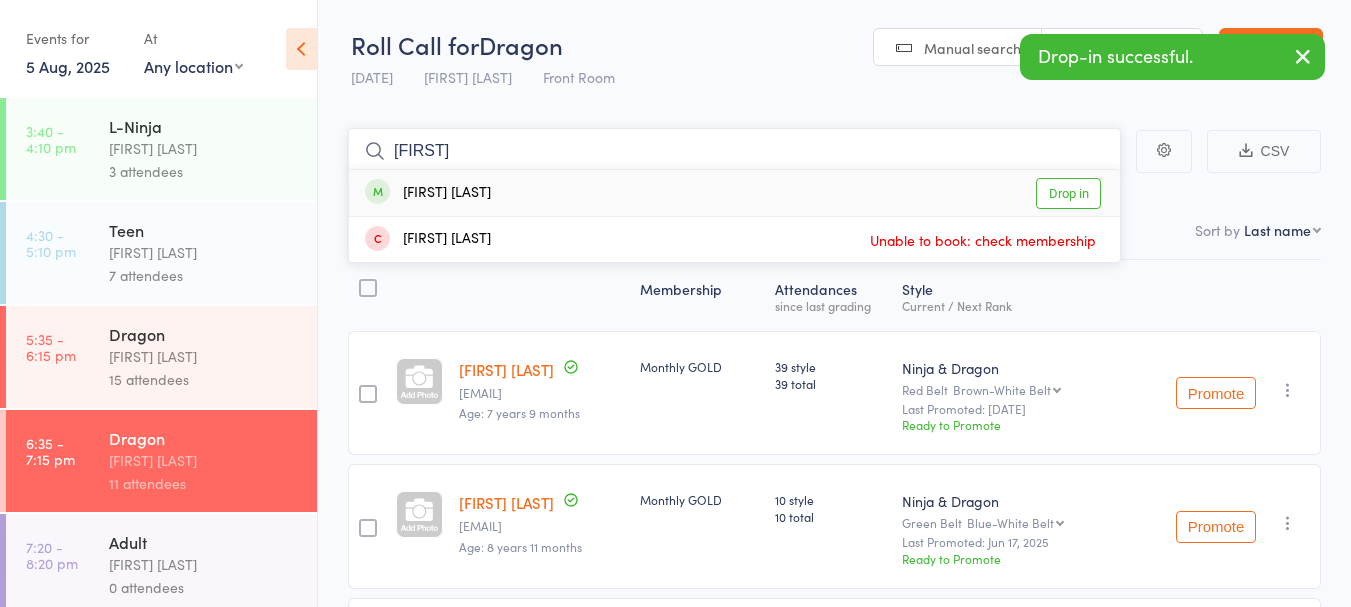 type on "[FIRST]" 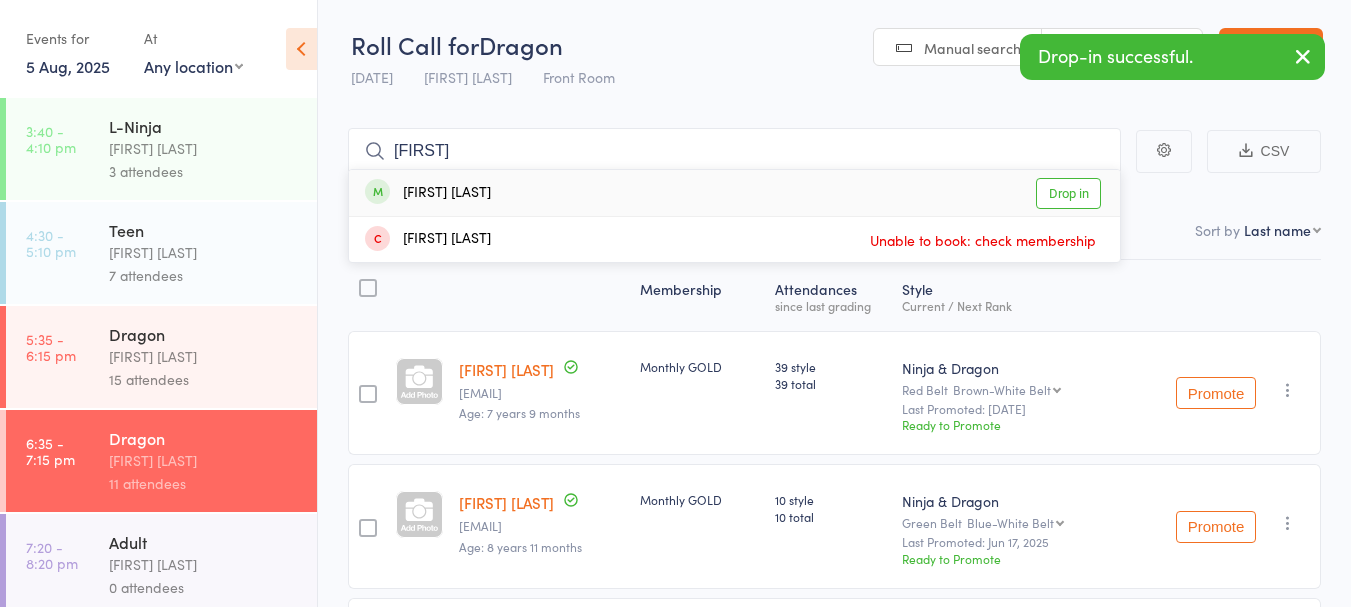 click on "[FIRST] [LAST] Drop in" at bounding box center [734, 193] 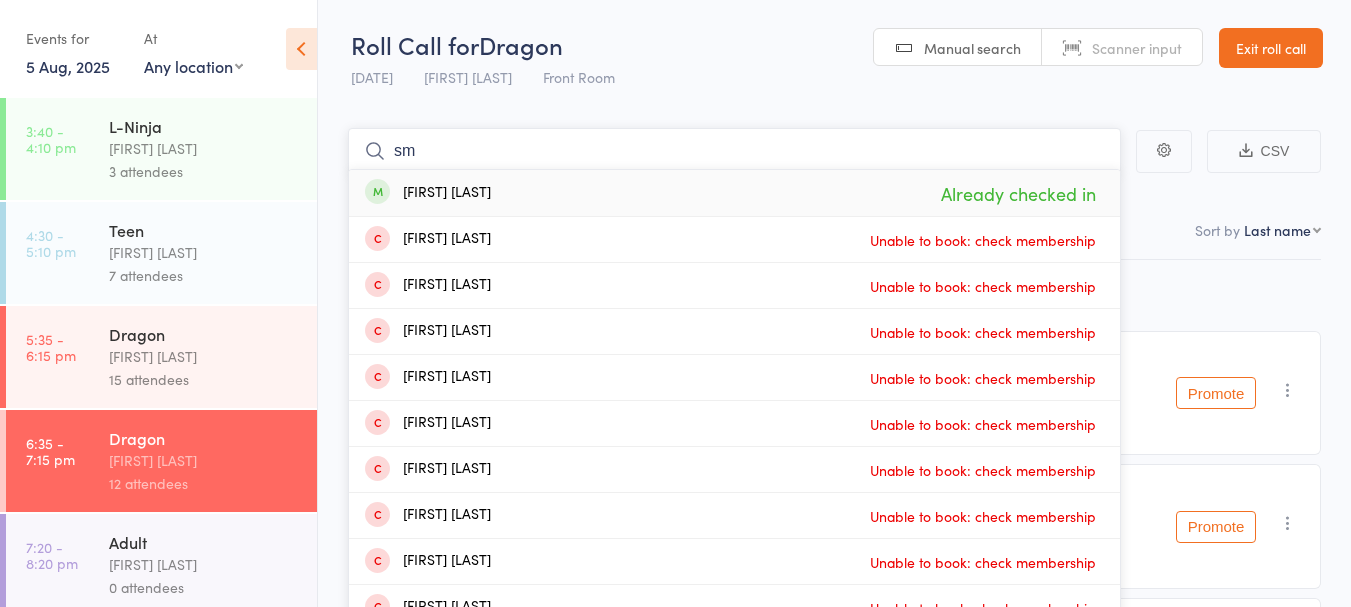 type on "s" 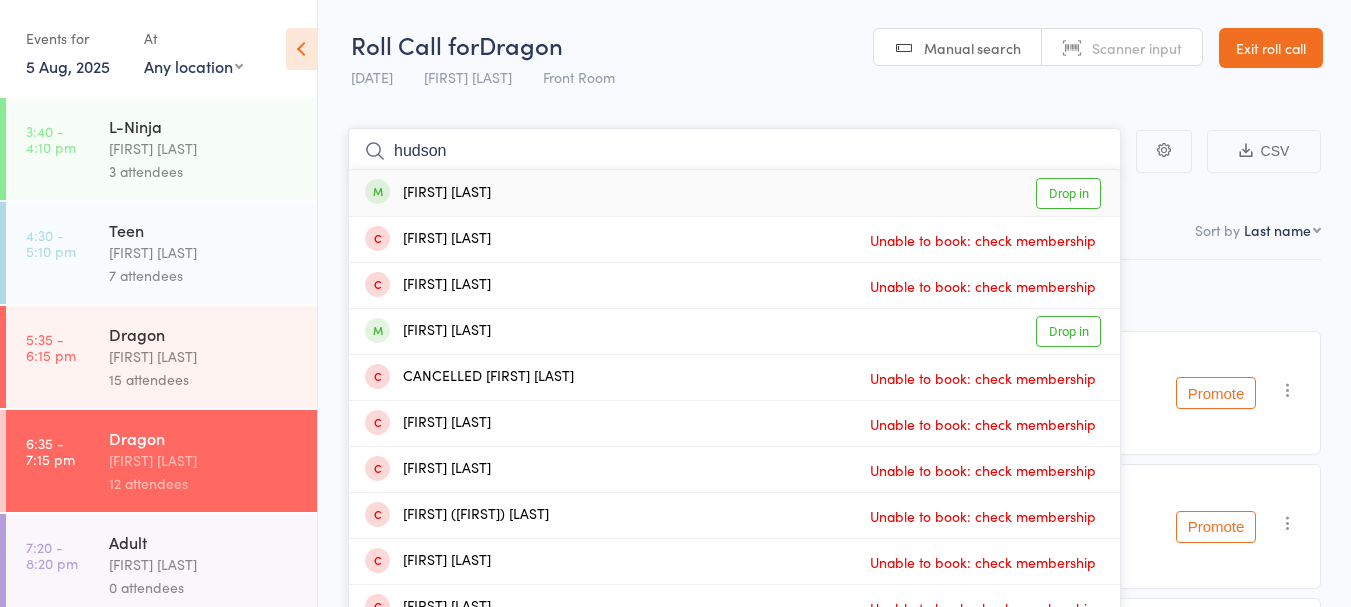 type on "hudson" 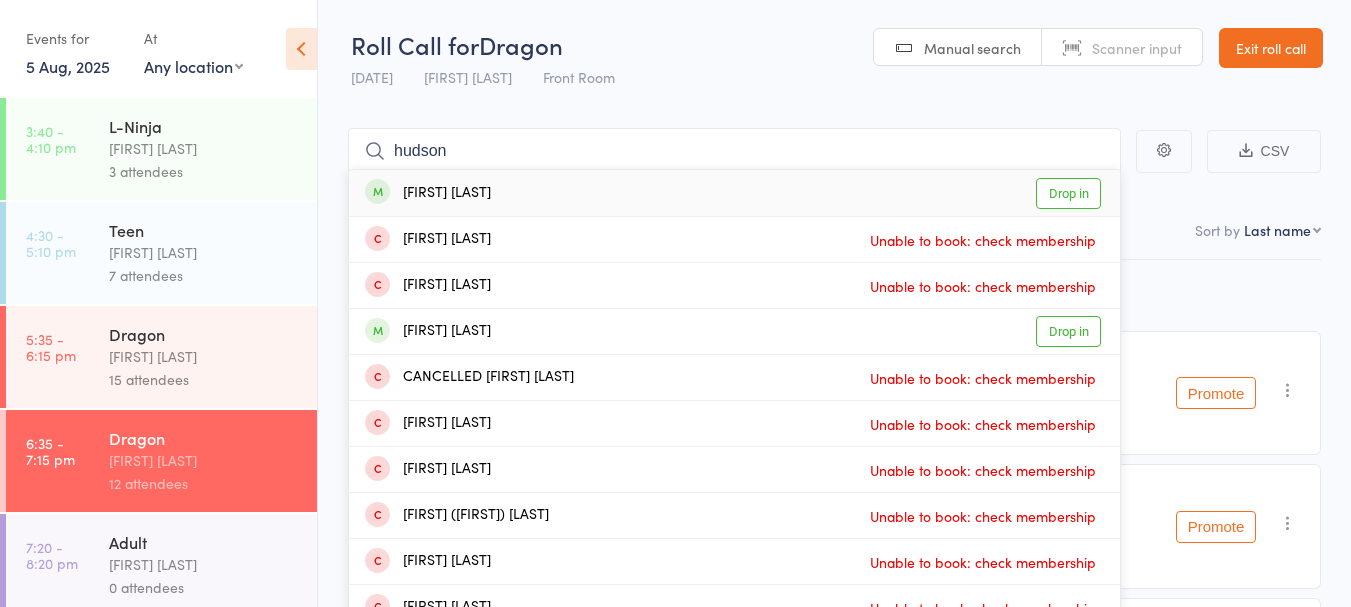 click on "[FIRST] [LAST] Drop in" at bounding box center (734, 193) 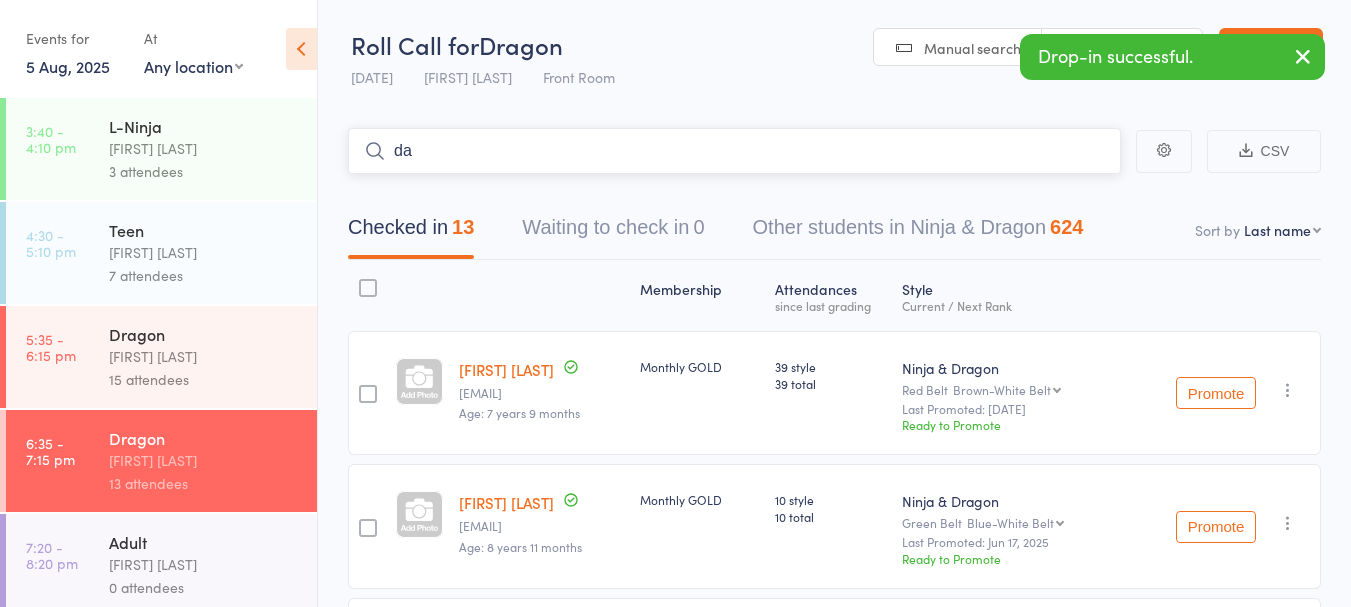 type on "d" 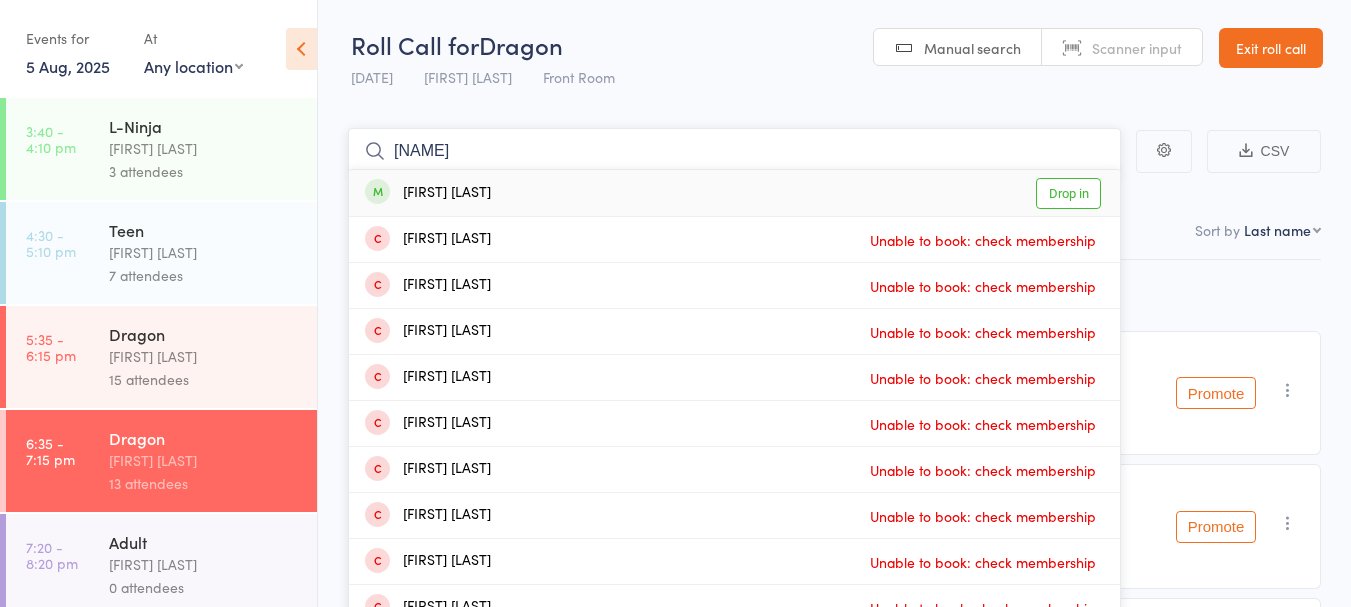 type on "[NAME]" 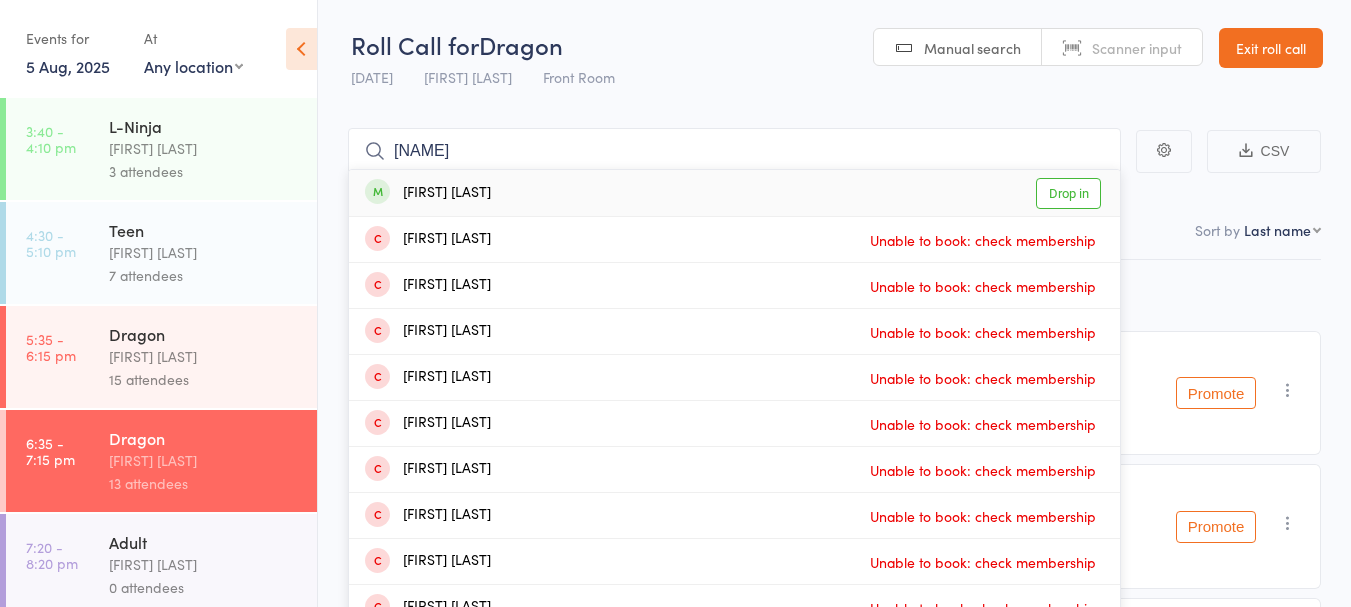click on "[FIRST] [LAST] Drop in" at bounding box center (734, 193) 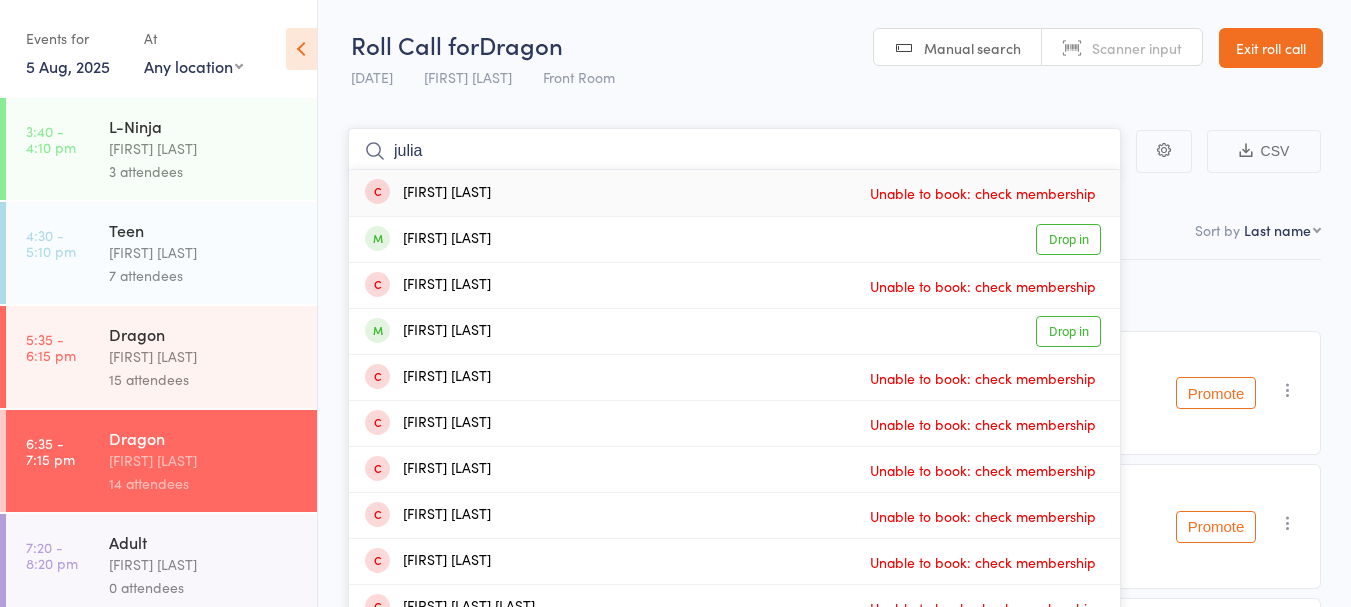 type on "julia" 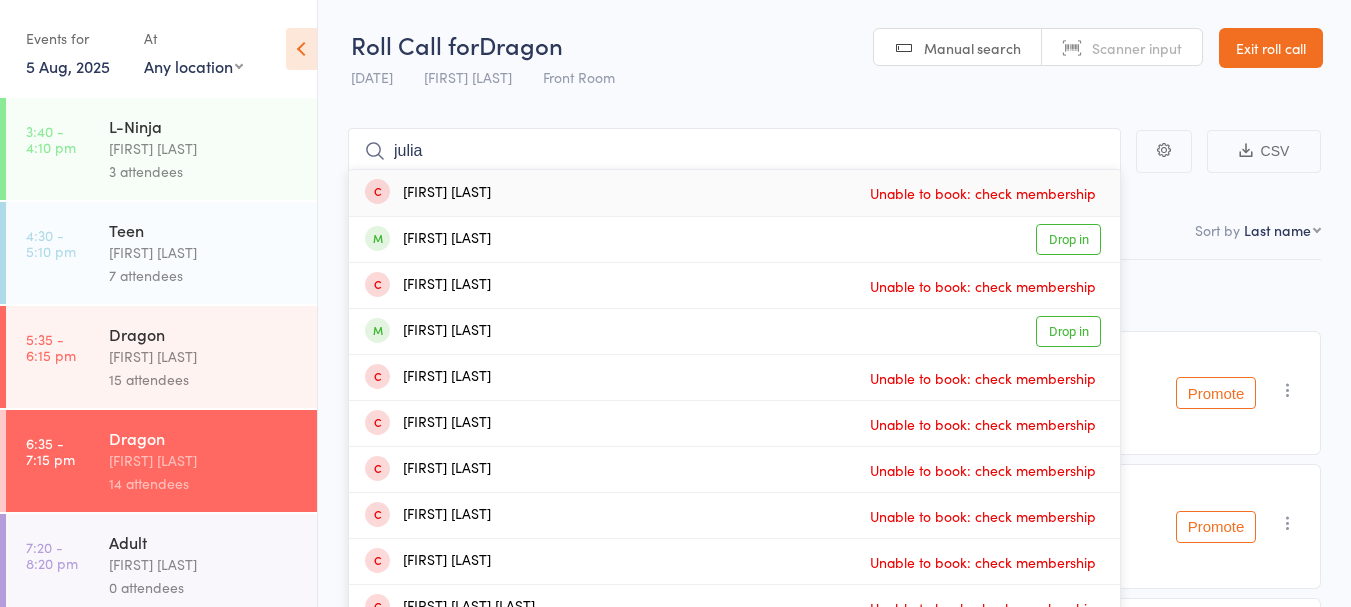 click on "[FIRST] [LAST]" at bounding box center [428, 331] 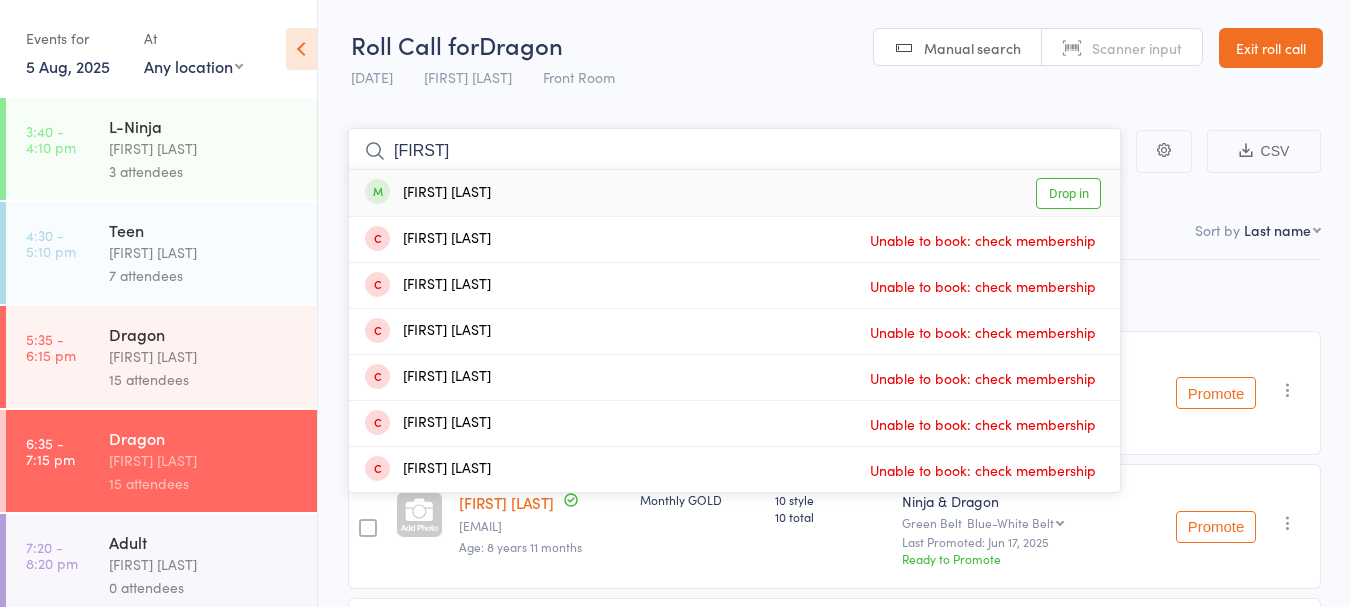 type on "[FIRST]" 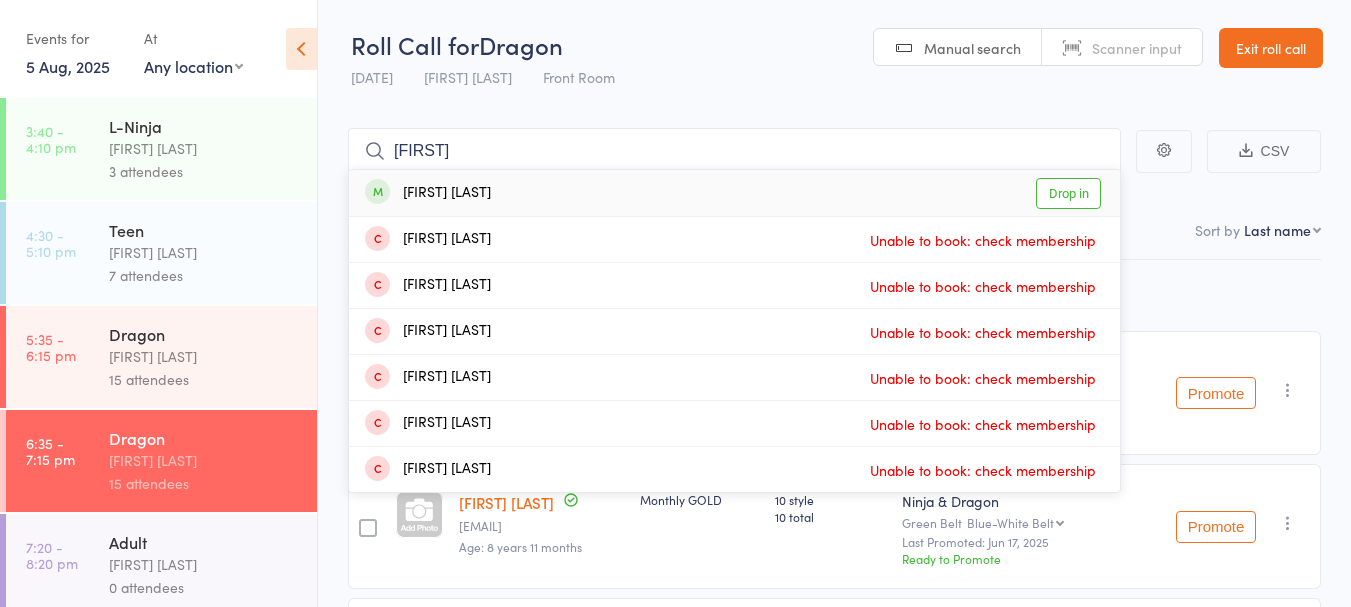 click on "[FIRST] [LAST] Drop in" at bounding box center (734, 193) 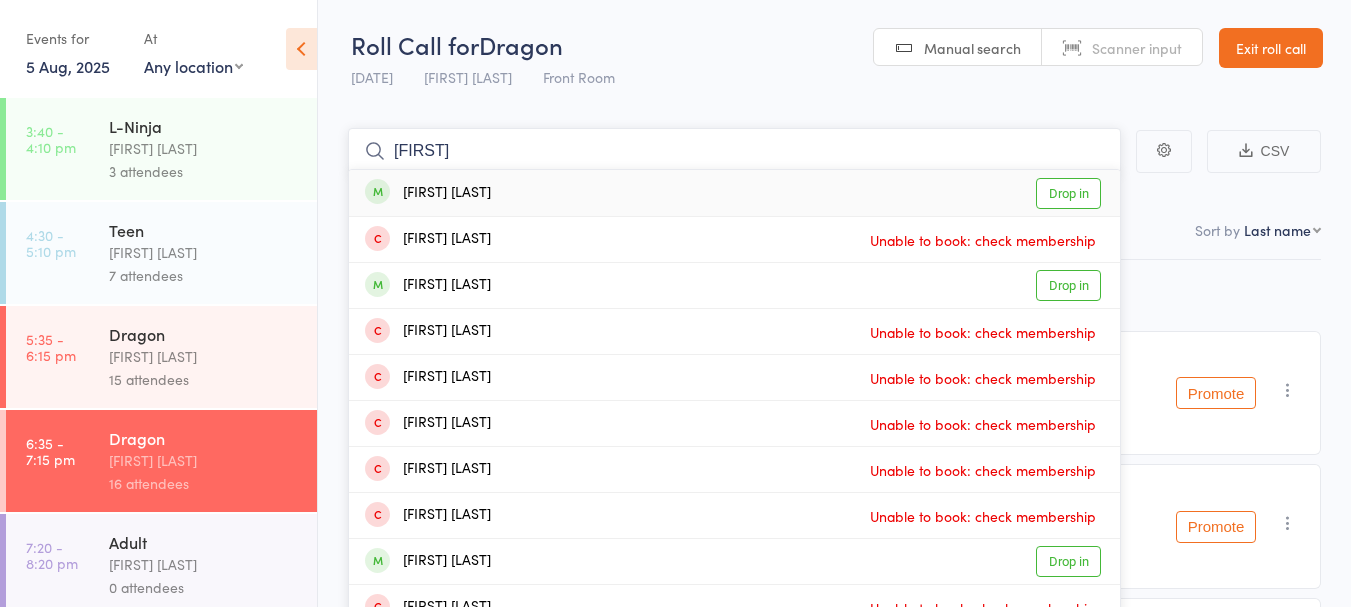 type on "[FIRST]" 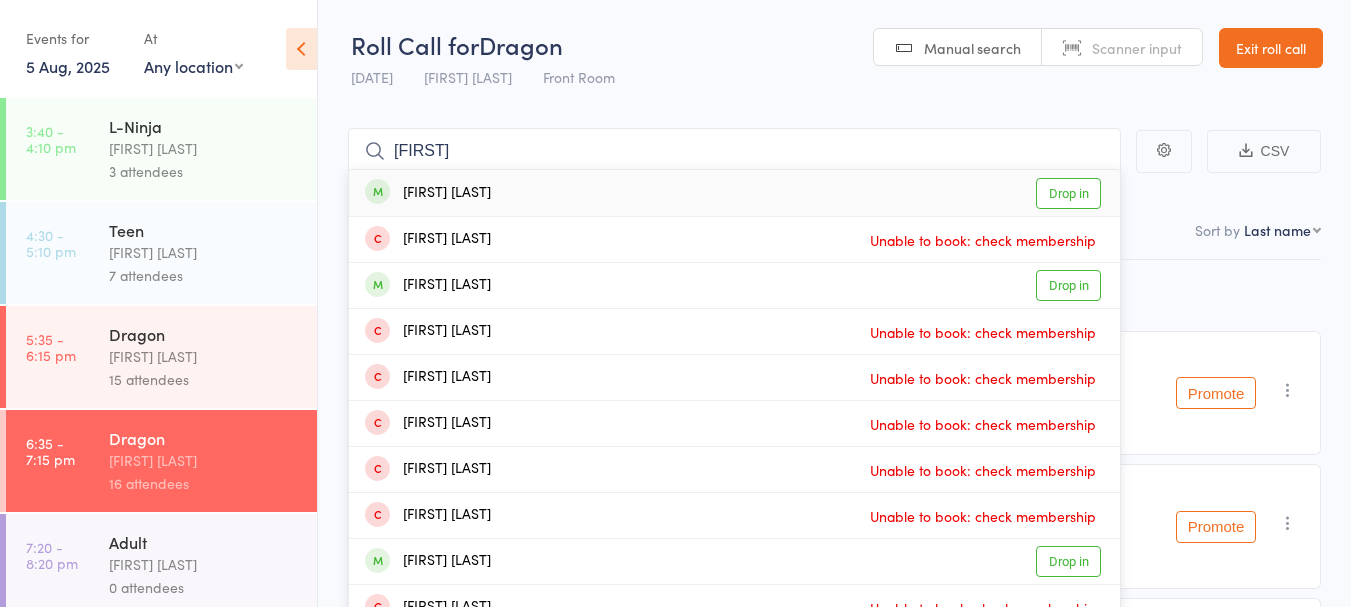 click on "[FIRST] [LAST]" at bounding box center [428, 193] 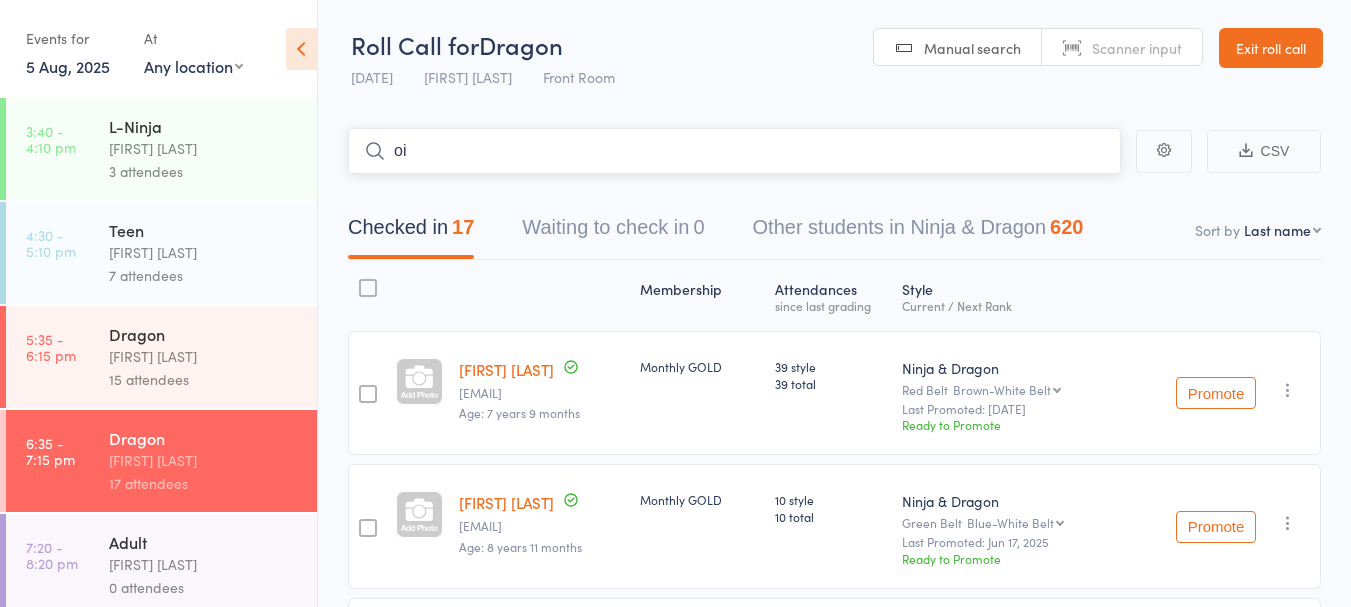 type on "o" 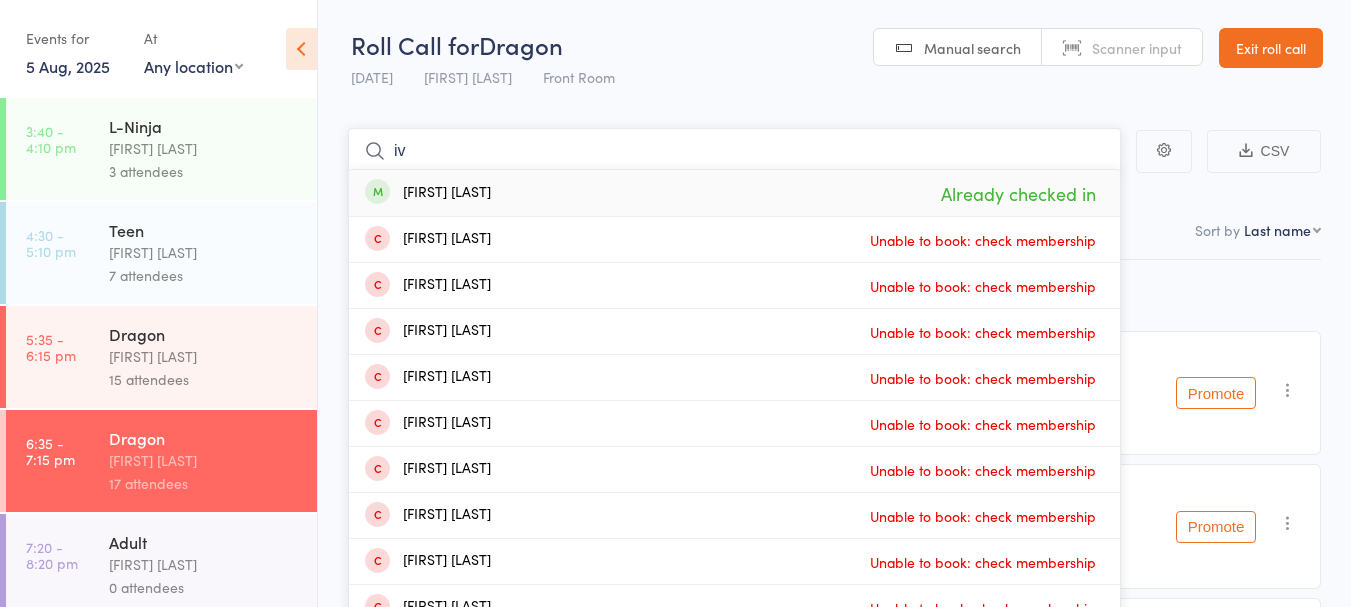 type on "i" 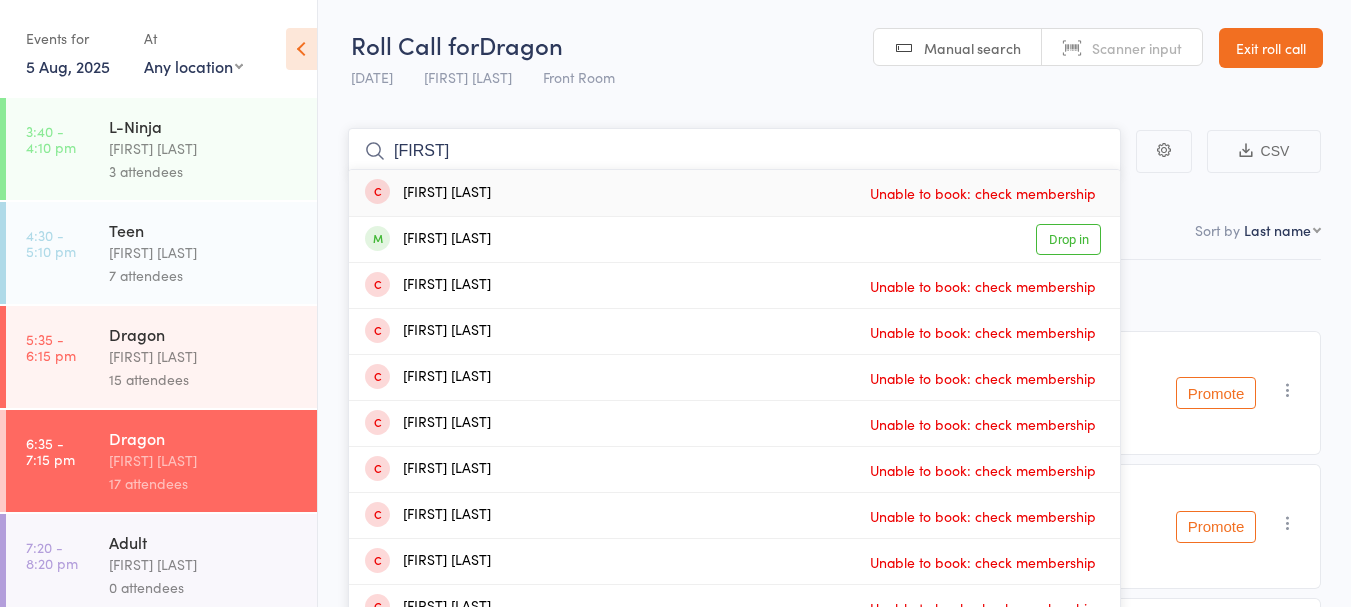 type on "[FIRST]" 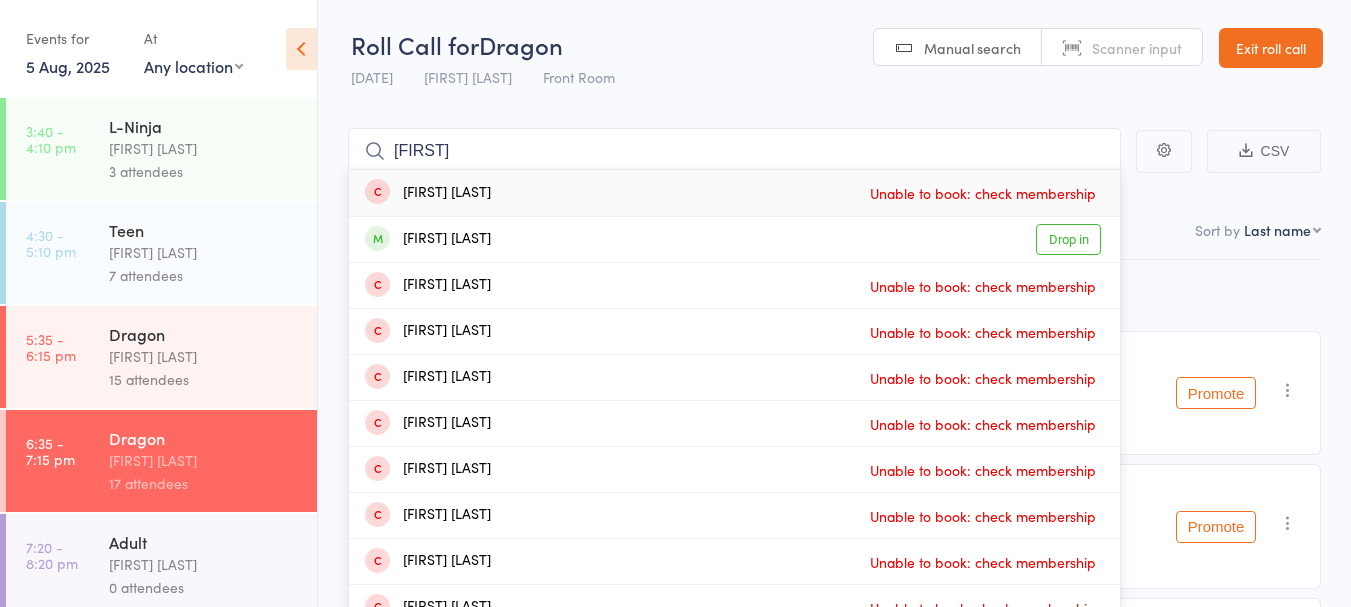 click on "[FIRST] [LAST] Drop in" at bounding box center (734, 239) 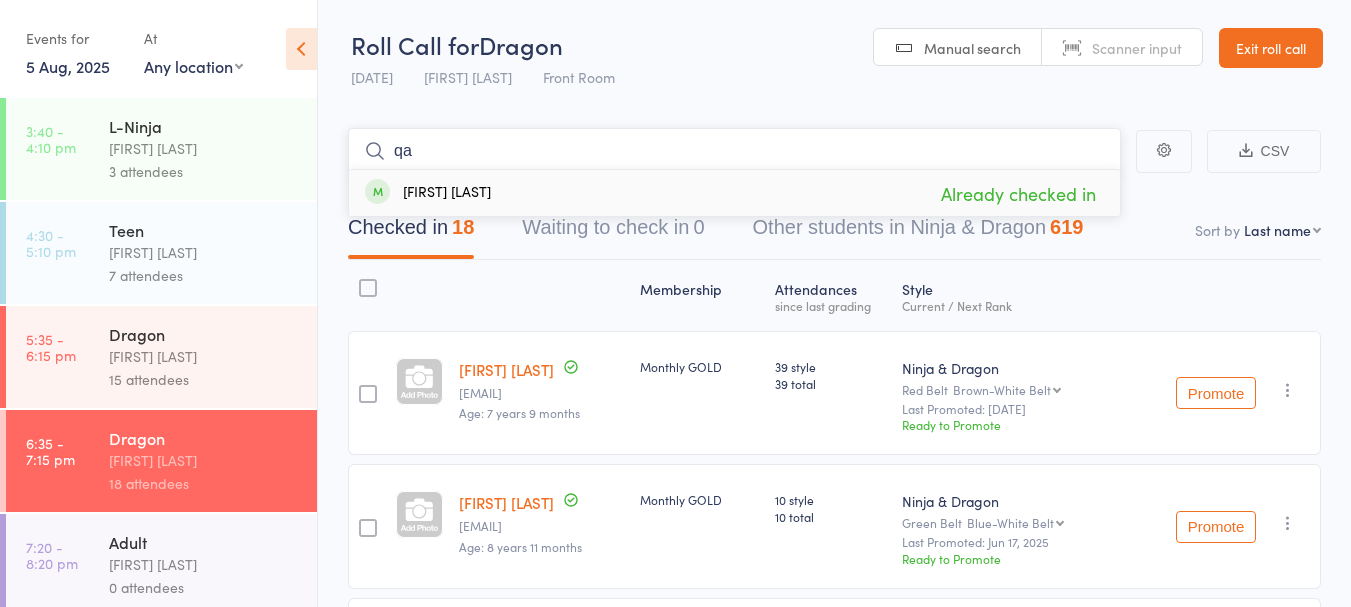 type on "q" 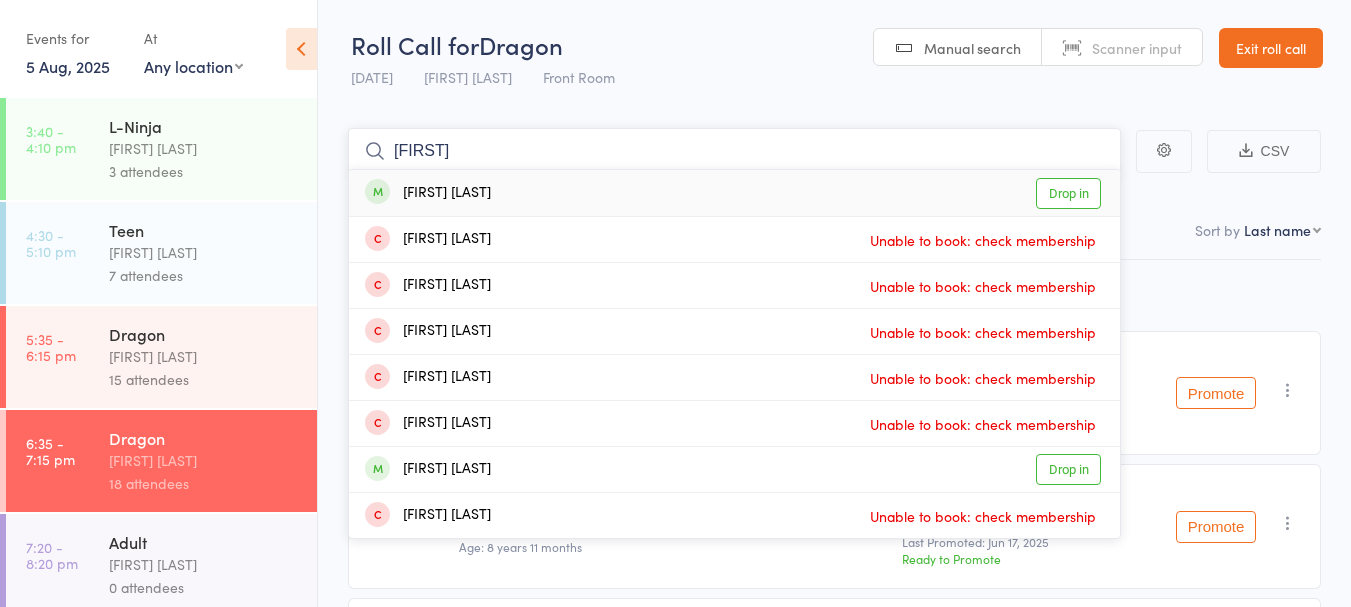 type on "[FIRST]" 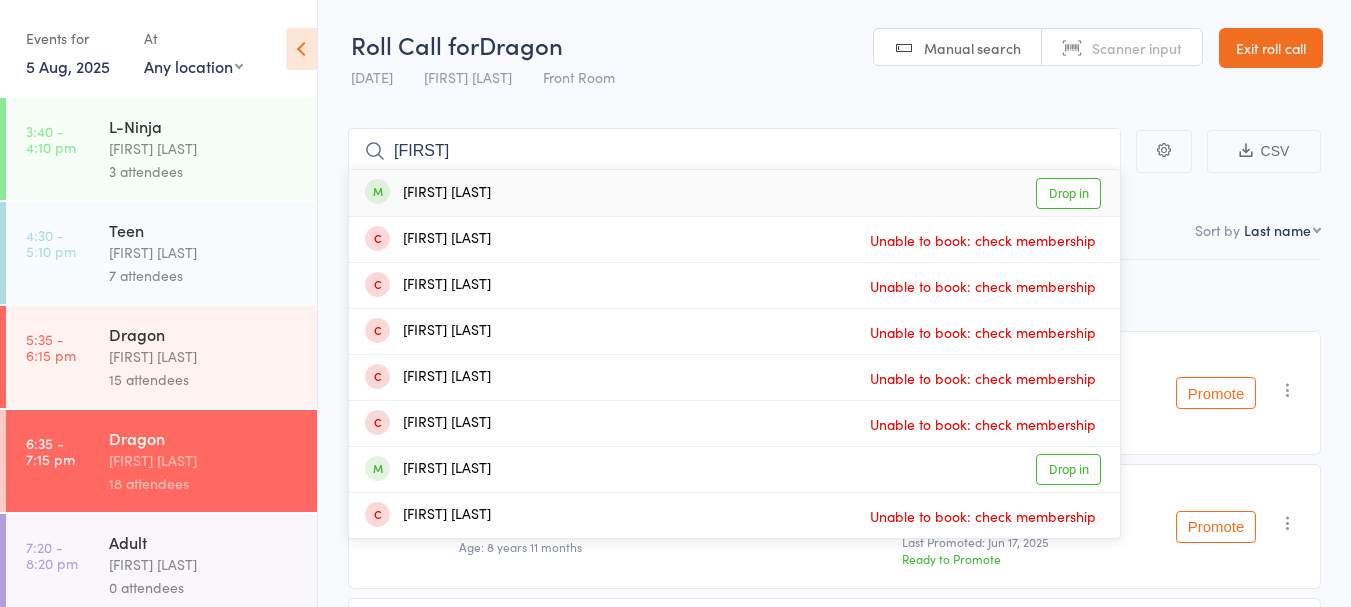 click on "[FIRST] [LAST] Drop in" at bounding box center [734, 193] 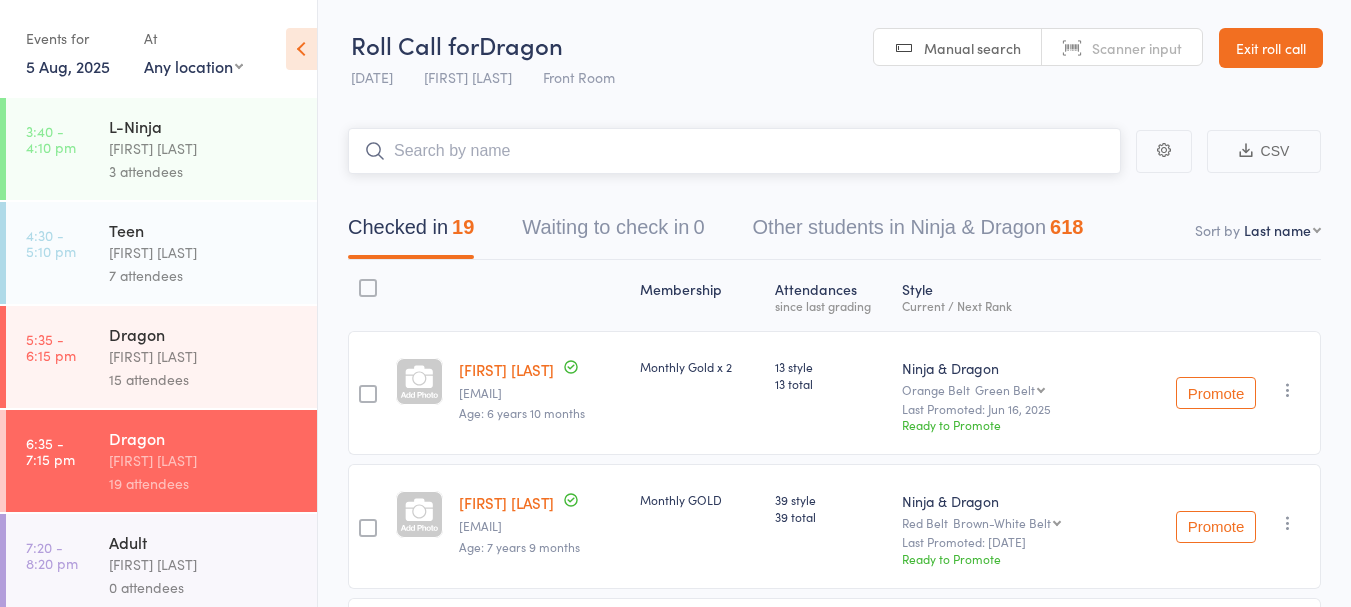 click at bounding box center [734, 151] 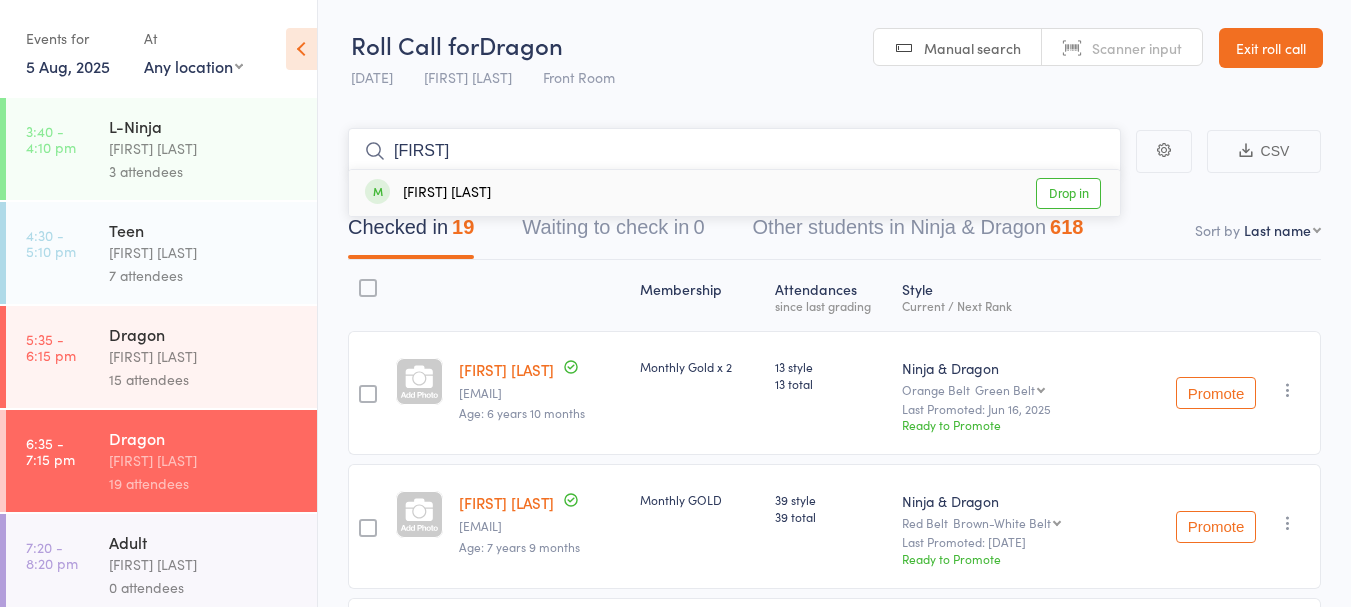type on "[FIRST]" 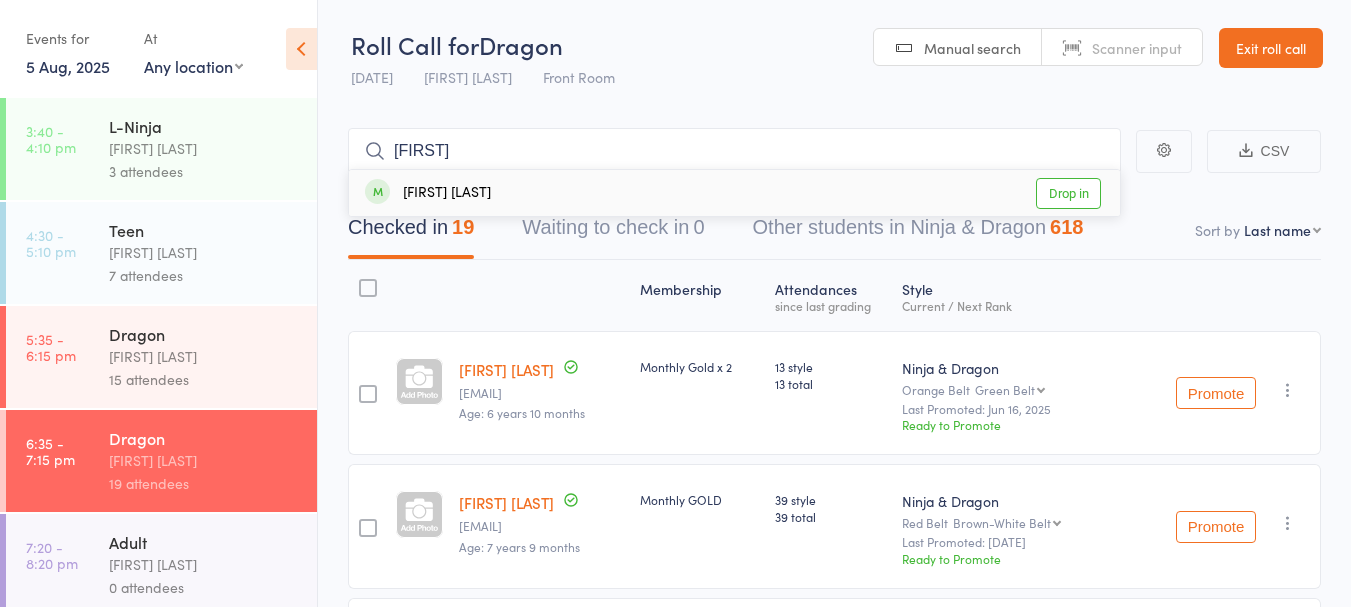 click on "Drop in" at bounding box center [1068, 193] 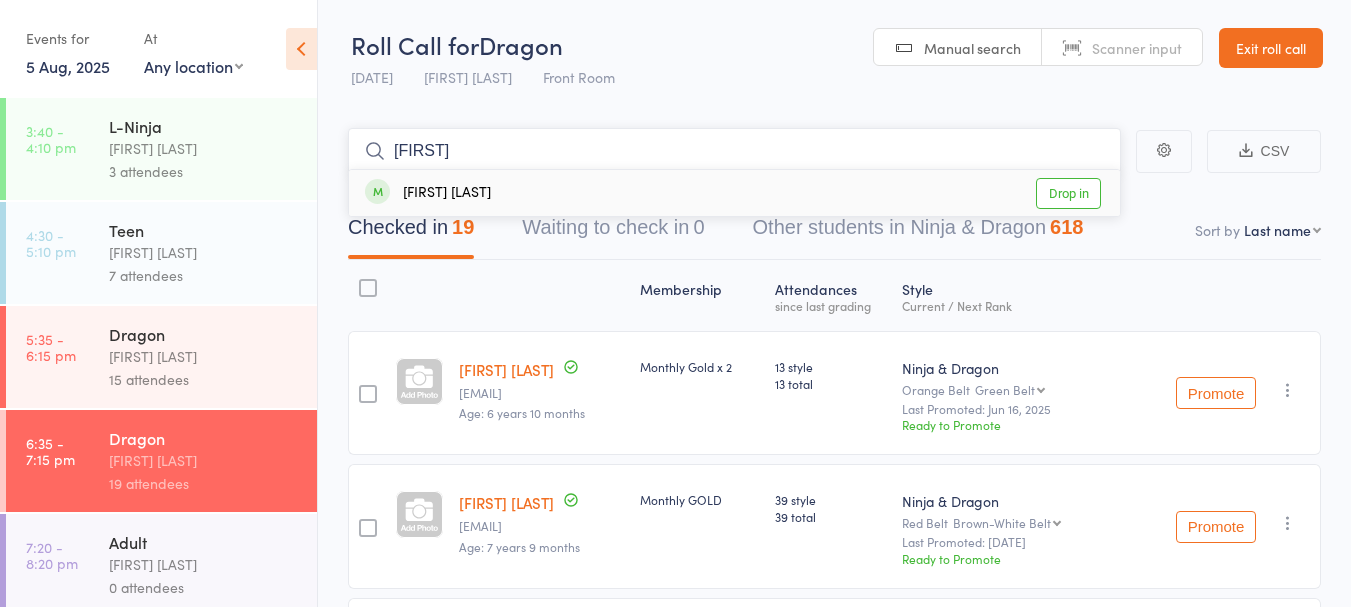 type 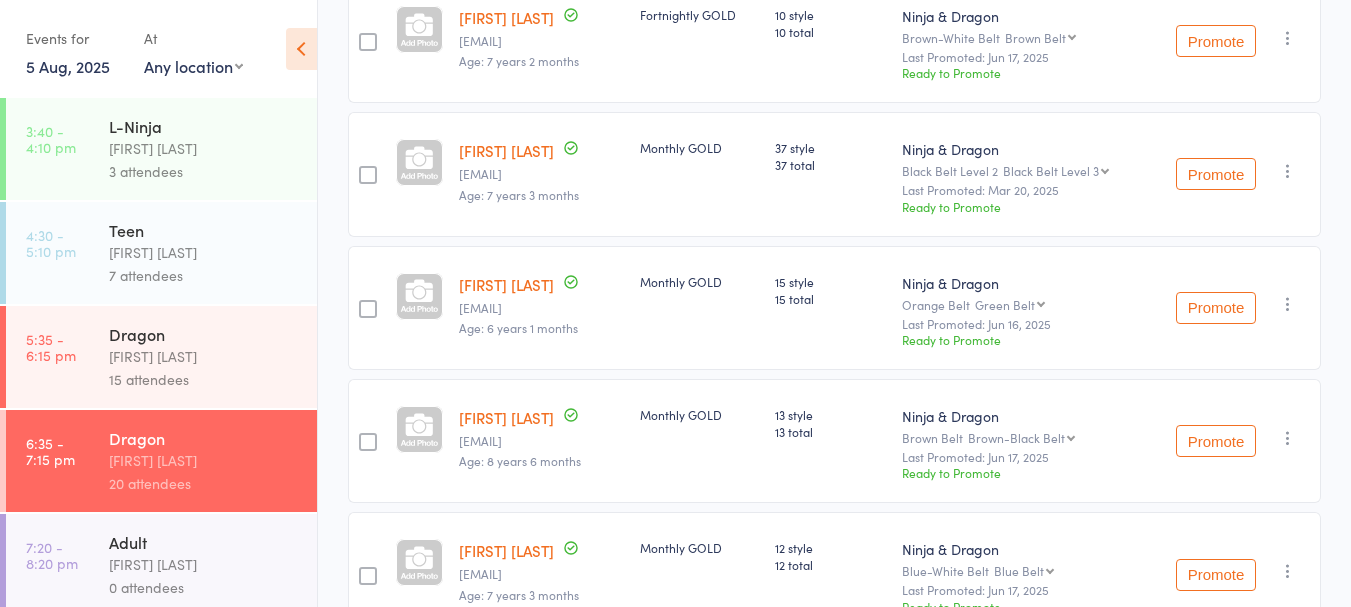 scroll, scrollTop: 1687, scrollLeft: 0, axis: vertical 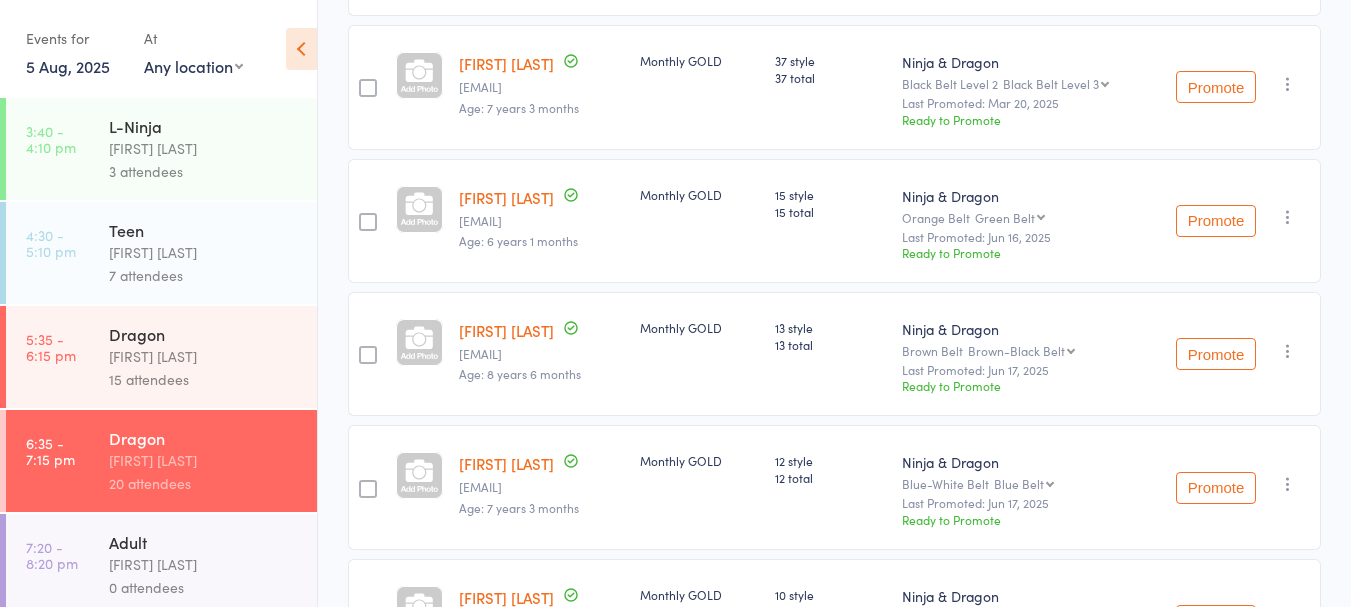 click on "[FIRST] [LAST]" at bounding box center [204, 564] 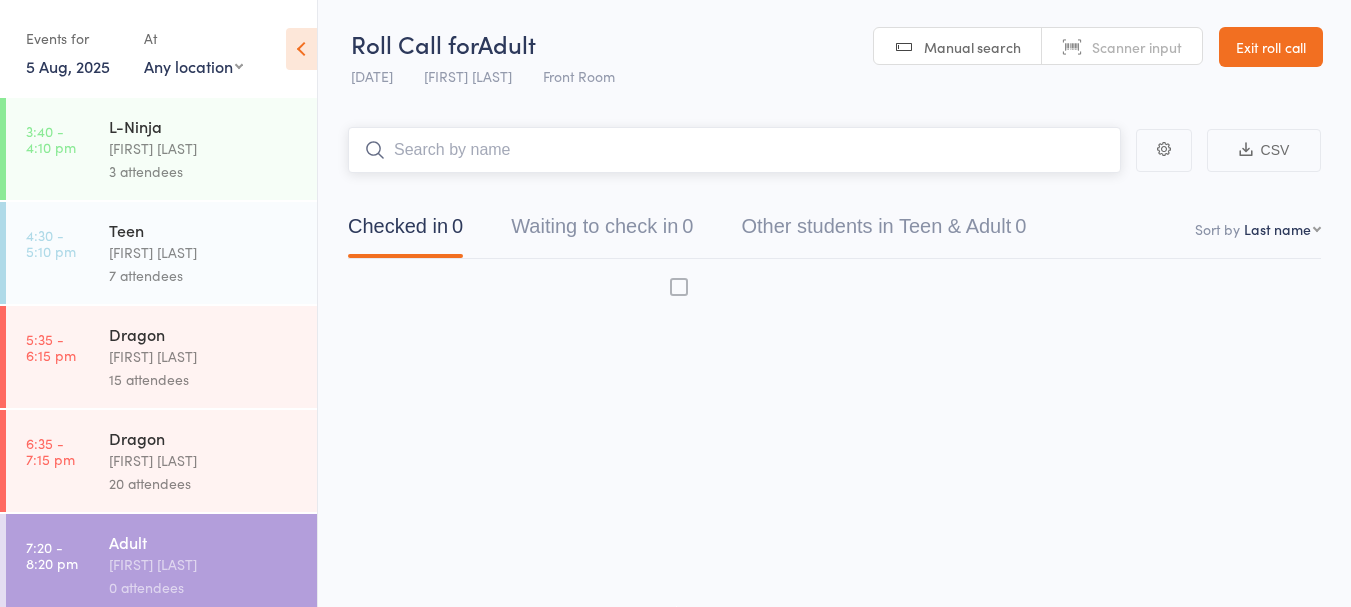 scroll, scrollTop: 1, scrollLeft: 0, axis: vertical 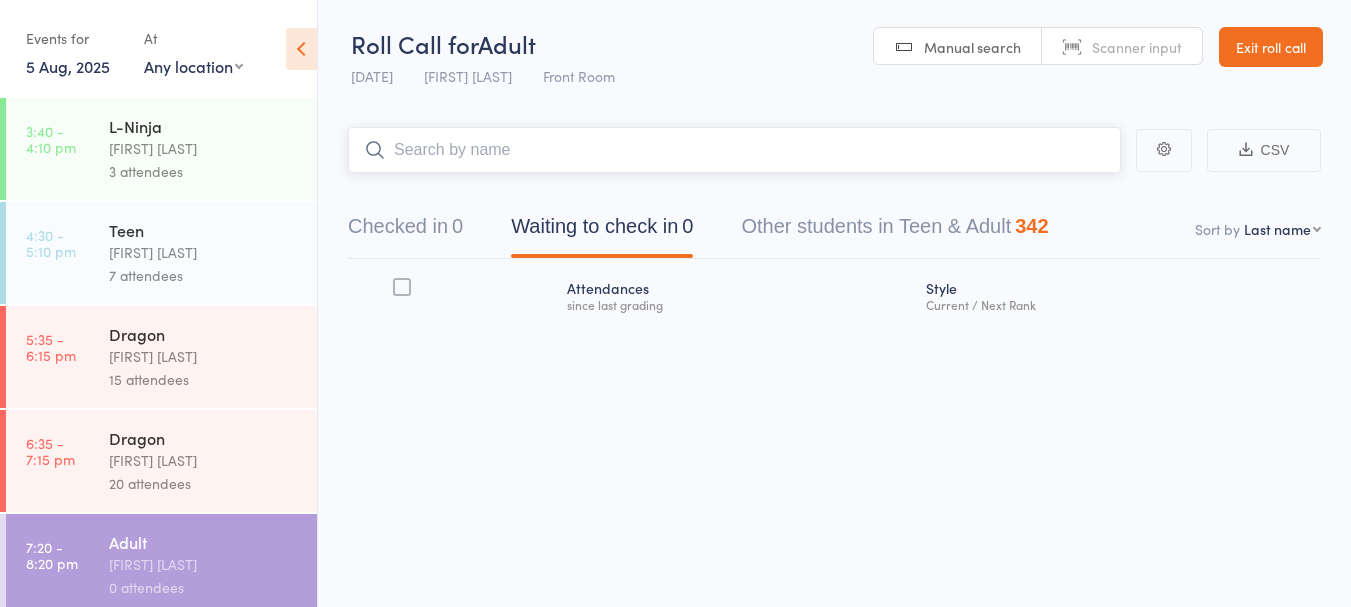 click at bounding box center (734, 150) 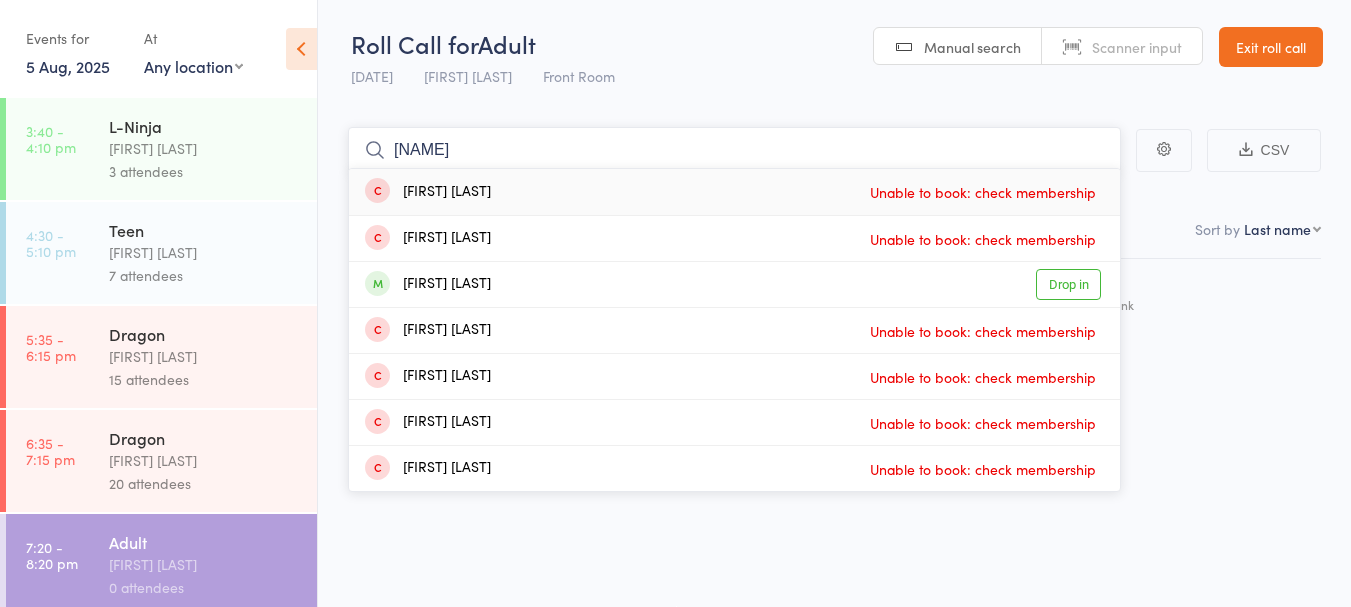 type on "[NAME]" 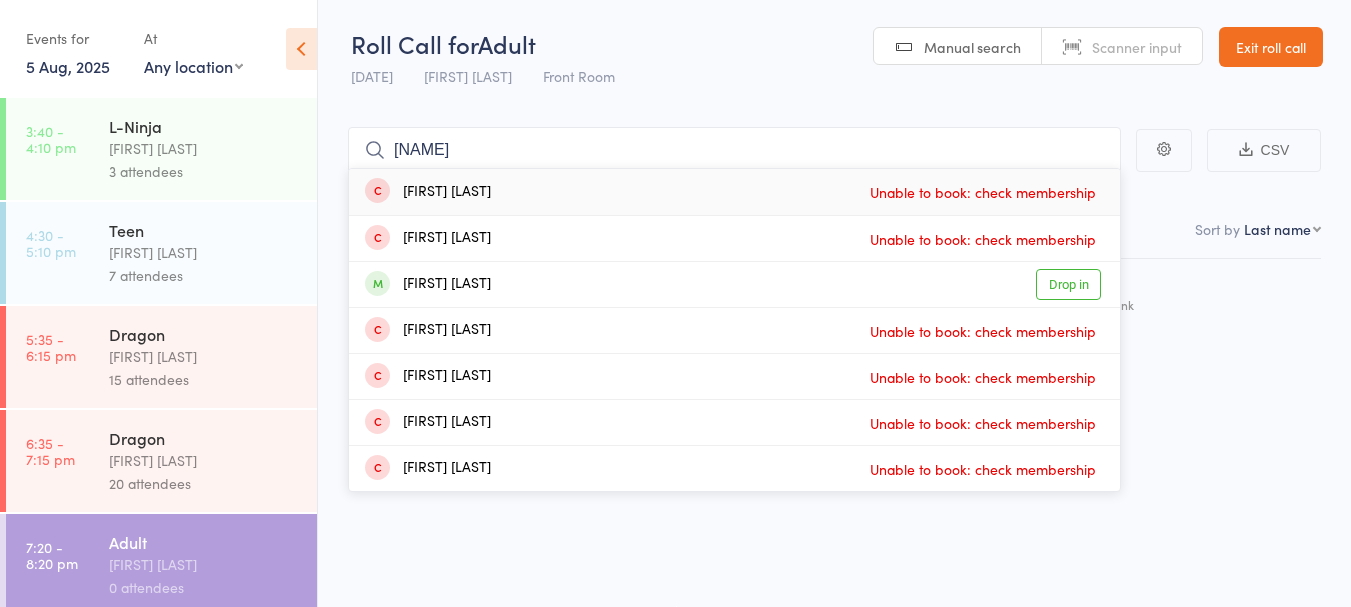 click on "Drop in" at bounding box center (1068, 284) 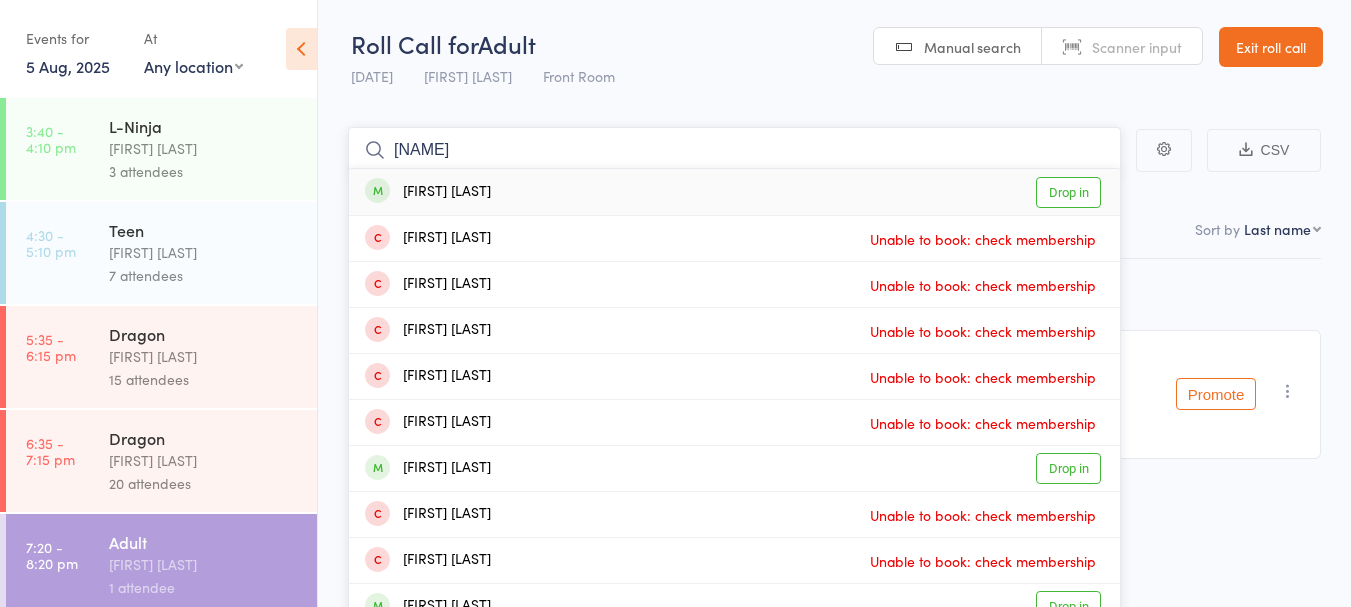 type on "[NAME]" 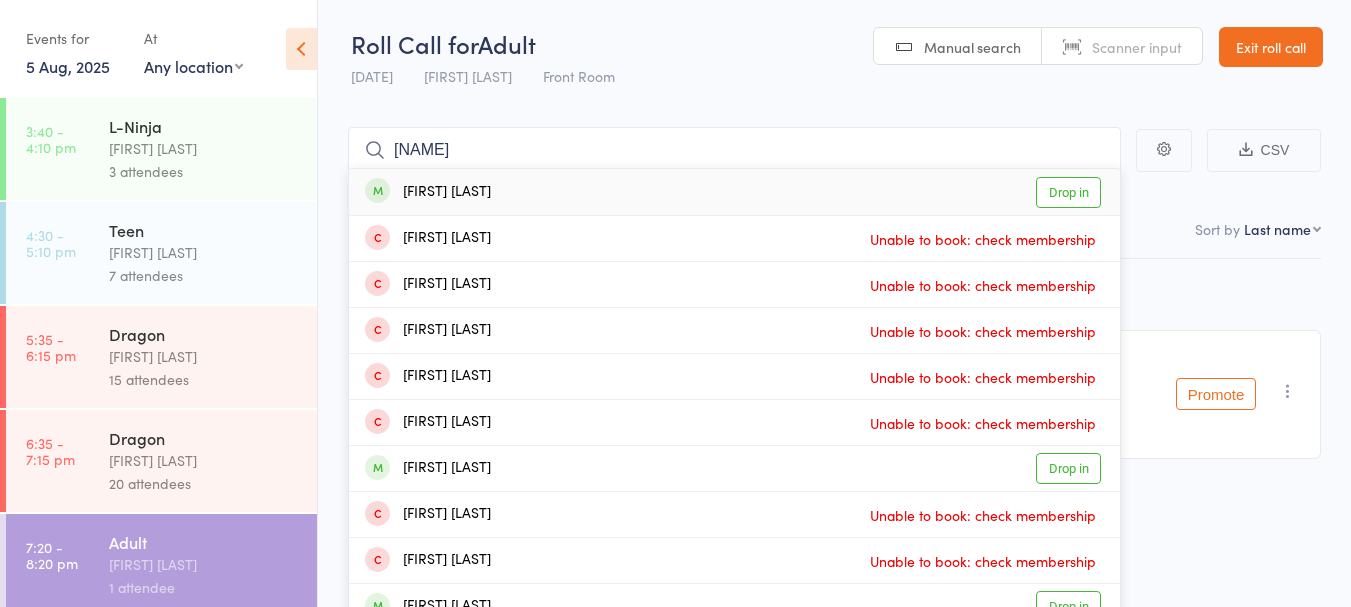 click on "Drop in" at bounding box center (1068, 192) 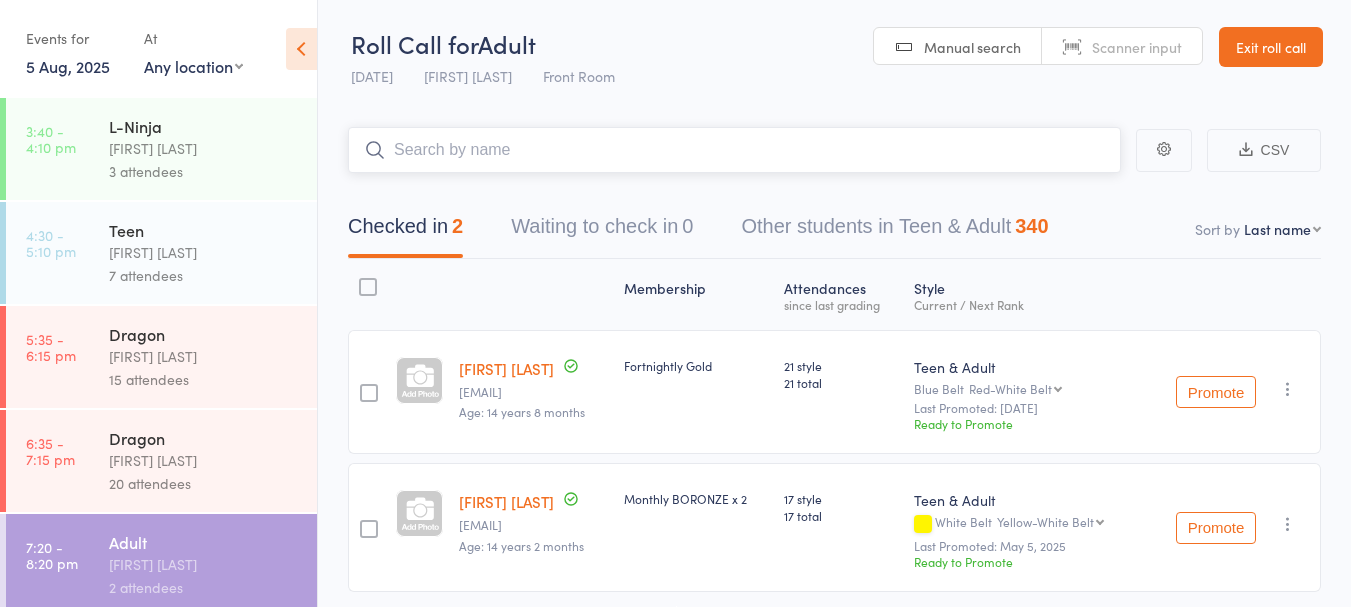 click at bounding box center (734, 150) 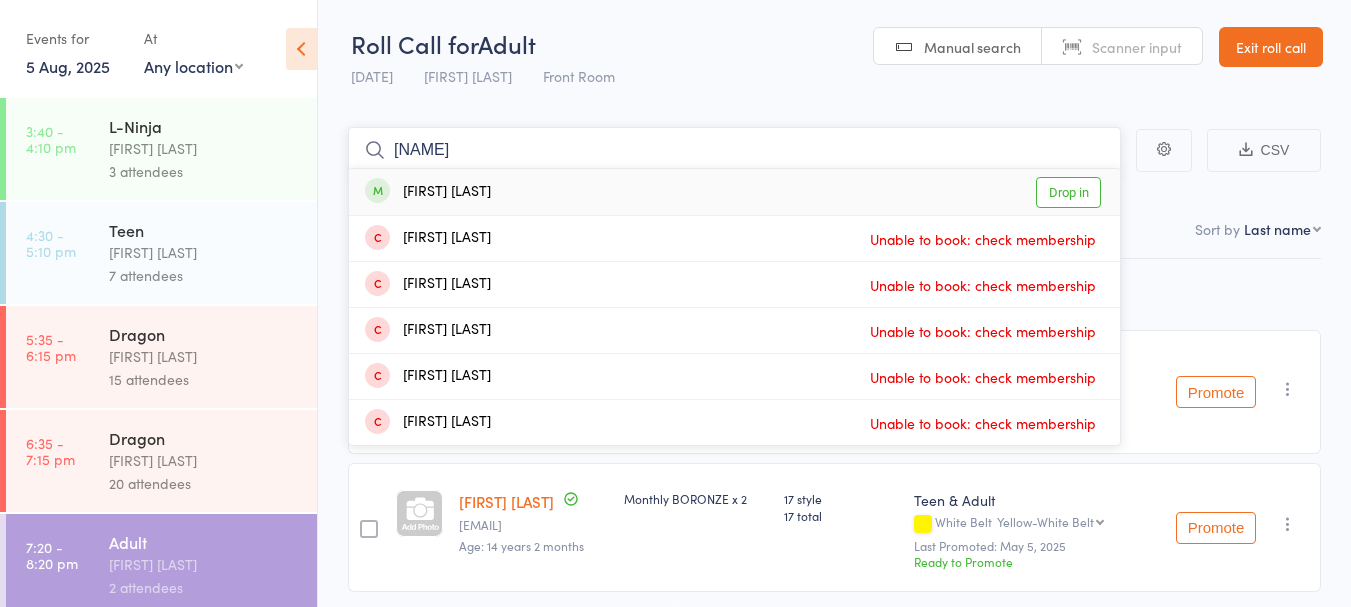 type on "[NAME]" 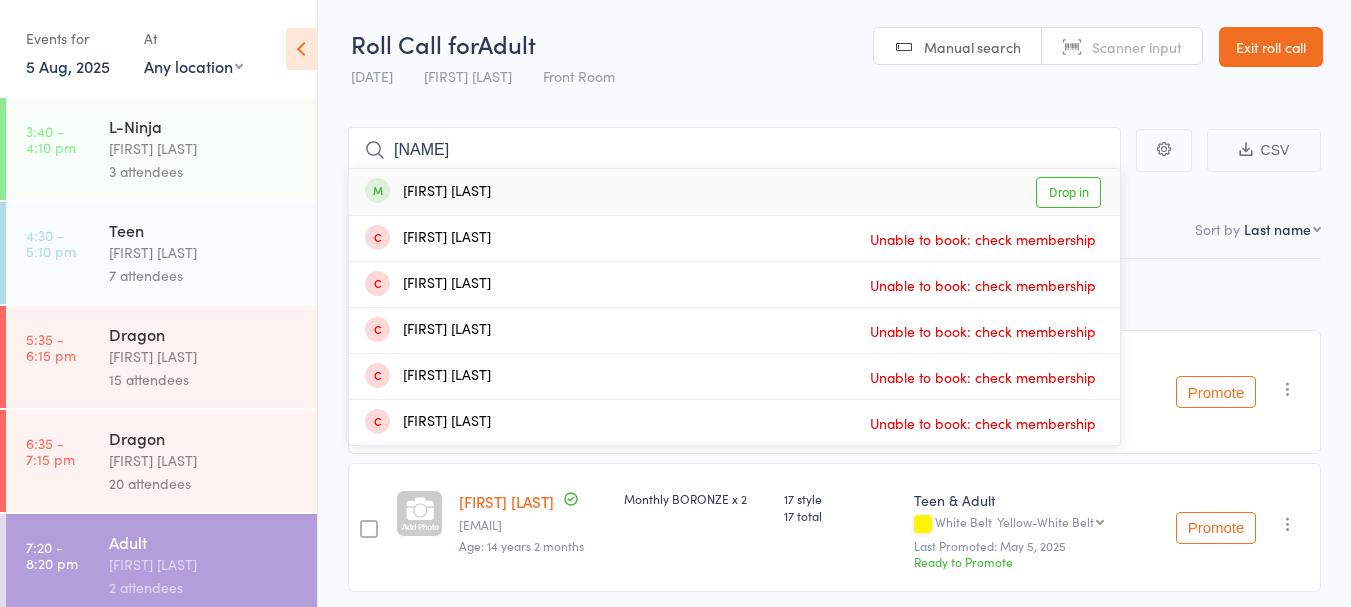 click on "Drop in" at bounding box center [1068, 192] 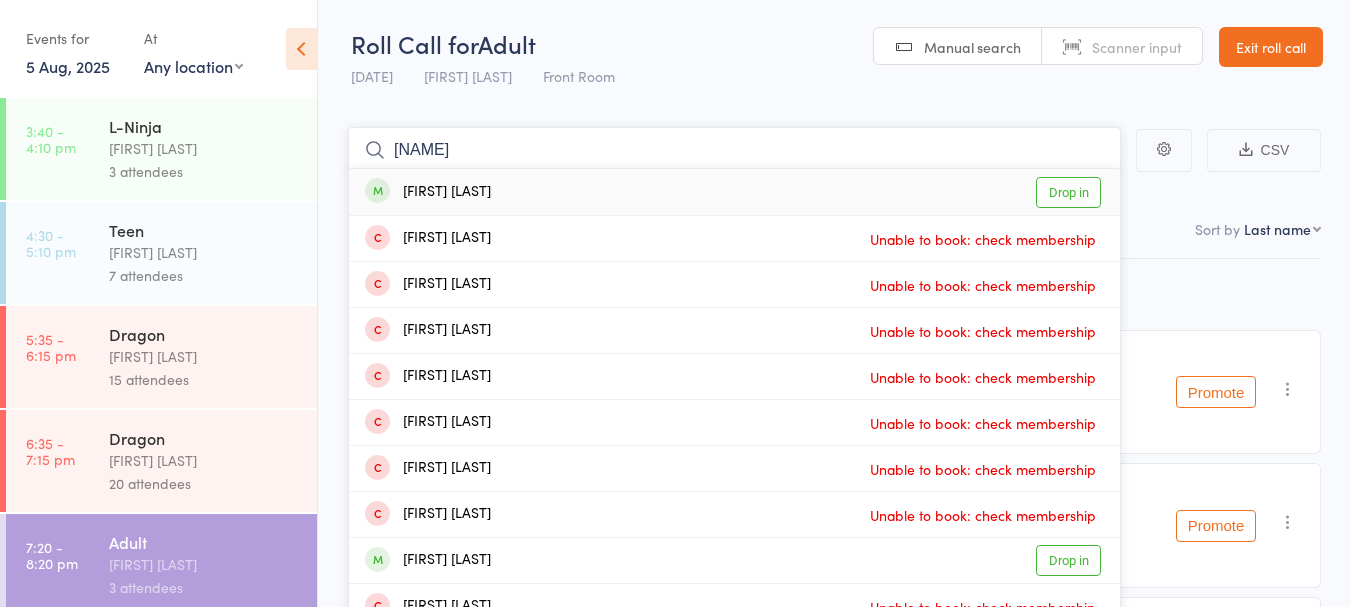 type on "[NAME]" 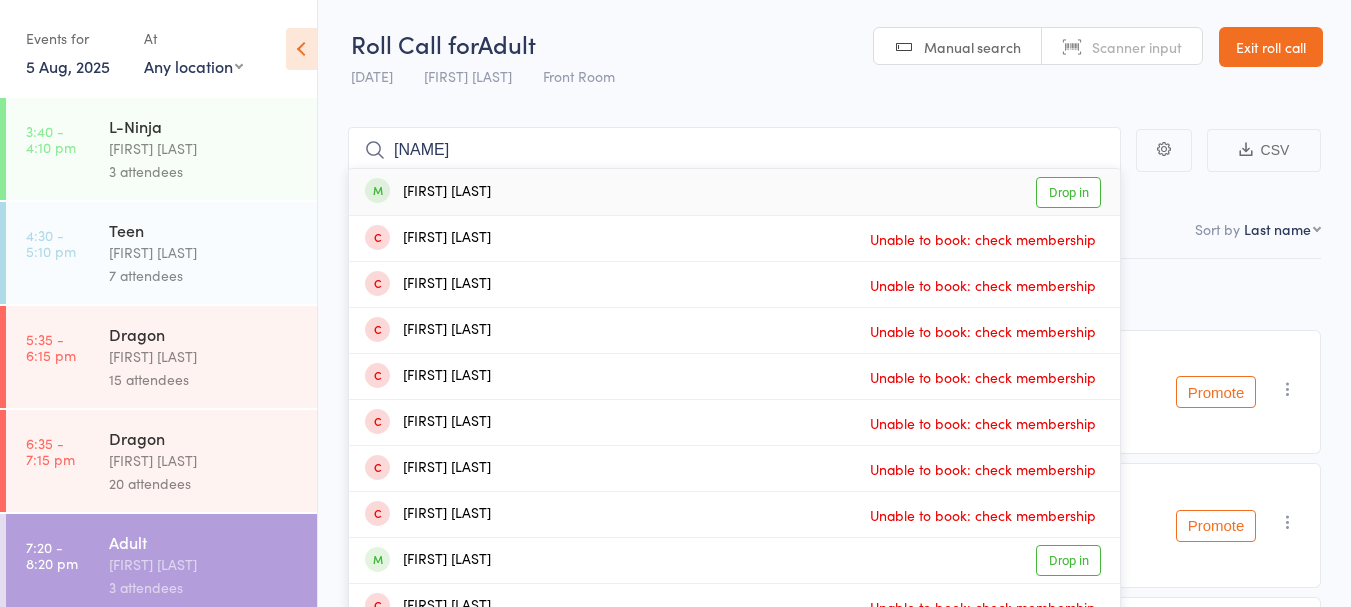 click on "Drop in" at bounding box center [1068, 192] 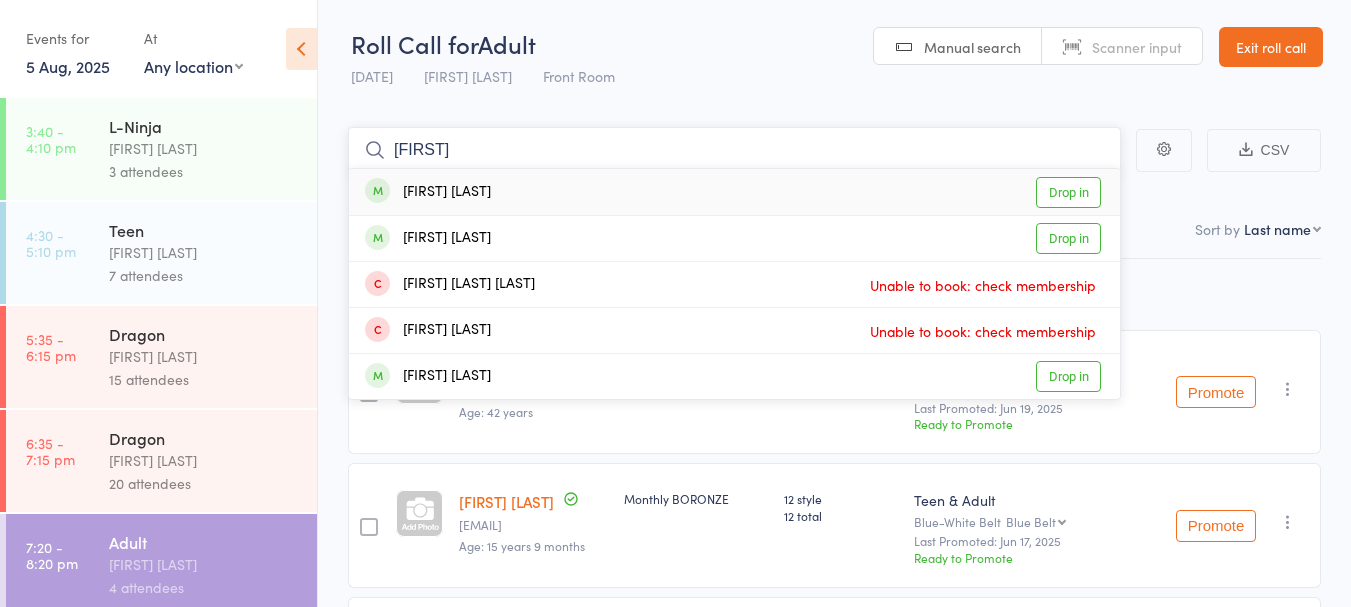 type on "[FIRST]" 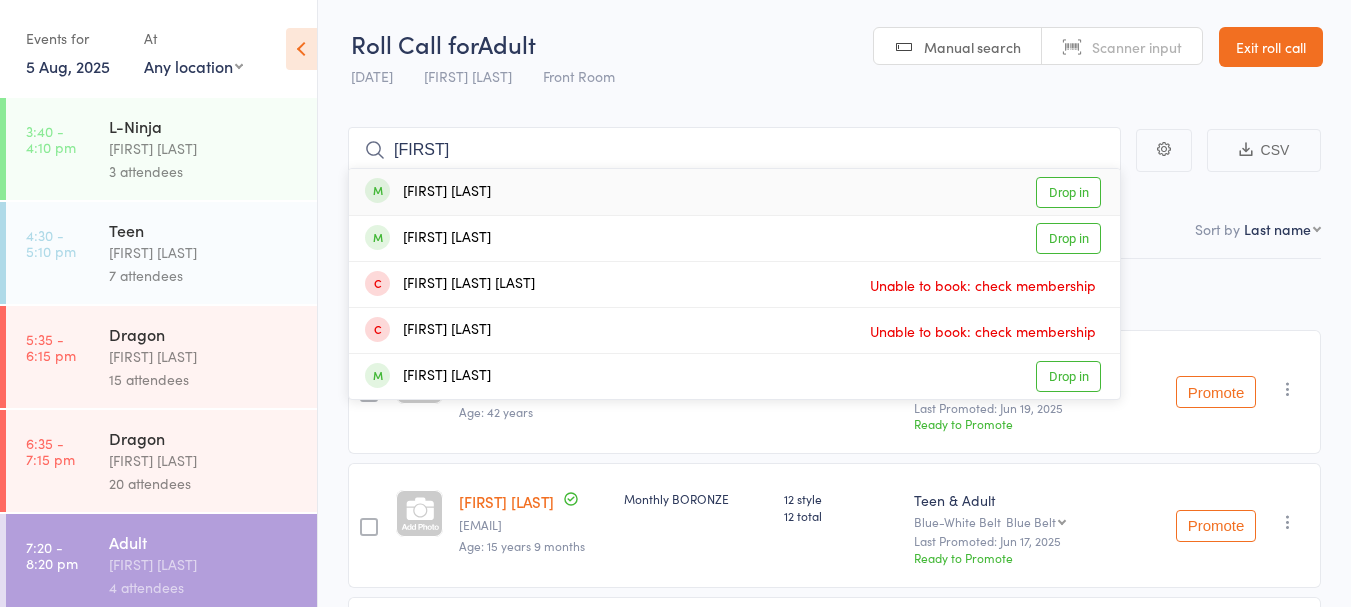 click on "Drop in" at bounding box center (1068, 192) 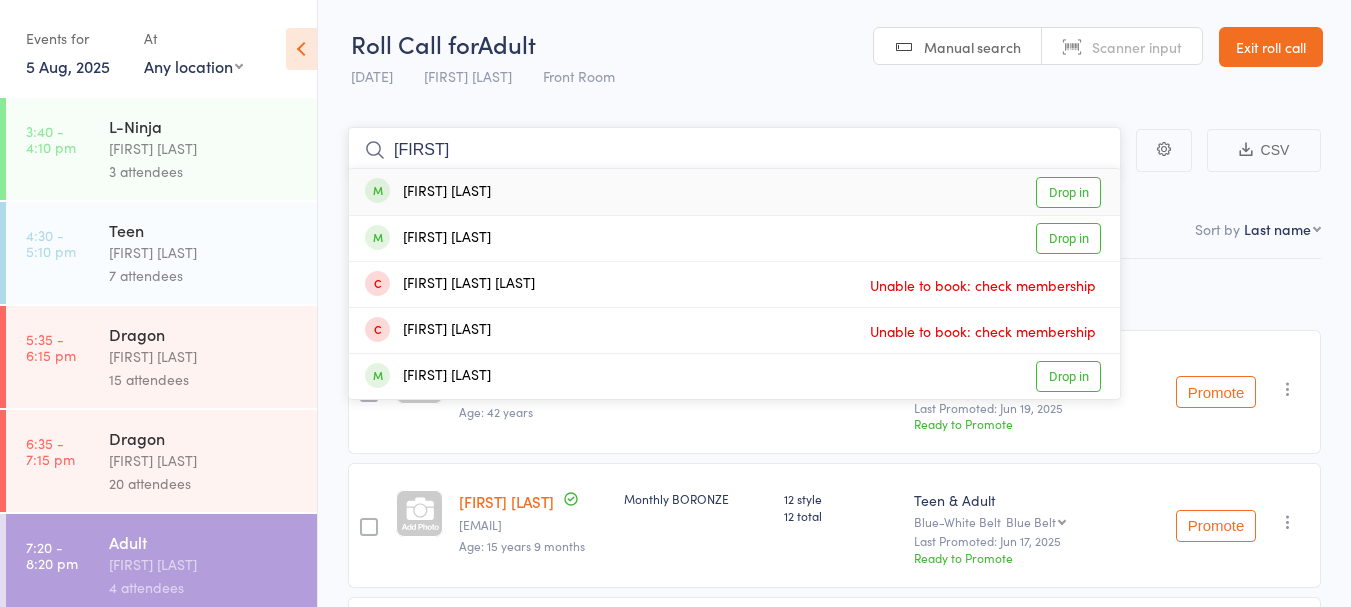 type 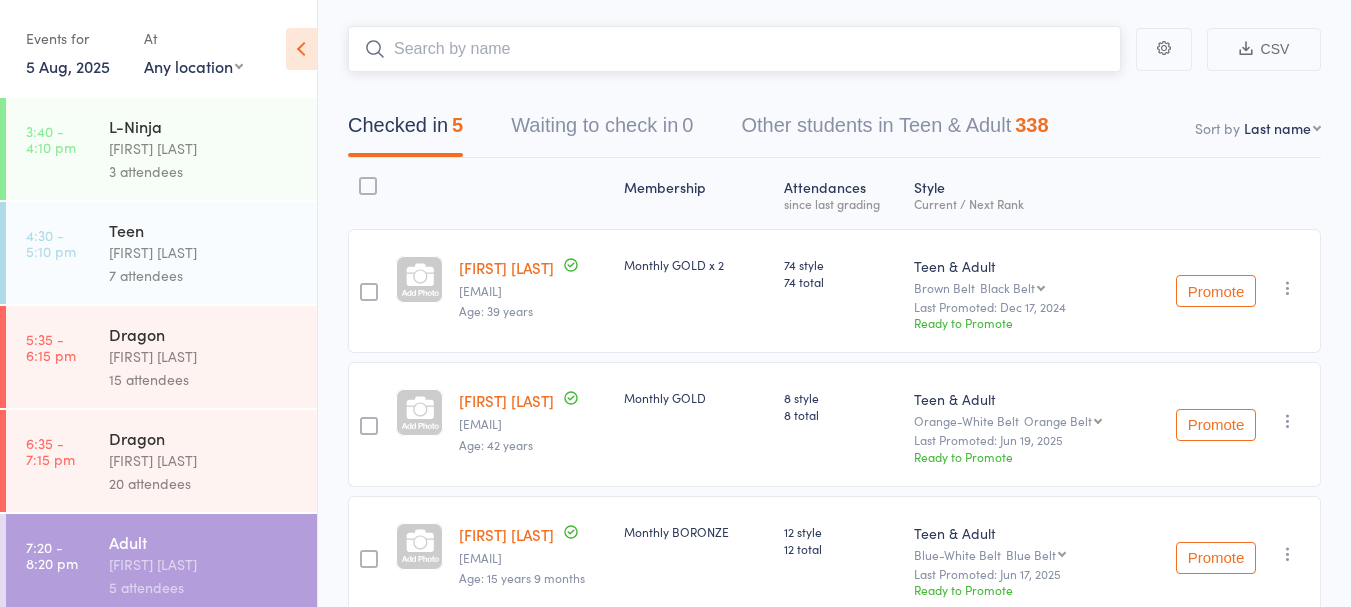 scroll, scrollTop: 0, scrollLeft: 0, axis: both 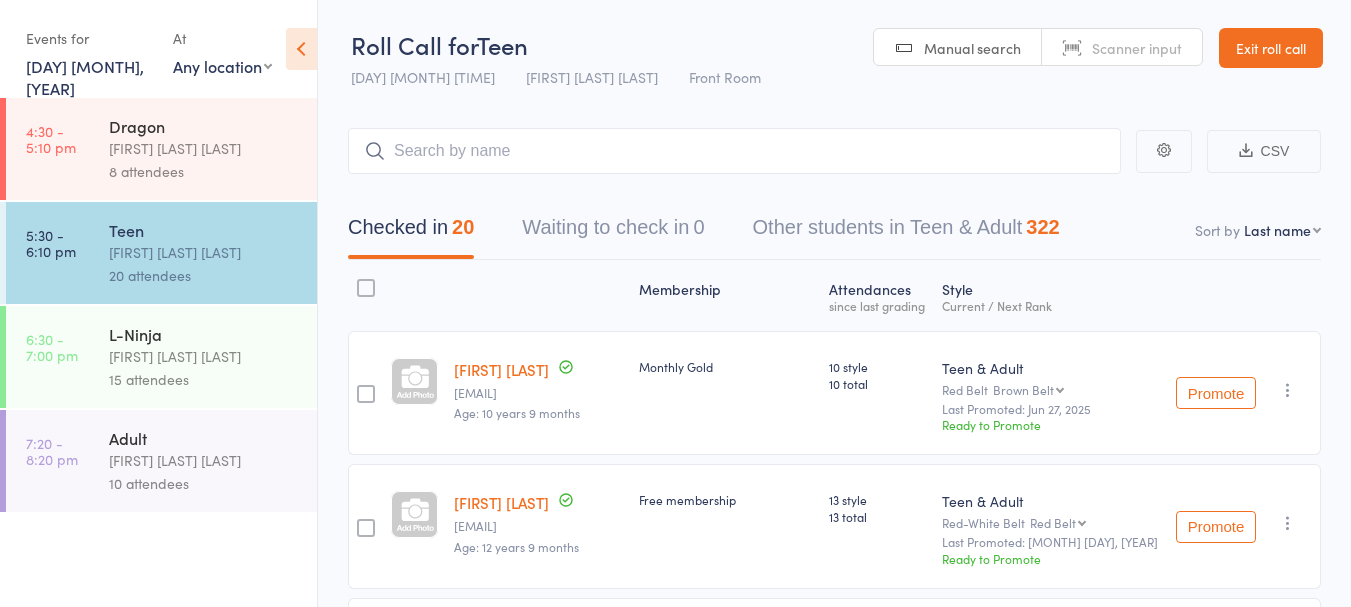 click on "Exit roll call" at bounding box center [1271, 48] 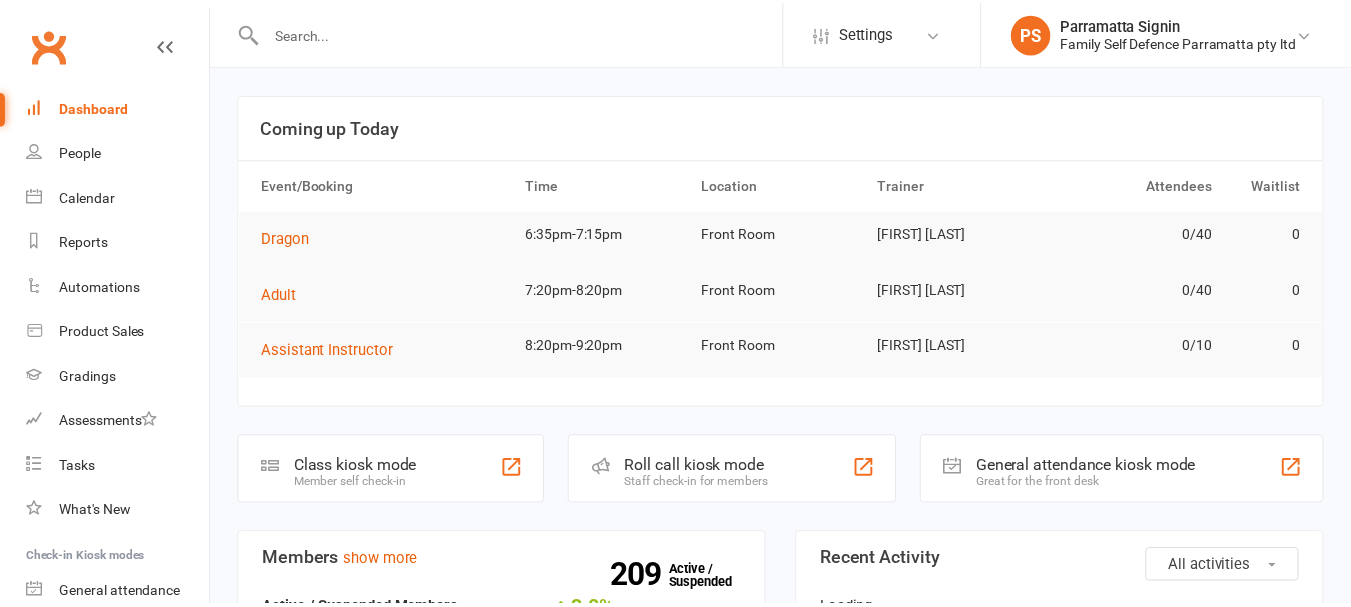 scroll, scrollTop: 0, scrollLeft: 0, axis: both 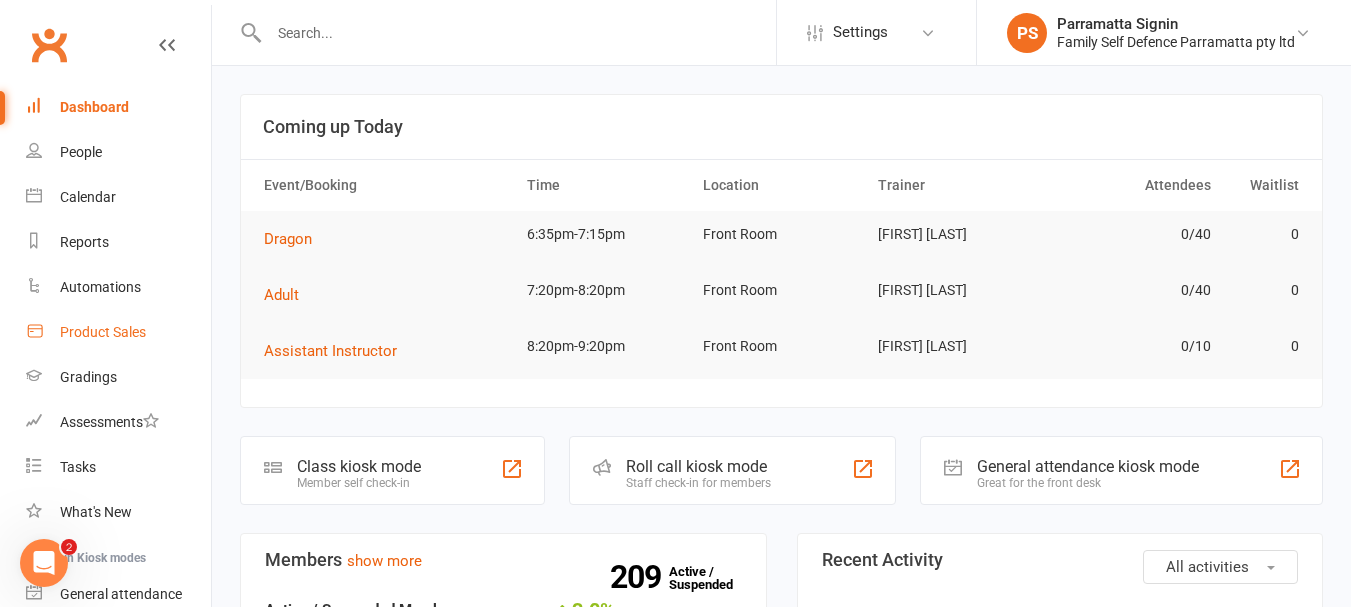 click on "Product Sales" at bounding box center (118, 332) 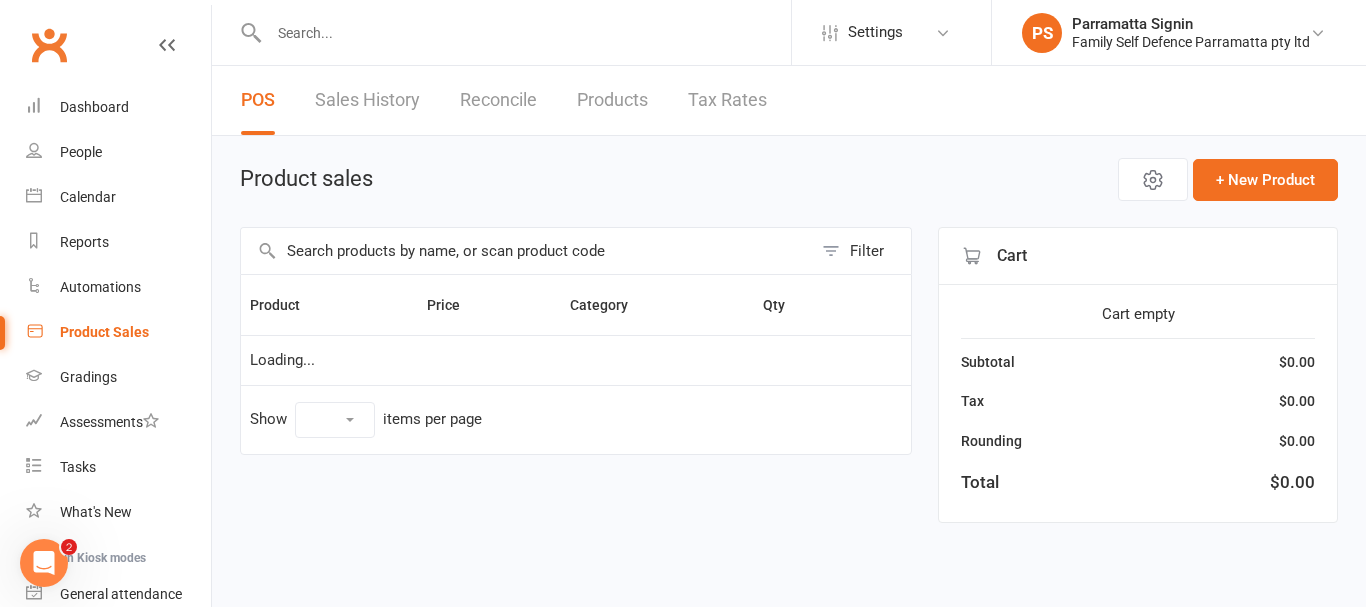 select on "10" 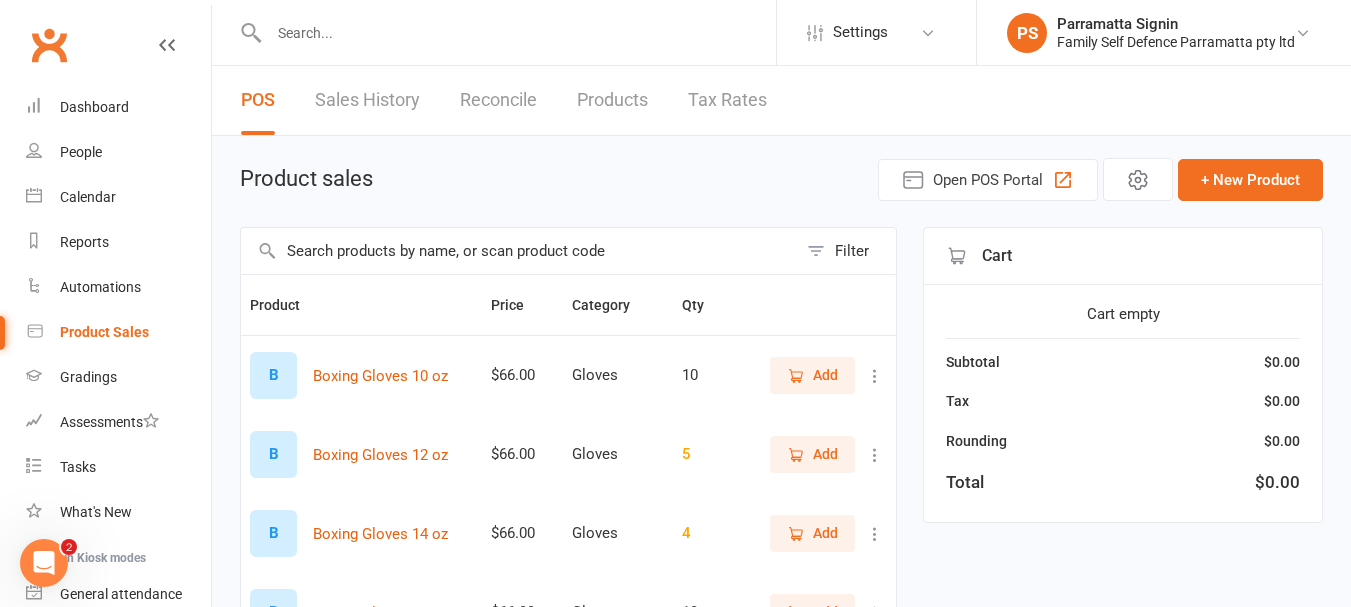 click on "Sales History" at bounding box center (367, 100) 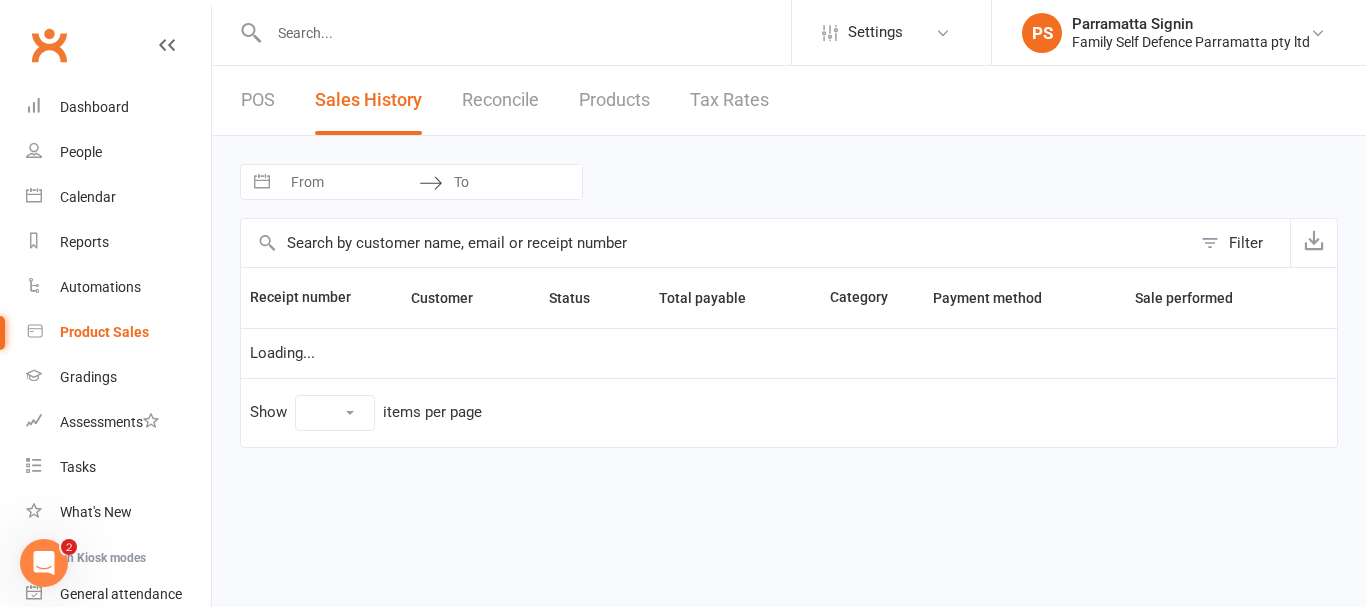 select on "25" 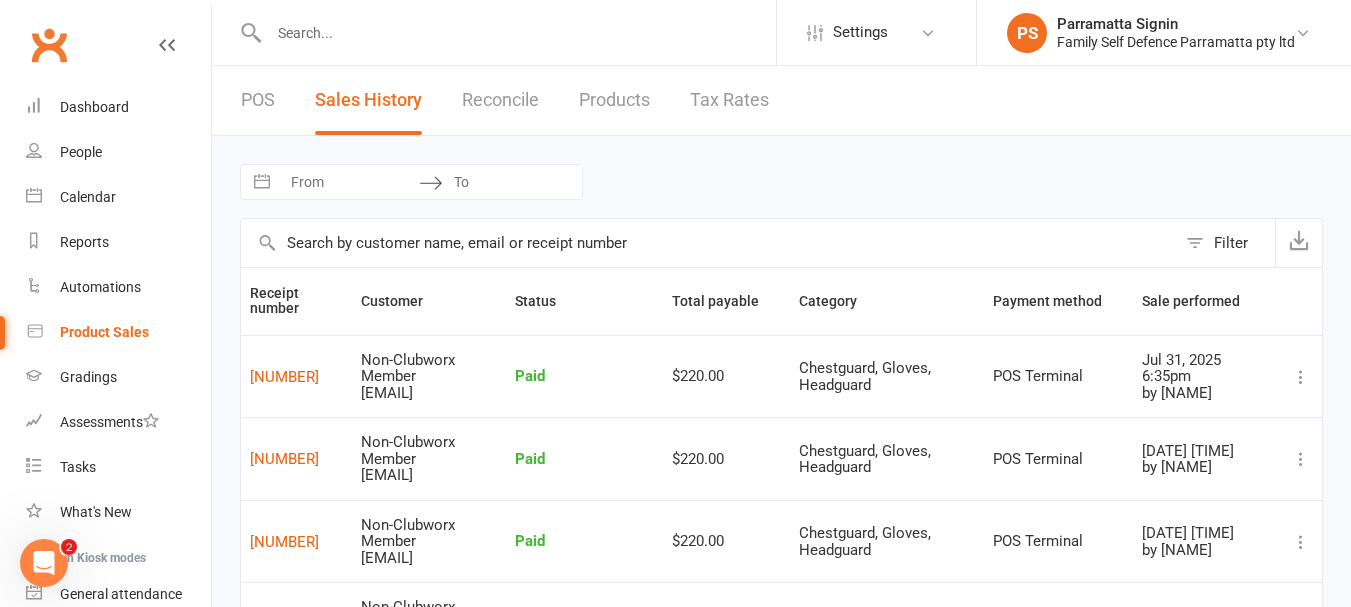 click on "Products" at bounding box center [614, 100] 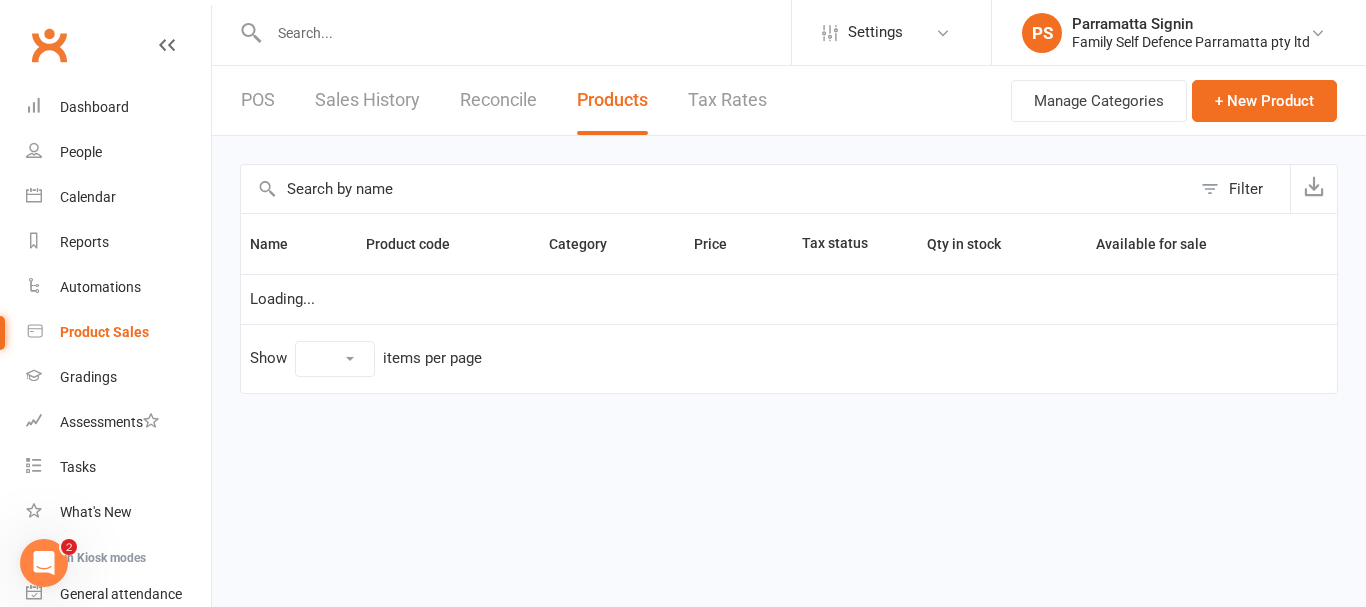 select on "10" 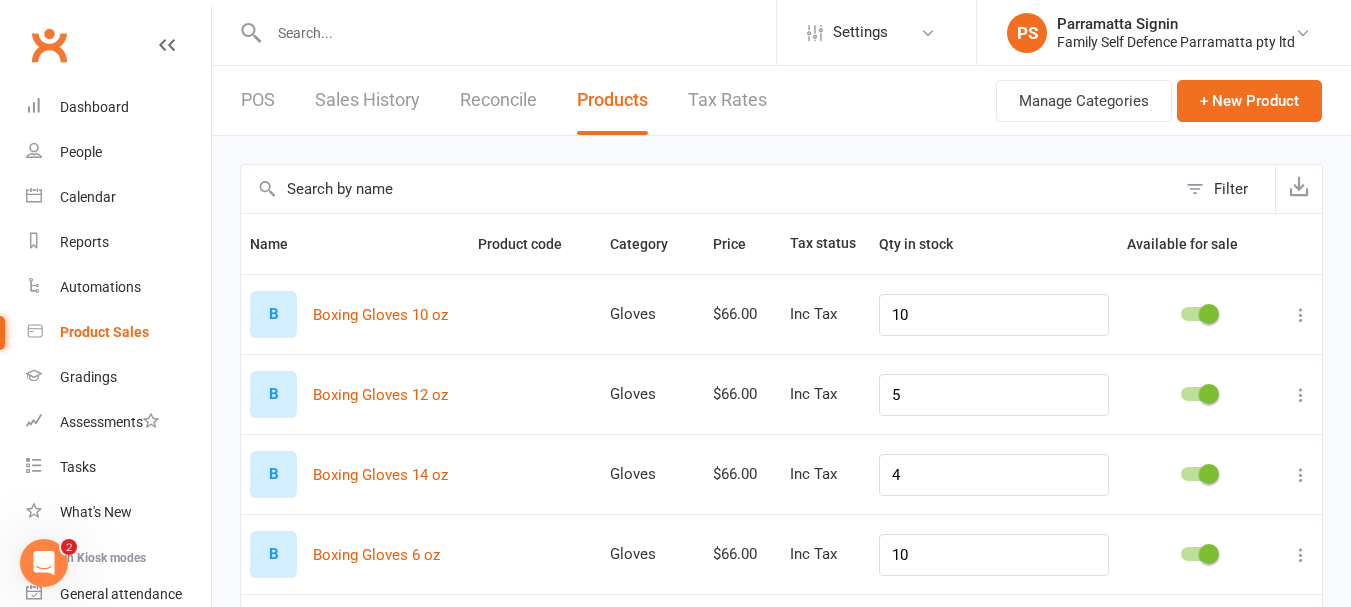 click on "Reconcile" at bounding box center (498, 100) 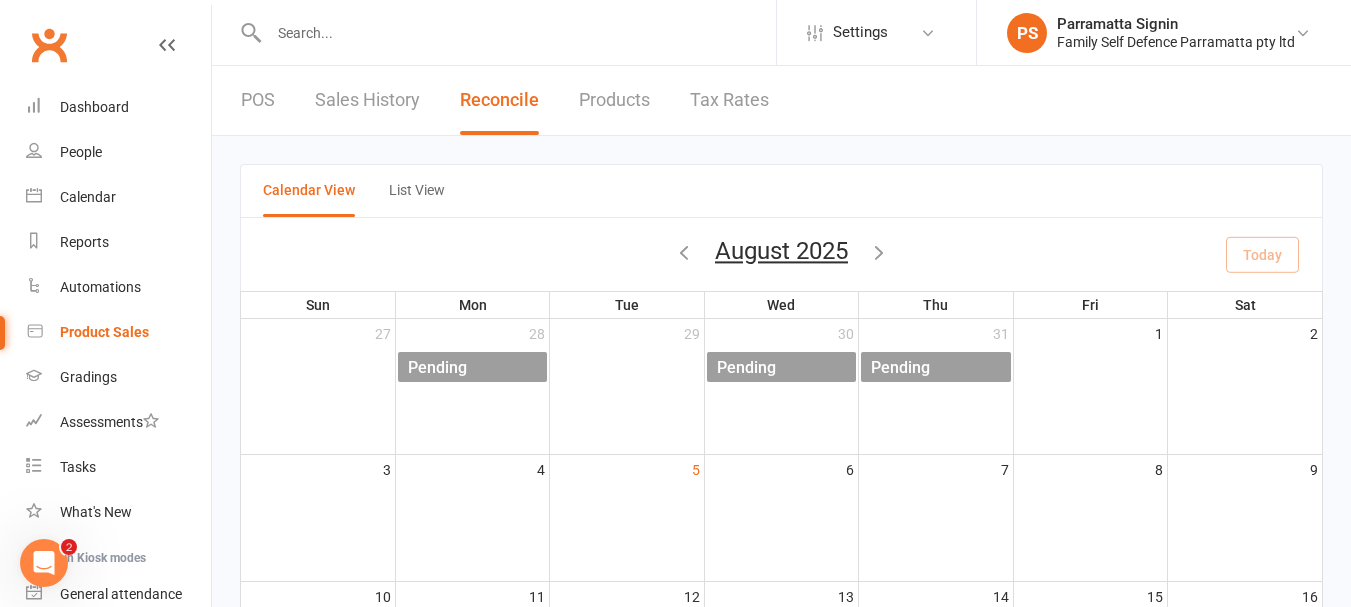 click on "Sales History" at bounding box center [367, 100] 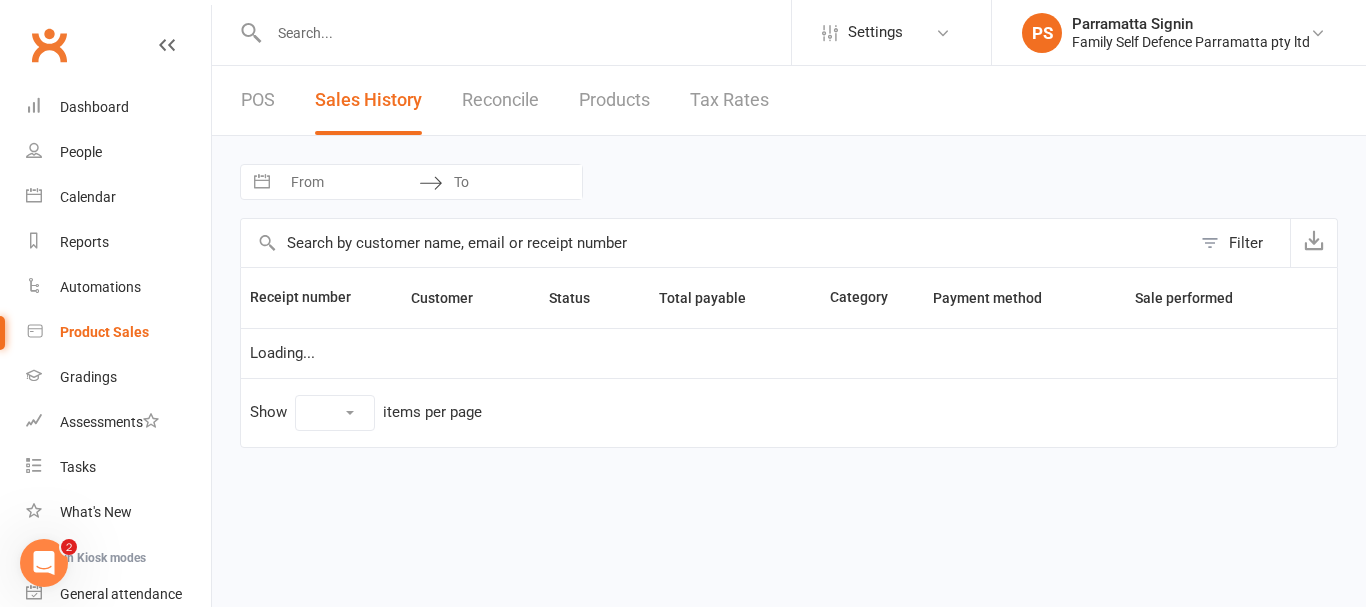 select on "25" 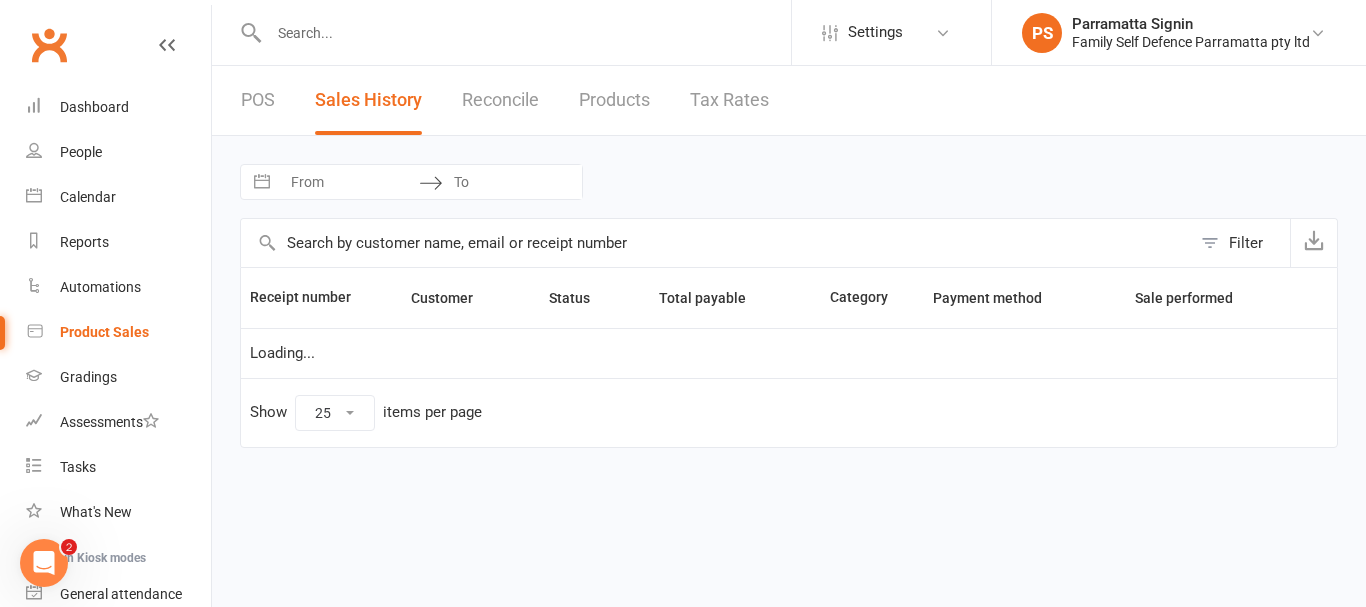 click on "POS" at bounding box center (258, 100) 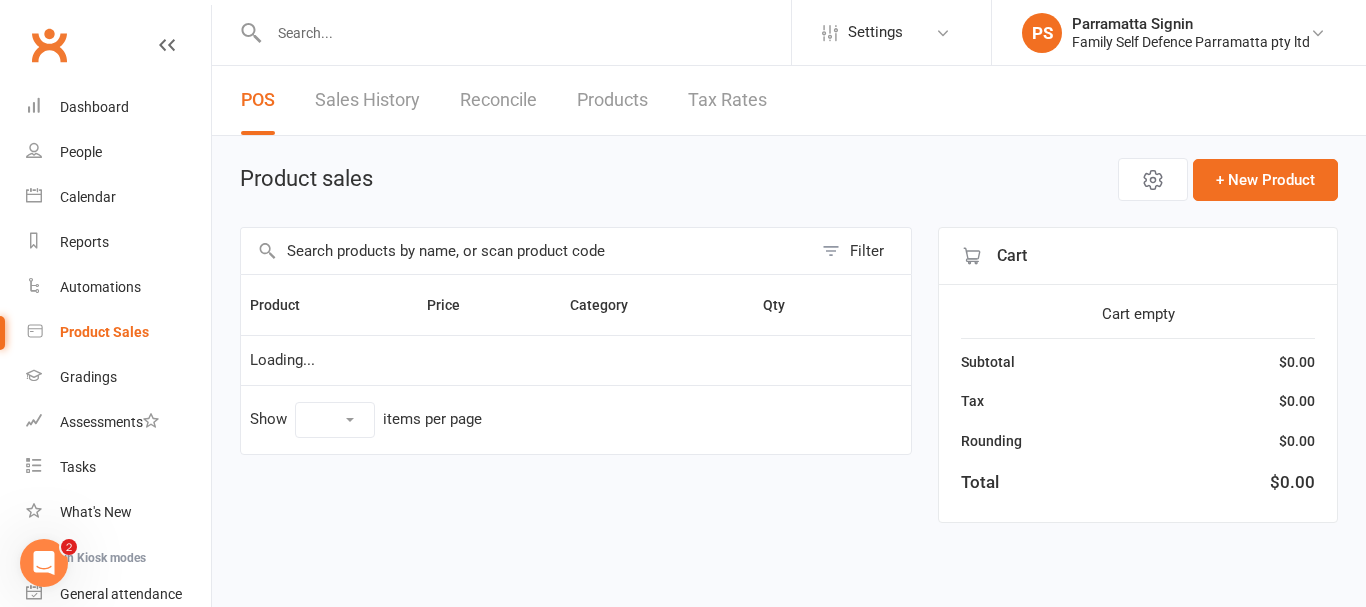 select on "10" 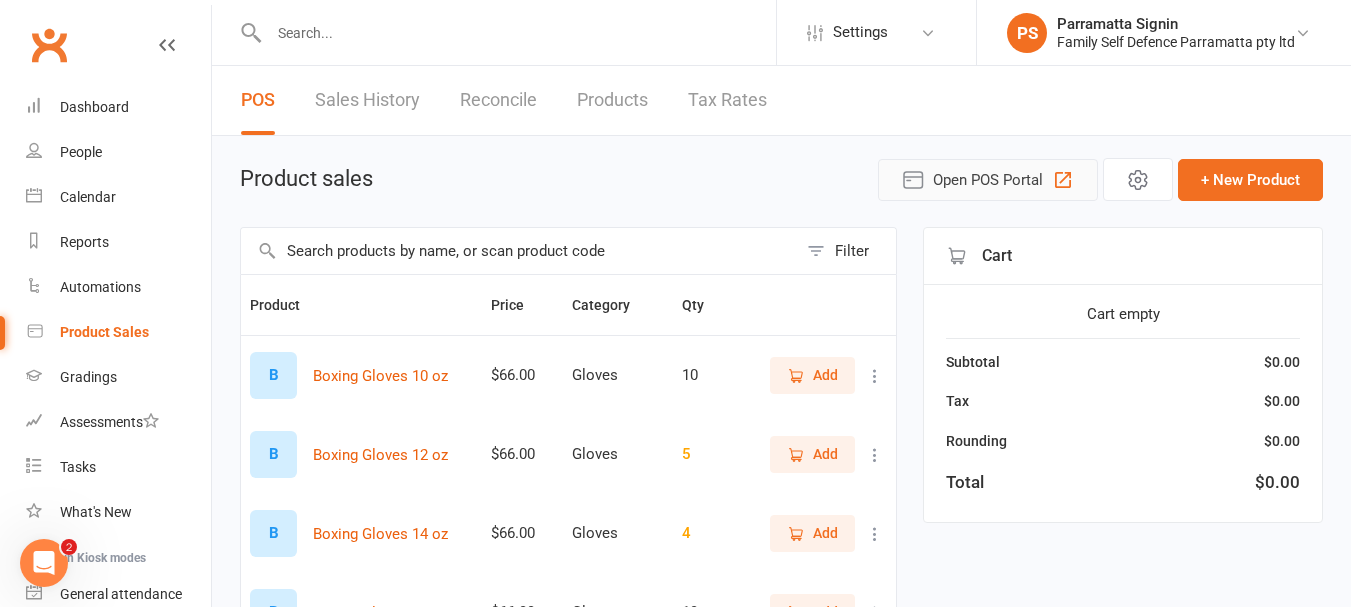 click on "Open POS Portal" at bounding box center (988, 180) 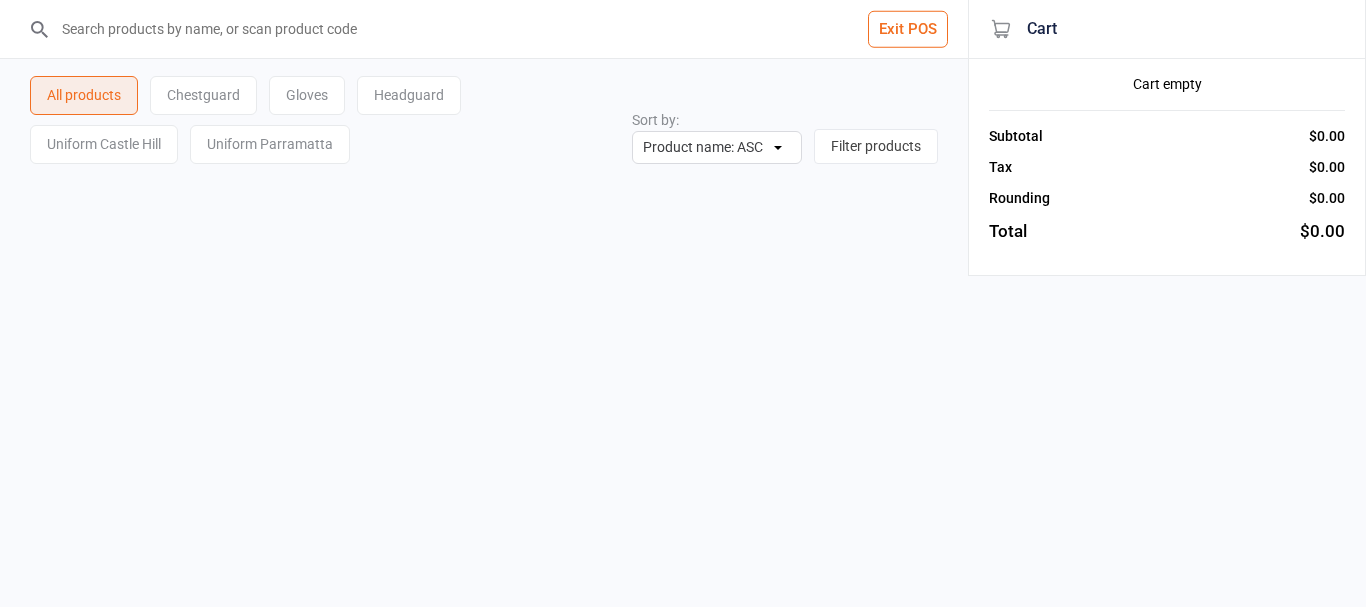 scroll, scrollTop: 0, scrollLeft: 0, axis: both 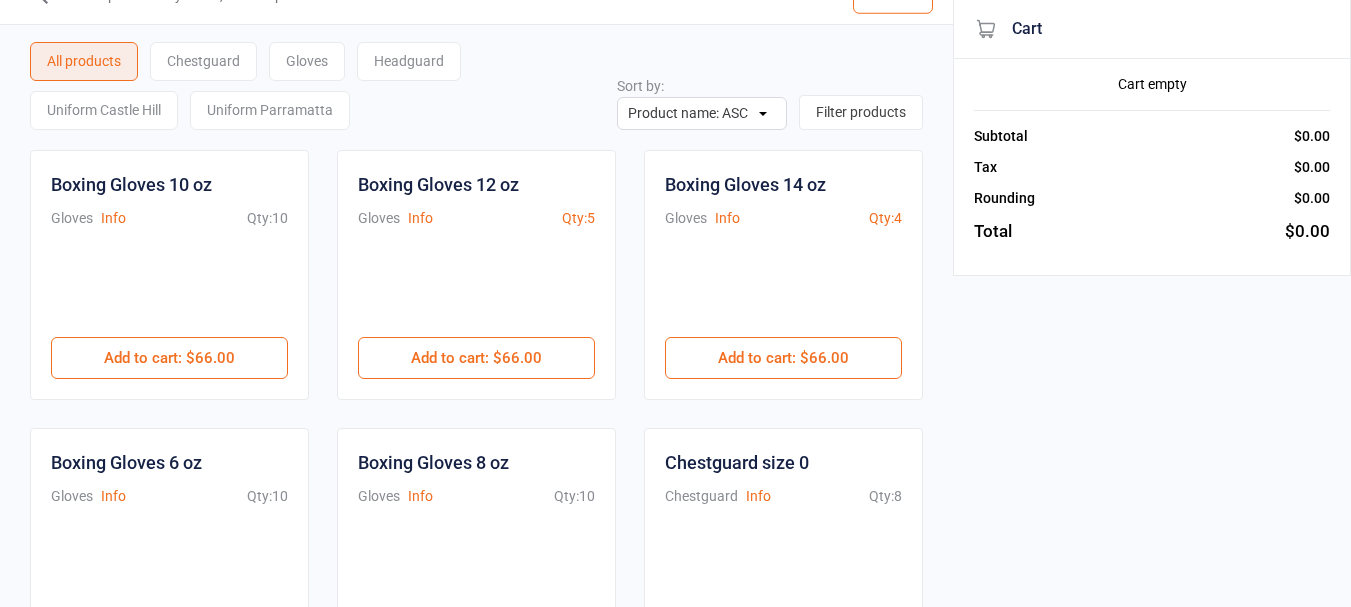 click on "Gloves" at bounding box center [307, 61] 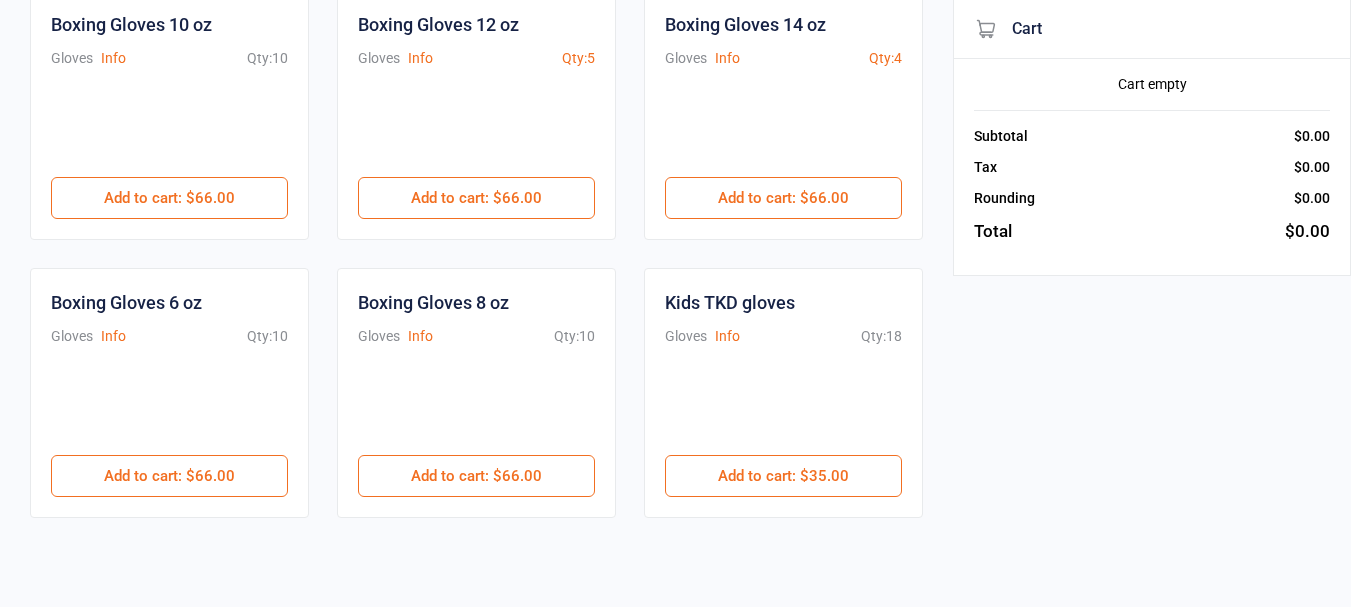 scroll, scrollTop: 199, scrollLeft: 0, axis: vertical 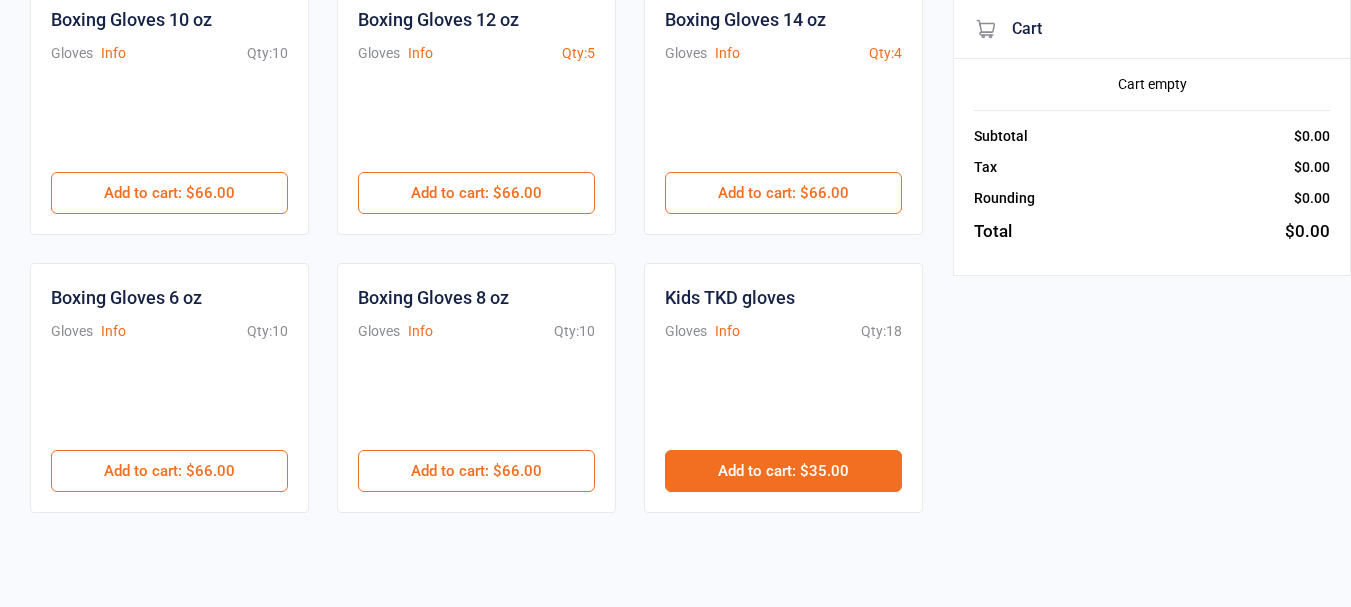 click on "Add to cart :   $35.00" at bounding box center (783, 471) 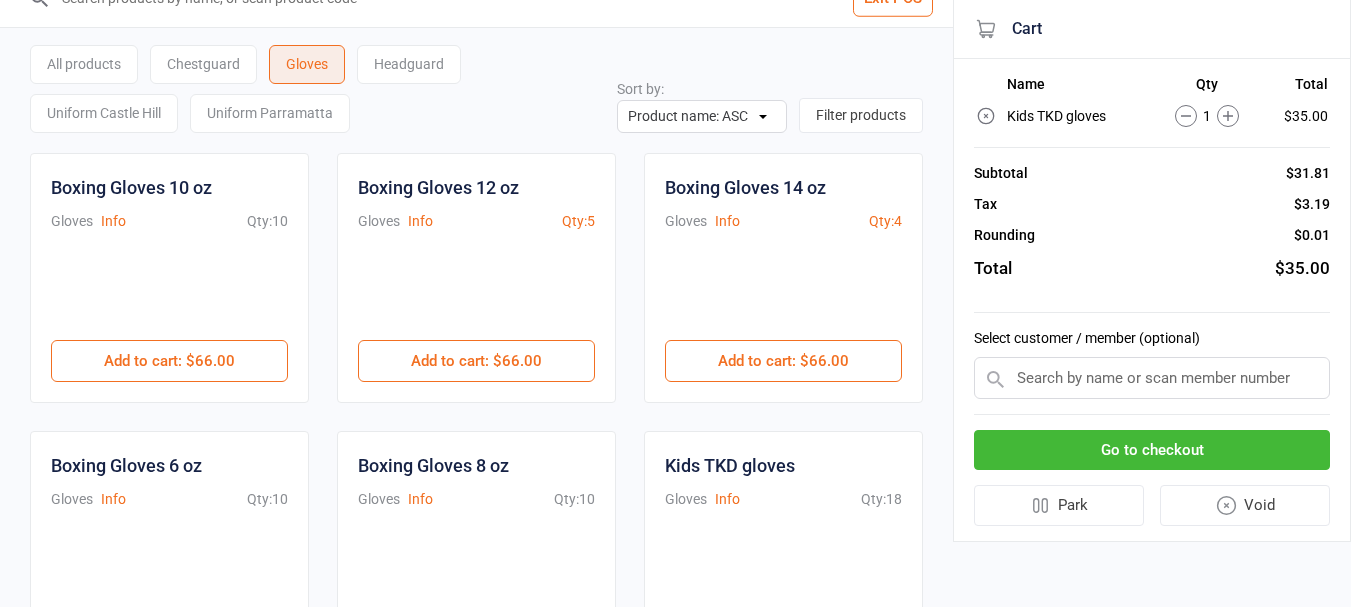 scroll, scrollTop: 0, scrollLeft: 0, axis: both 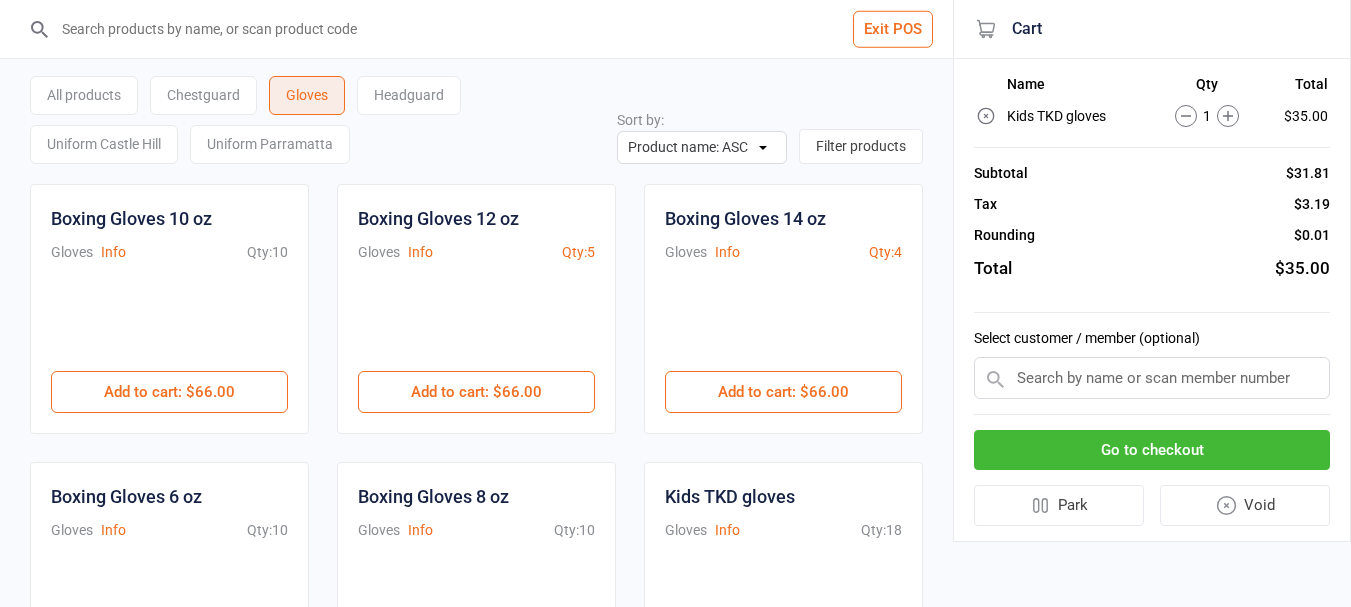 click on "Headguard" at bounding box center (409, 95) 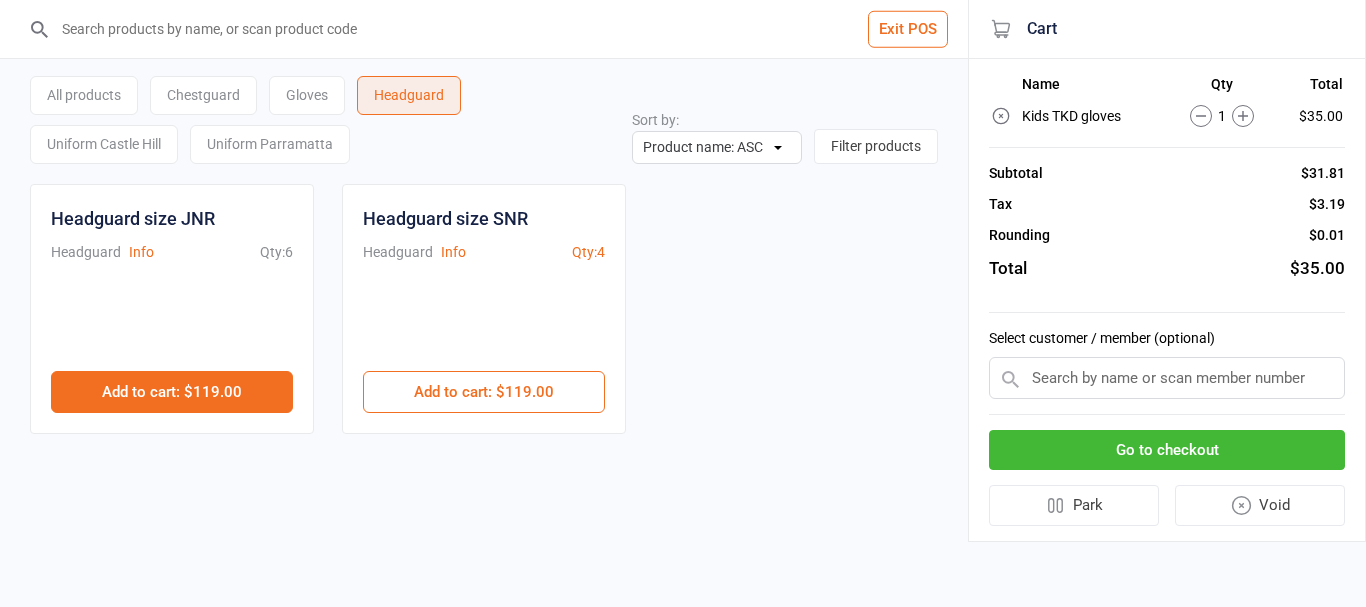 click on "Add to cart :   $119.00" at bounding box center (172, 392) 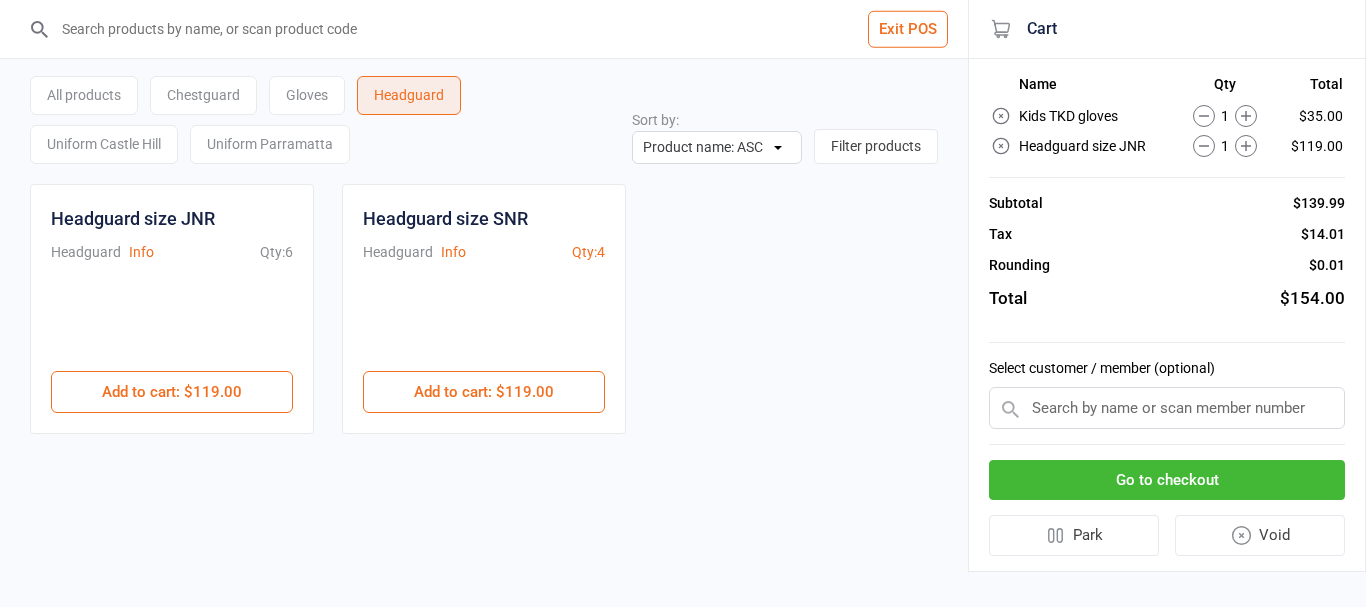 click on "Chestguard" at bounding box center (203, 95) 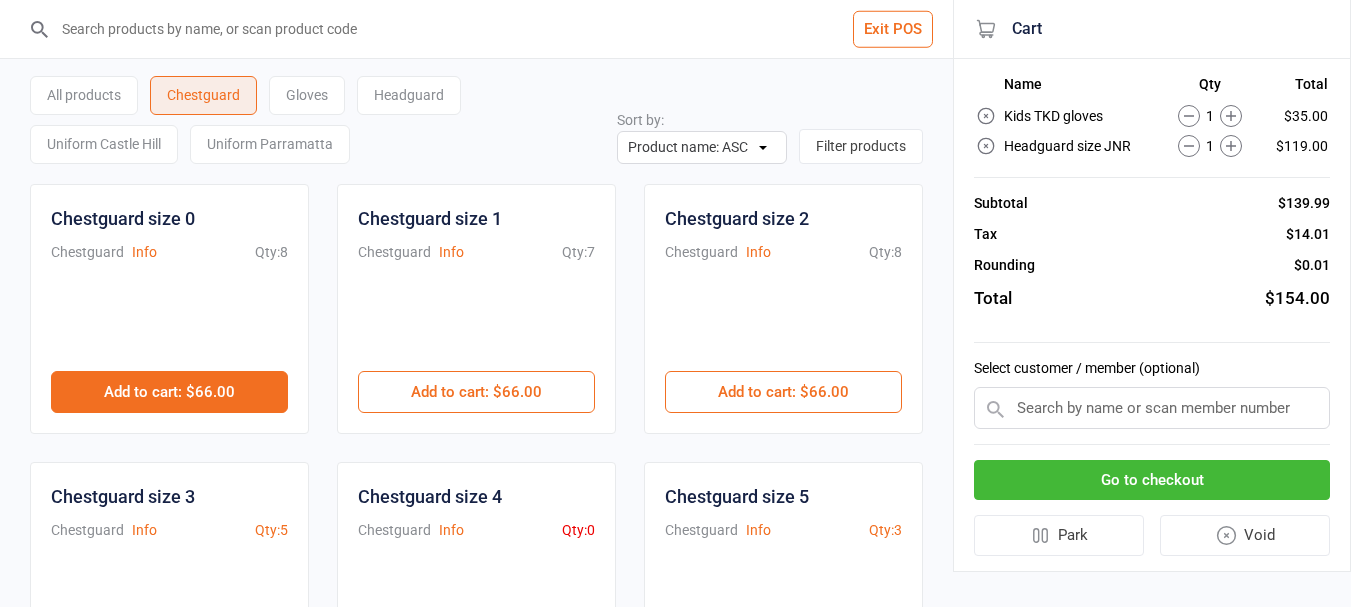 click on "Add to cart :   $66.00" at bounding box center (169, 392) 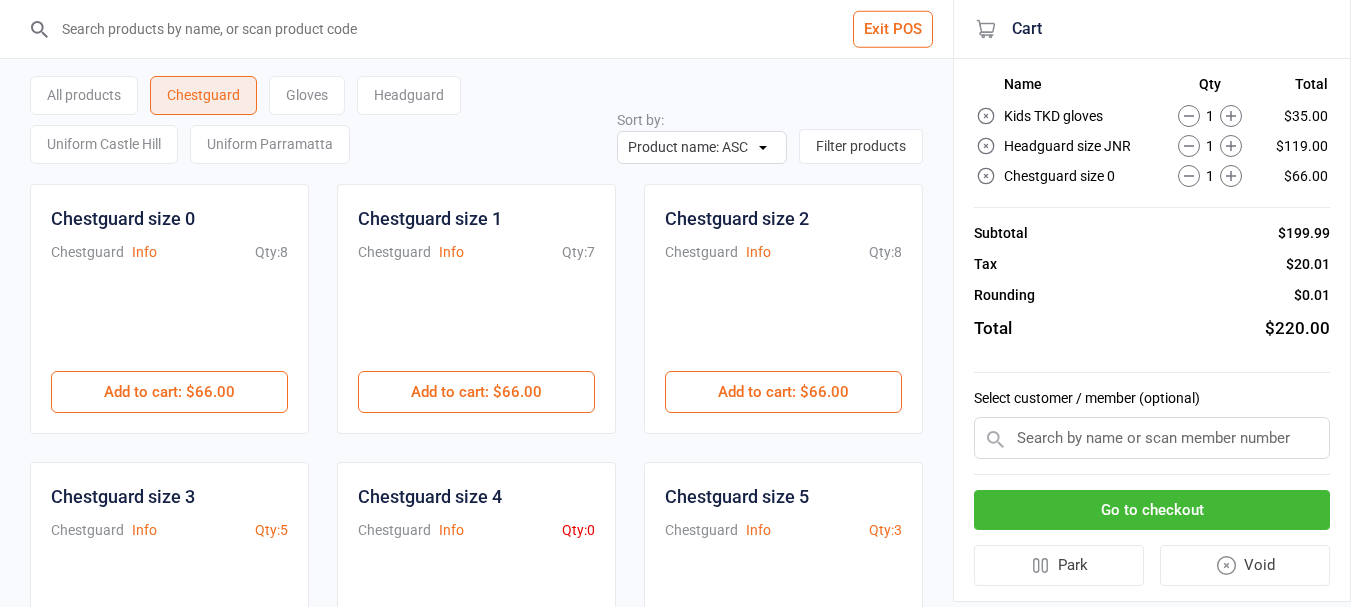 click on "Go to checkout" at bounding box center (1152, 510) 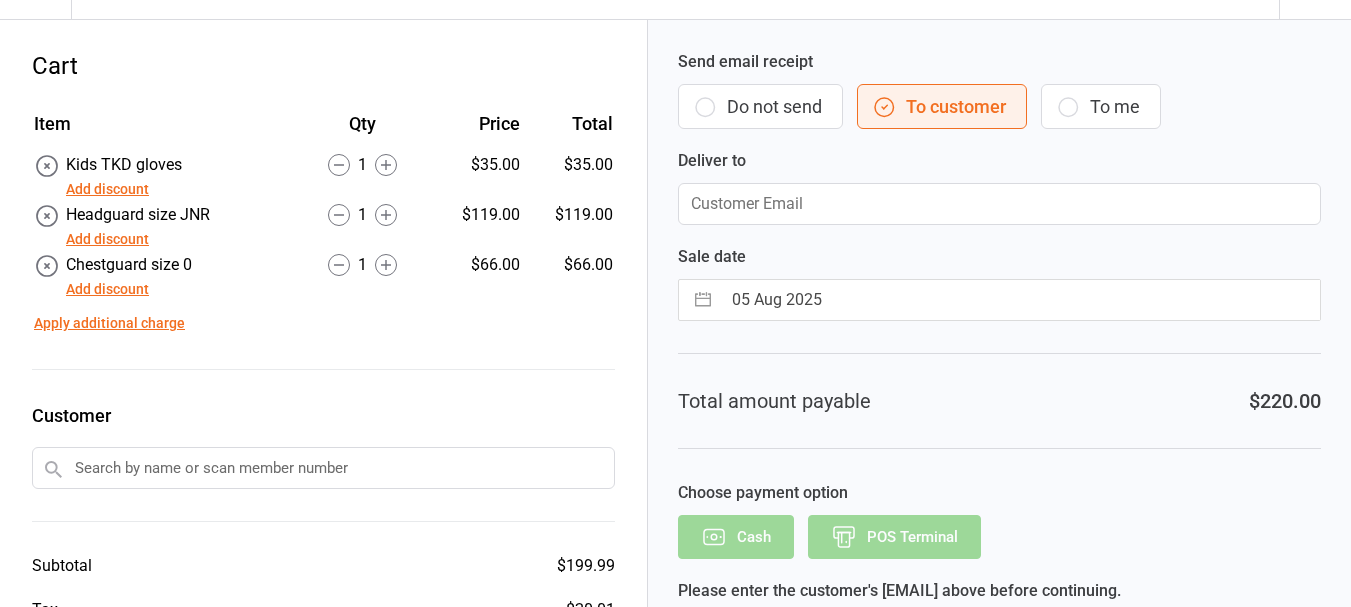 scroll, scrollTop: 0, scrollLeft: 0, axis: both 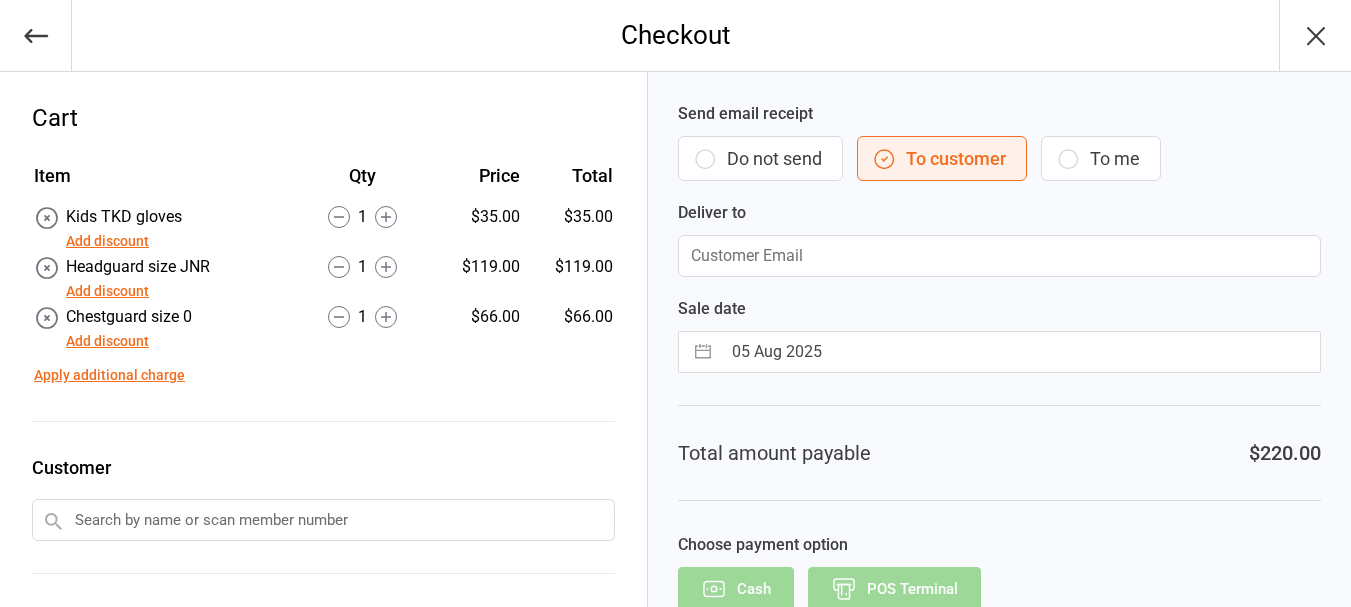 click 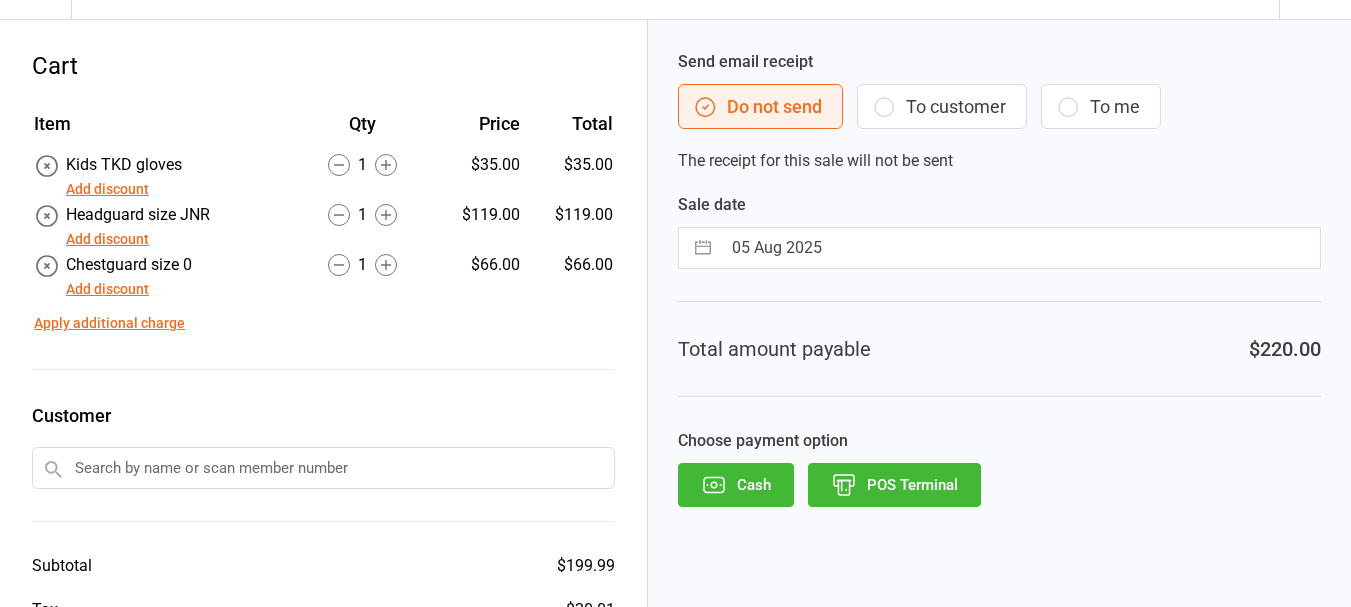 scroll, scrollTop: 59, scrollLeft: 0, axis: vertical 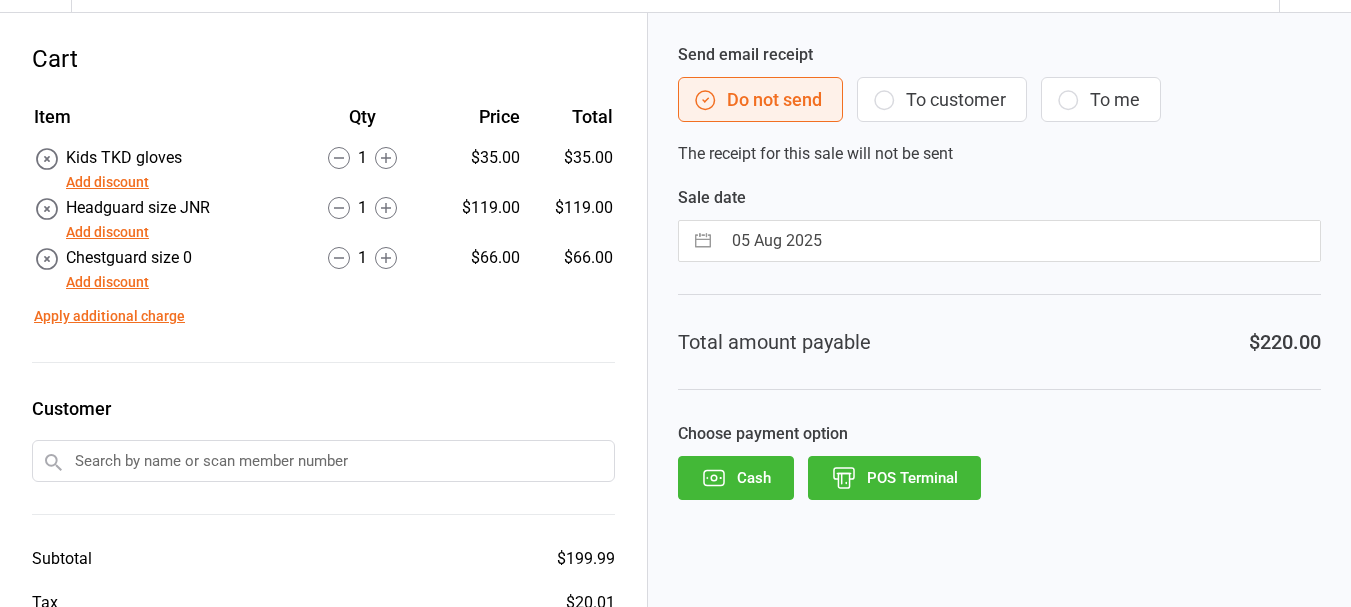 click on "POS Terminal" at bounding box center [894, 478] 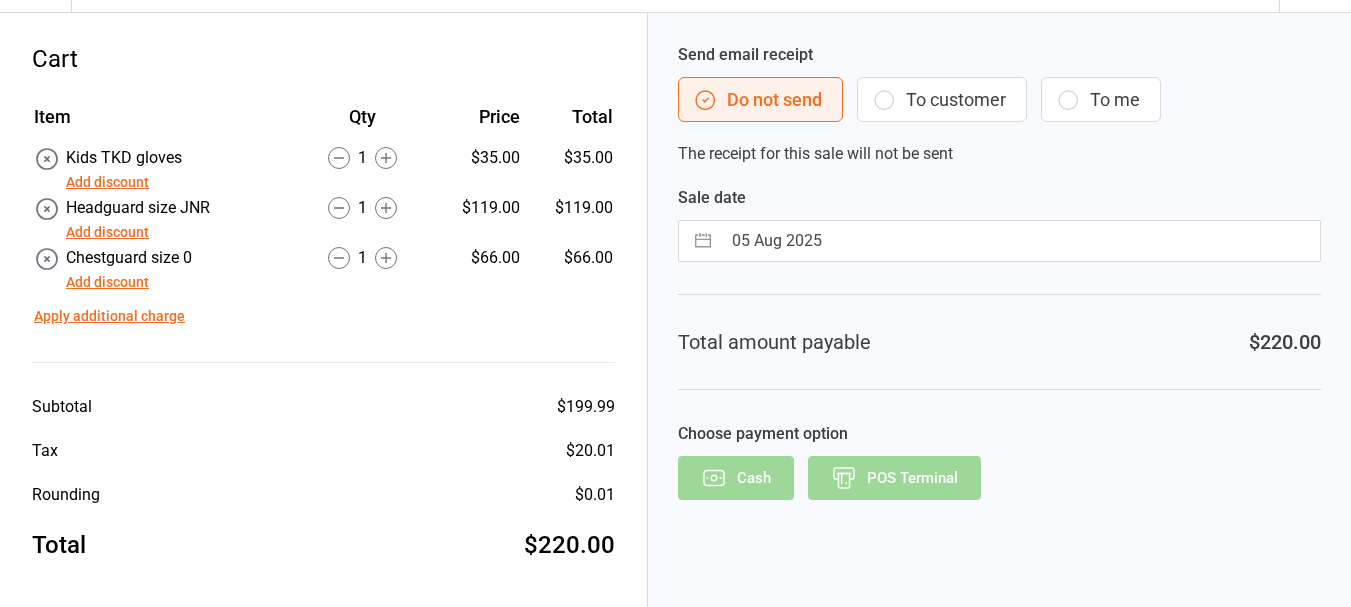 scroll, scrollTop: 0, scrollLeft: 0, axis: both 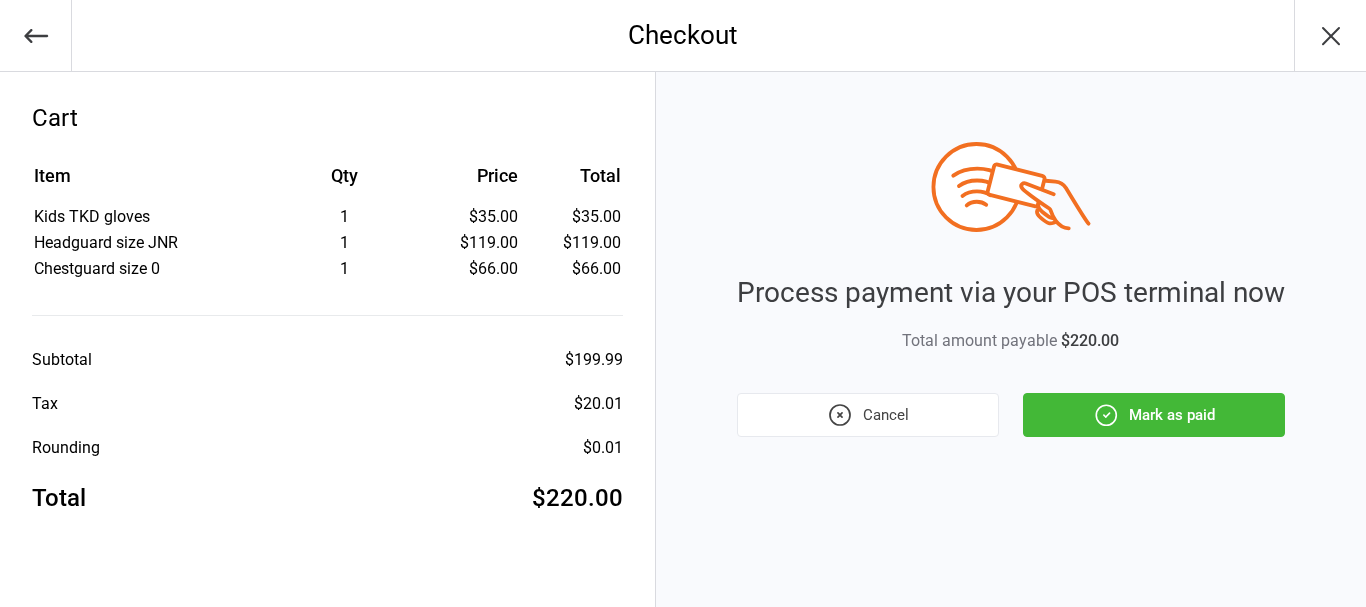 click on "Mark as paid" at bounding box center [1154, 415] 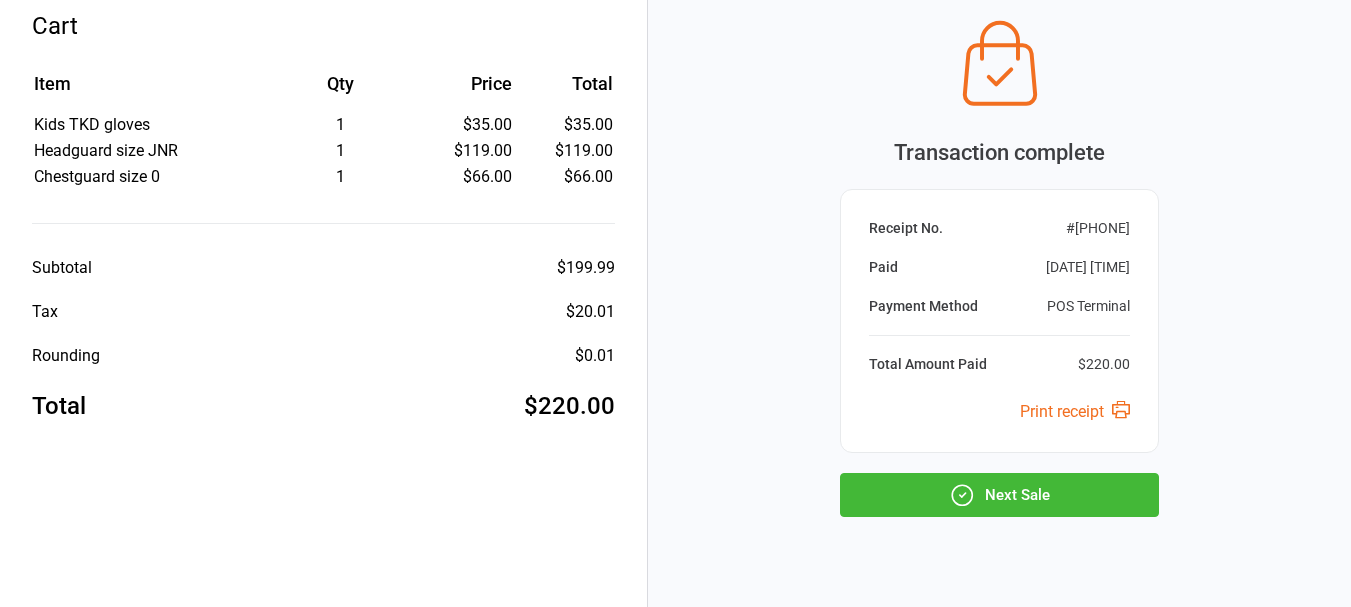 scroll, scrollTop: 132, scrollLeft: 0, axis: vertical 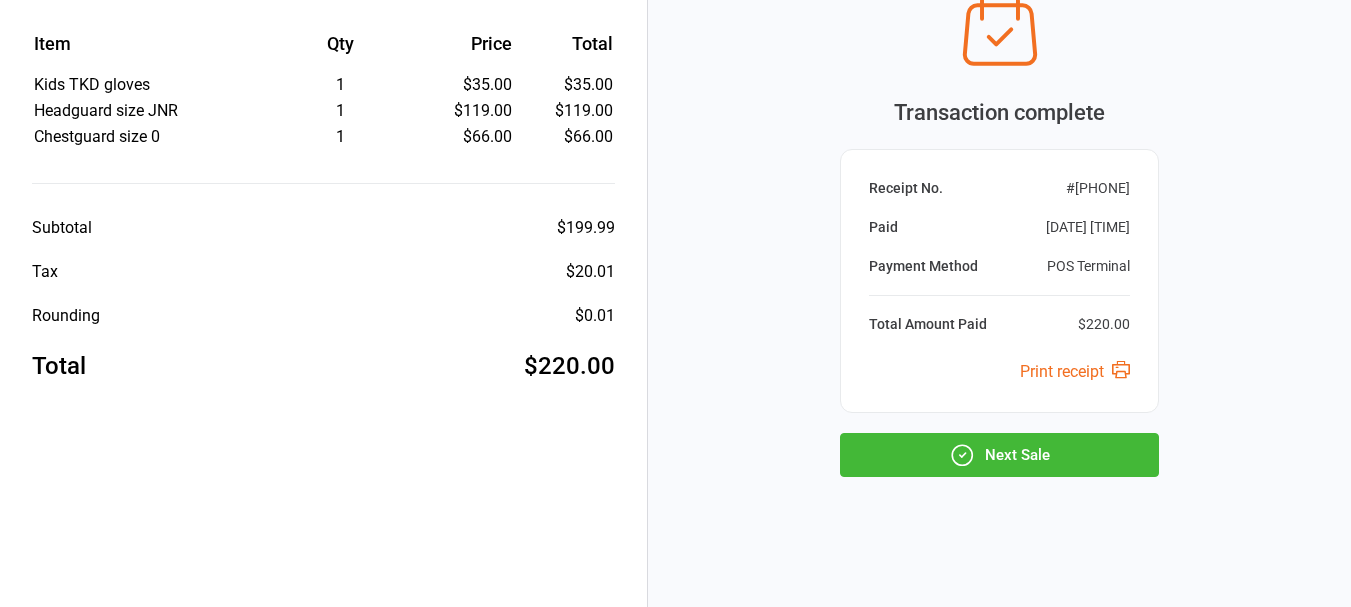 click on "Next Sale" at bounding box center (999, 455) 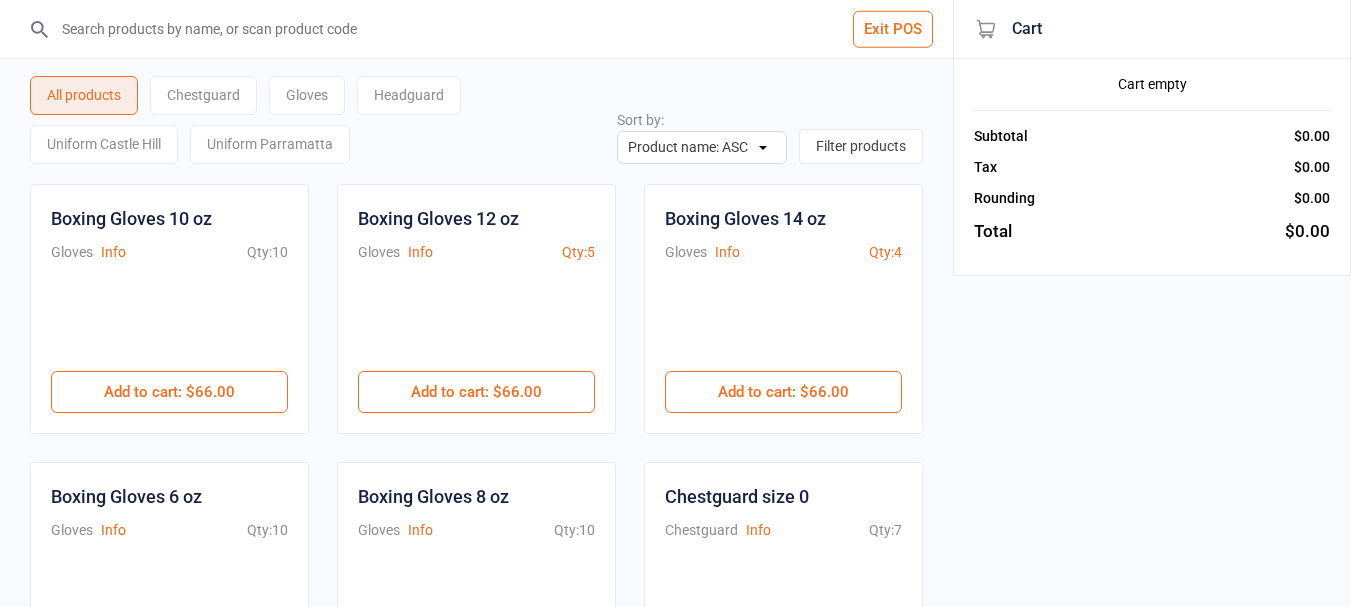 click on "Chestguard" at bounding box center [203, 95] 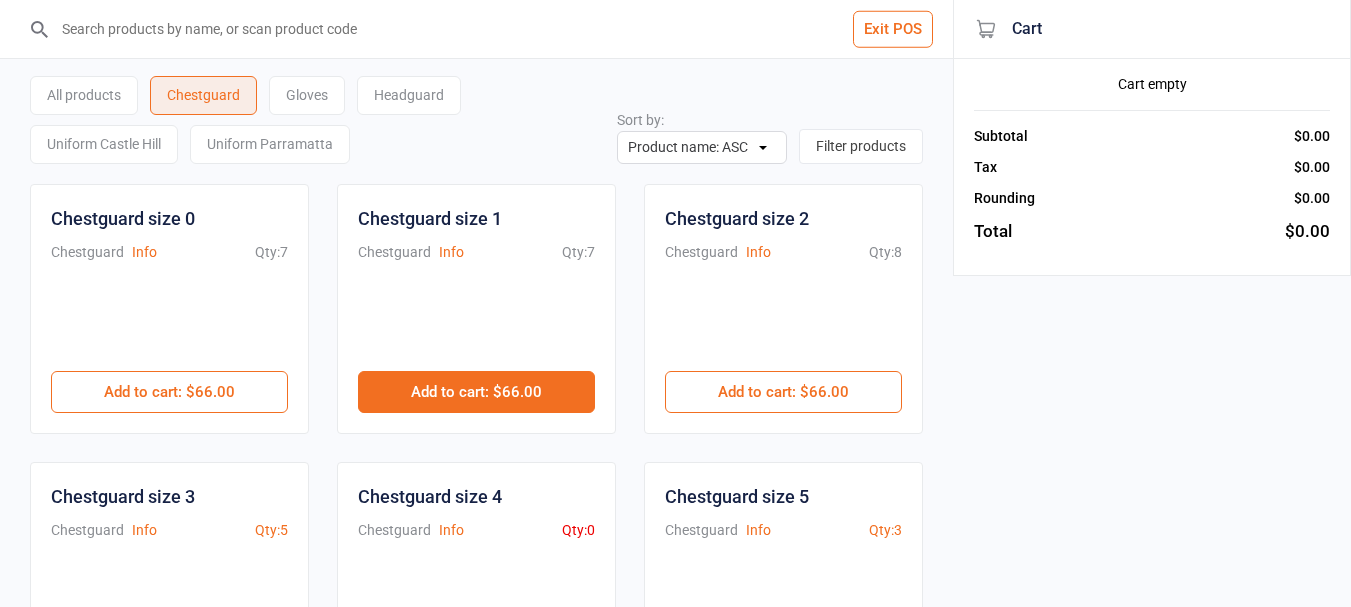 click on "Add to cart :   $66.00" at bounding box center (476, 392) 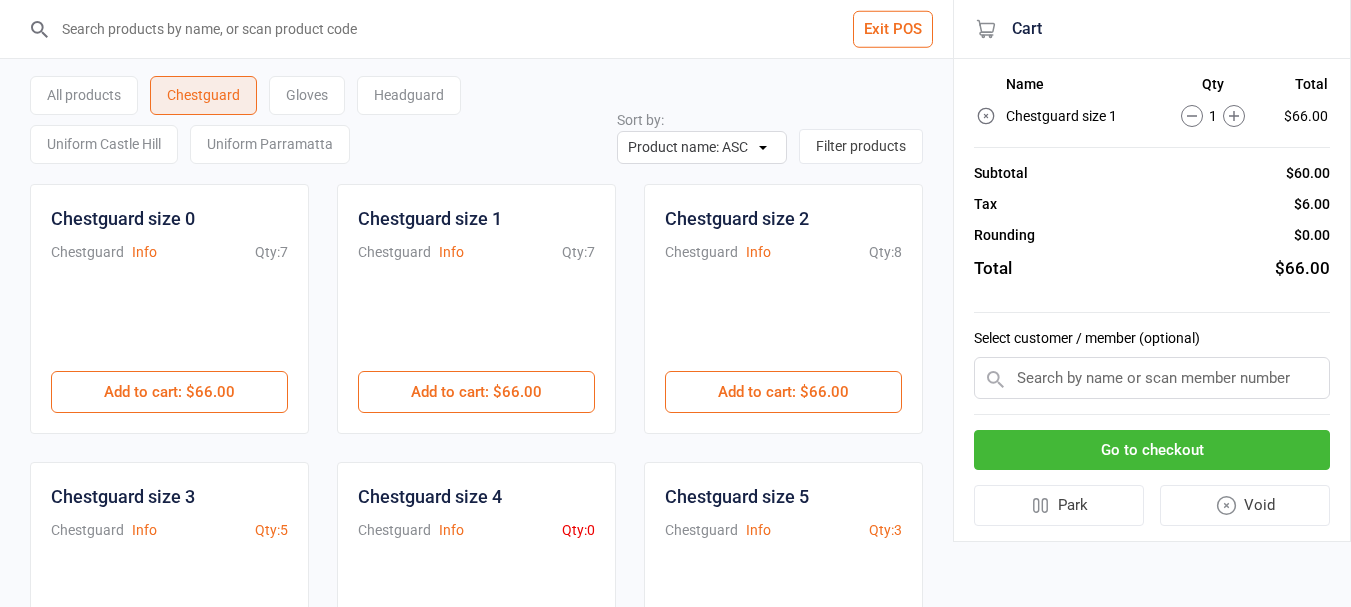 click on "Gloves" at bounding box center [307, 95] 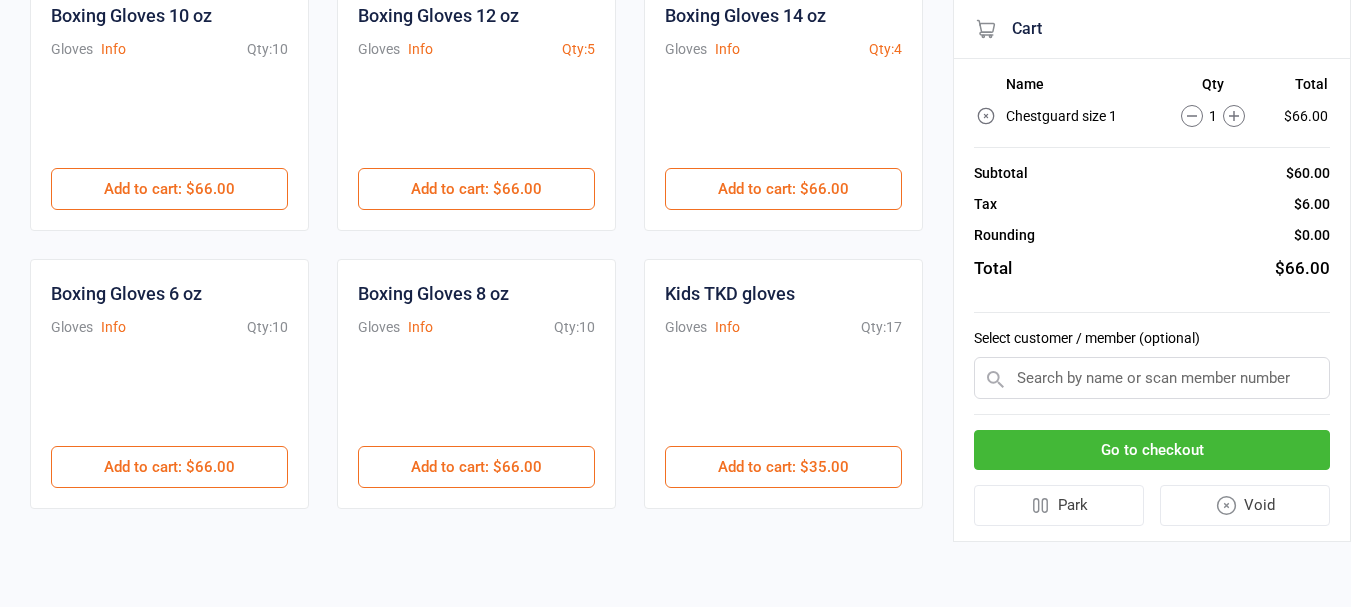 scroll, scrollTop: 213, scrollLeft: 0, axis: vertical 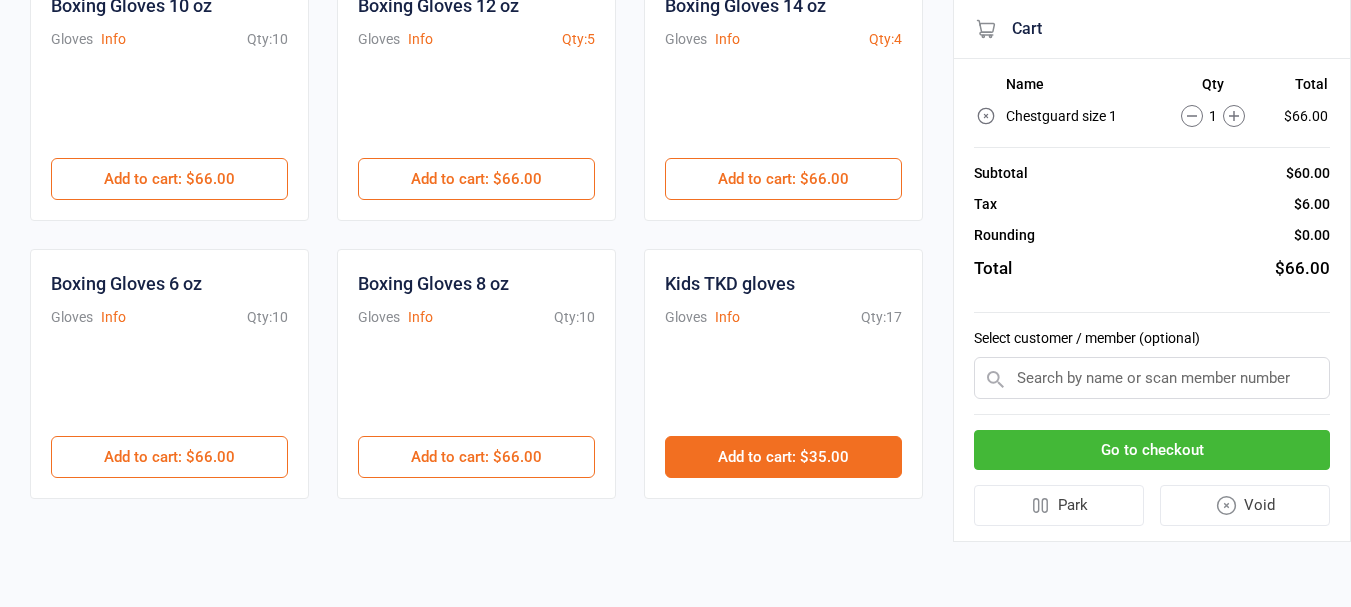 click on "Add to cart :   $35.00" at bounding box center (783, 457) 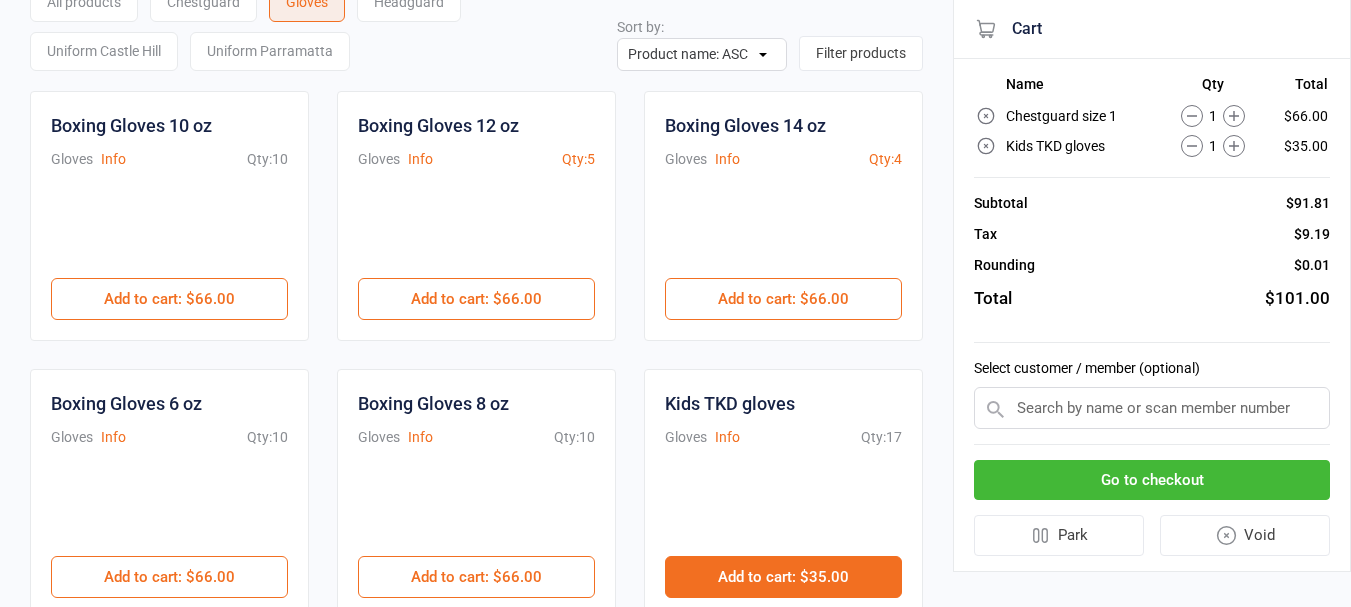 scroll, scrollTop: 0, scrollLeft: 0, axis: both 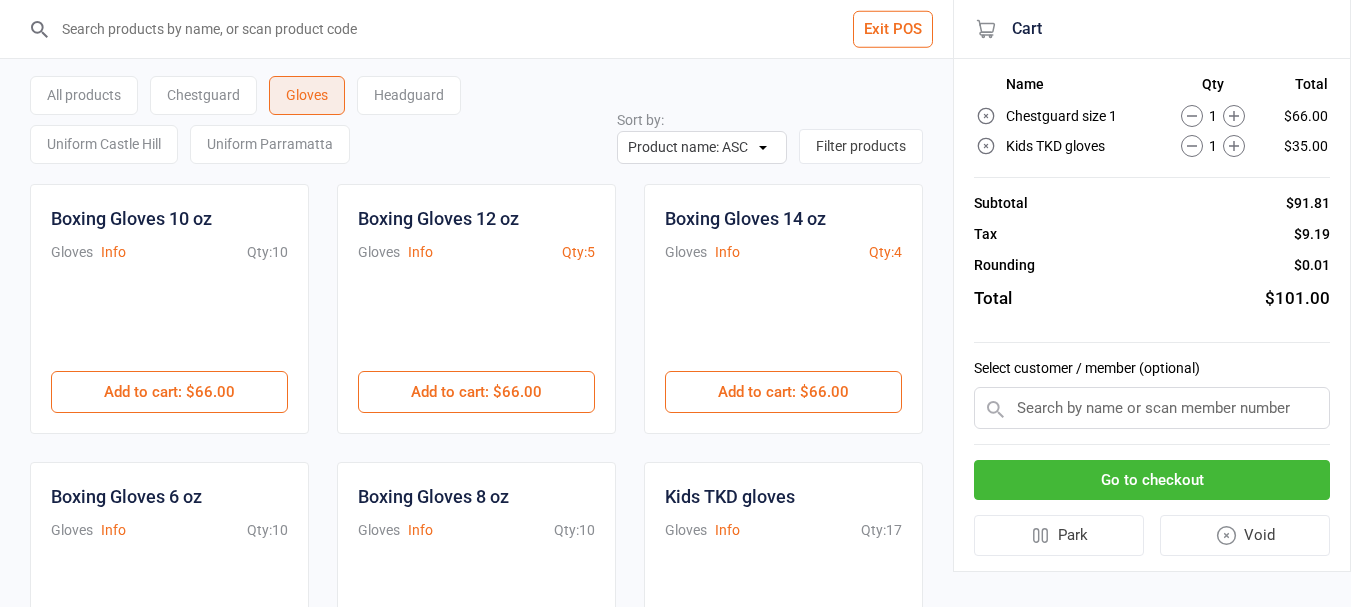click on "Headguard" at bounding box center [409, 95] 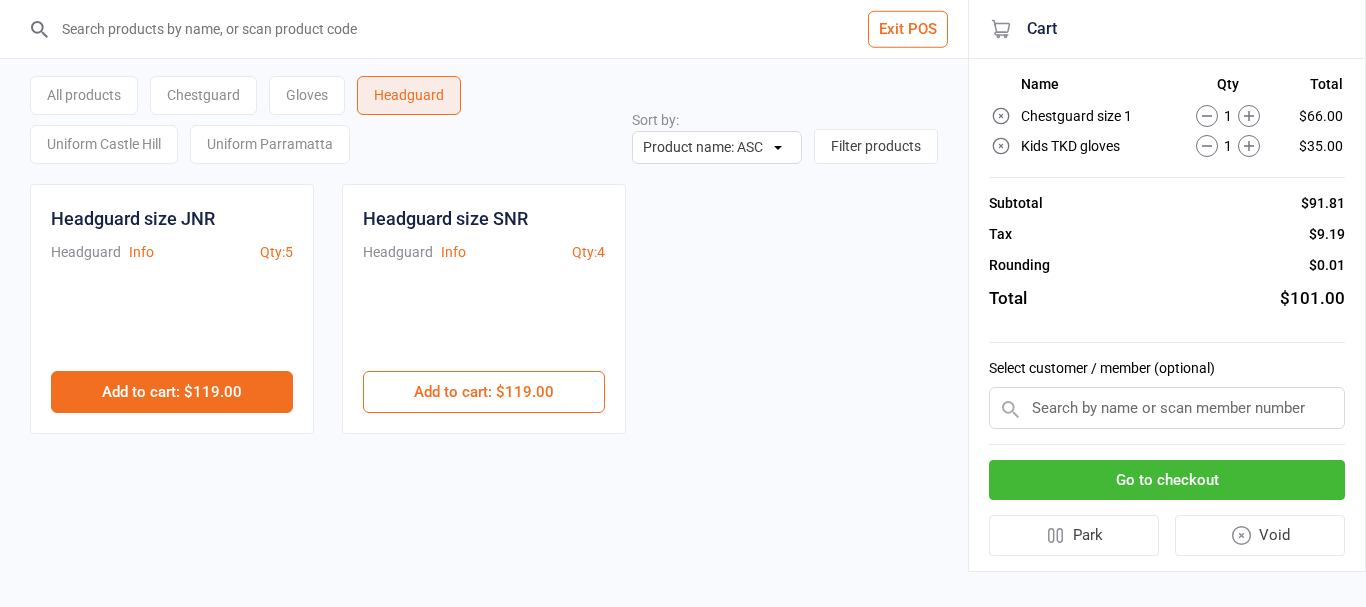 click on "Add to cart :   $119.00" at bounding box center (172, 392) 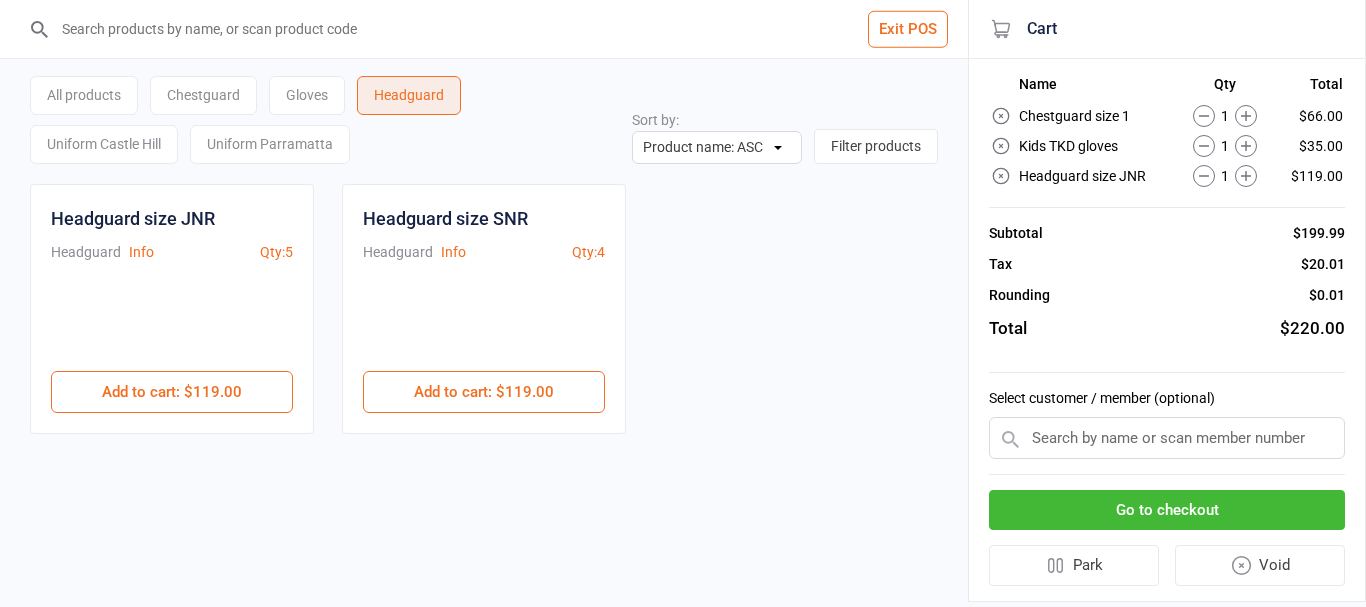 click on "Go to checkout" at bounding box center [1167, 510] 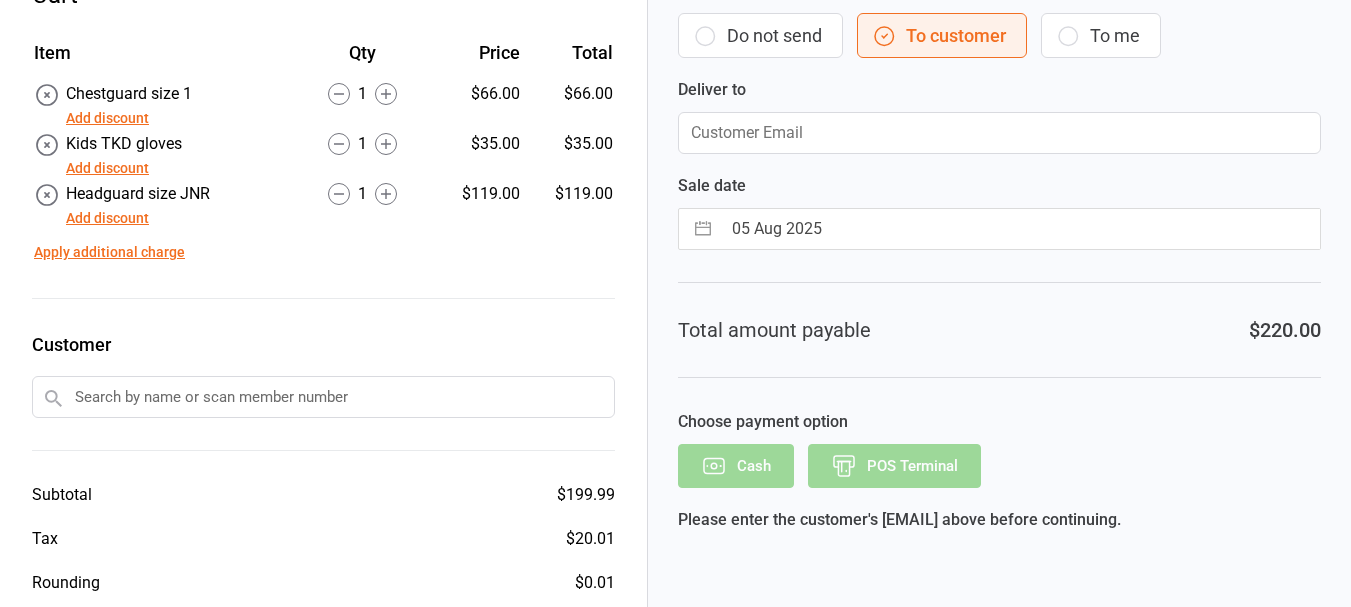 scroll, scrollTop: 0, scrollLeft: 0, axis: both 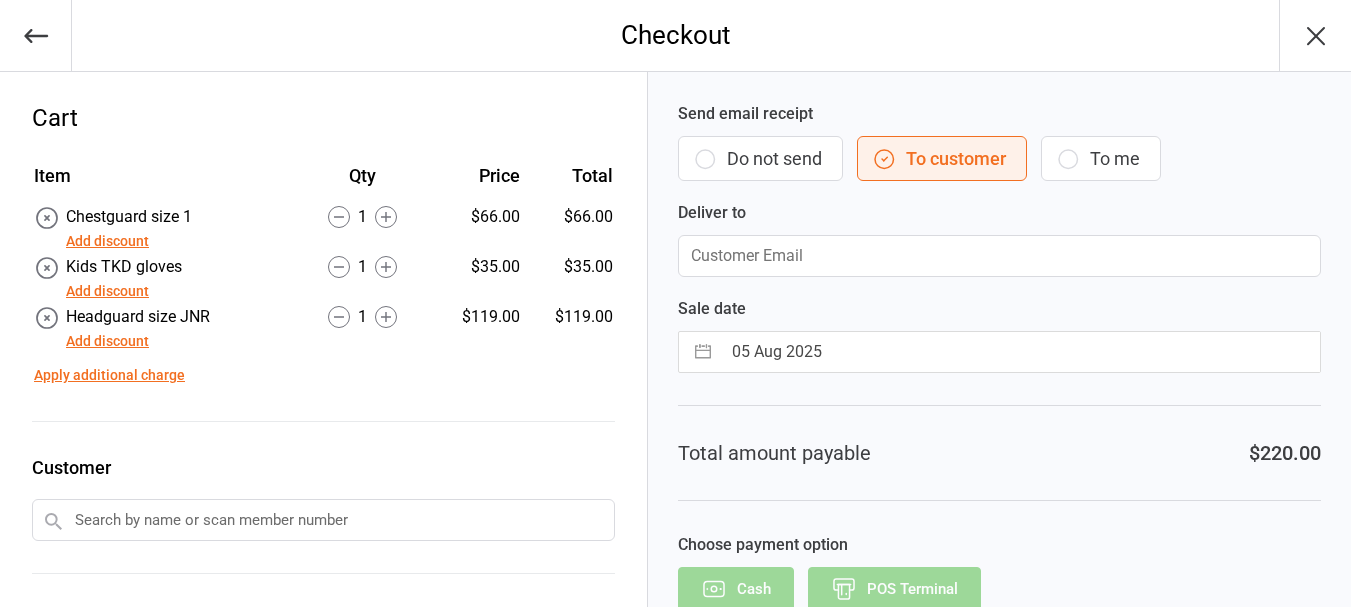 click on "Do not send" at bounding box center (760, 158) 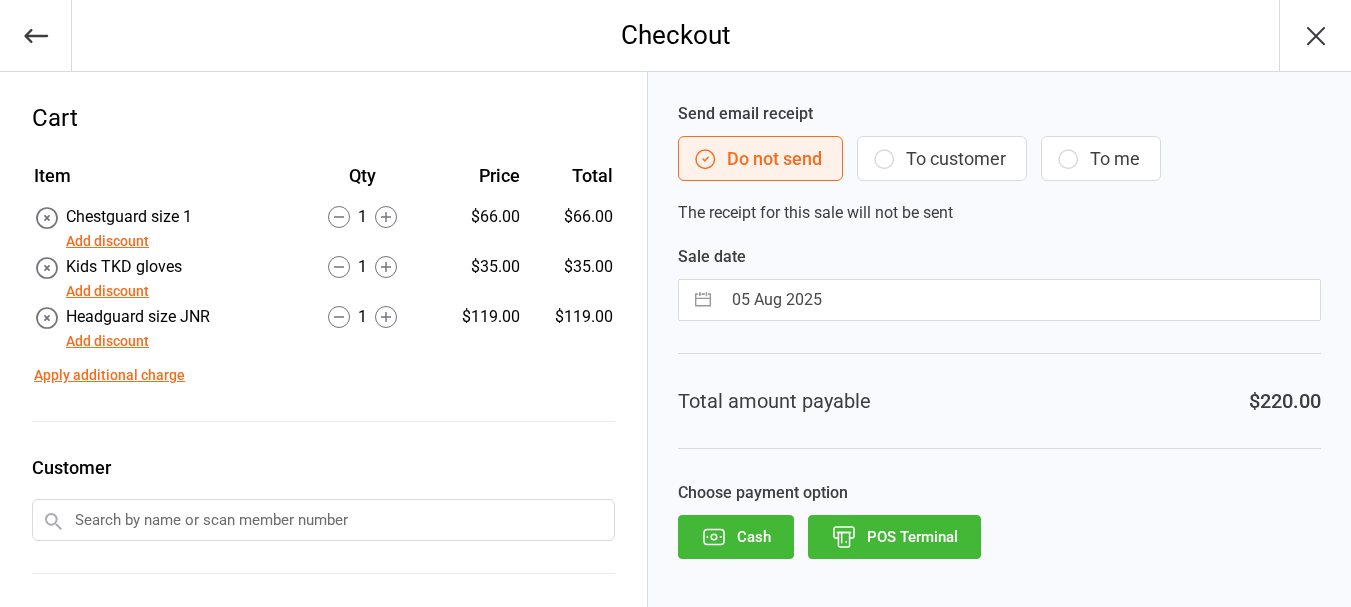 click on "POS Terminal" at bounding box center [894, 537] 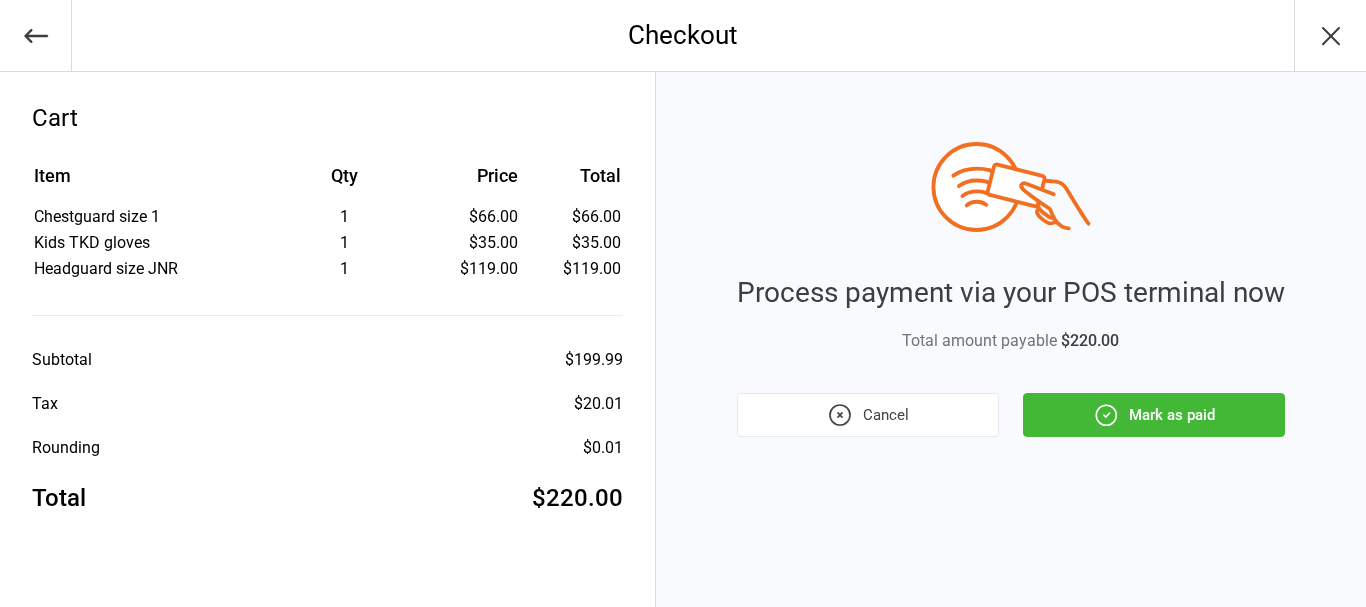 click on "Mark as paid" at bounding box center [1154, 415] 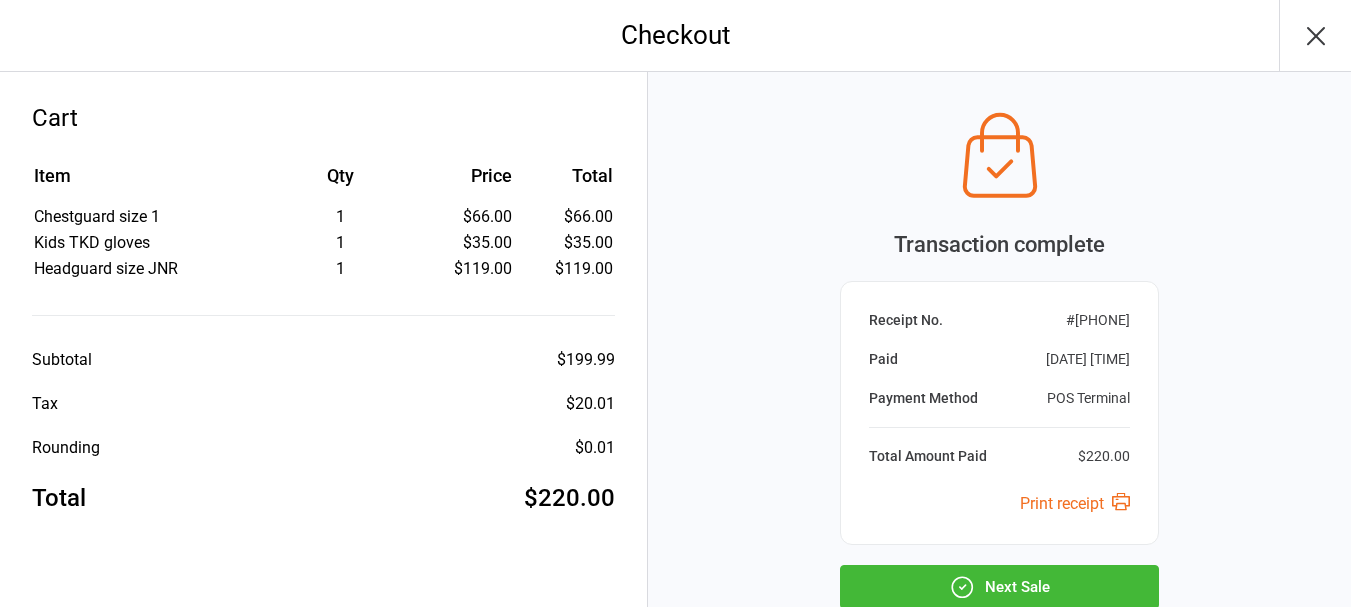 click on "Next Sale" at bounding box center (999, 587) 